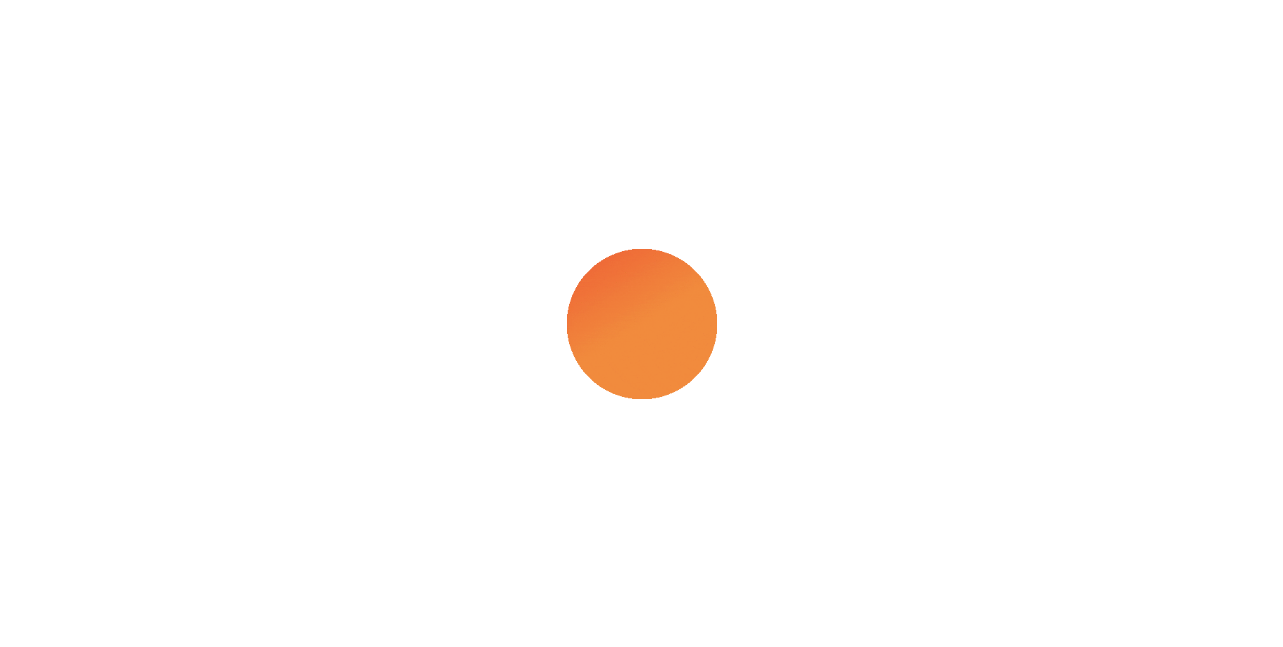 scroll, scrollTop: 0, scrollLeft: 0, axis: both 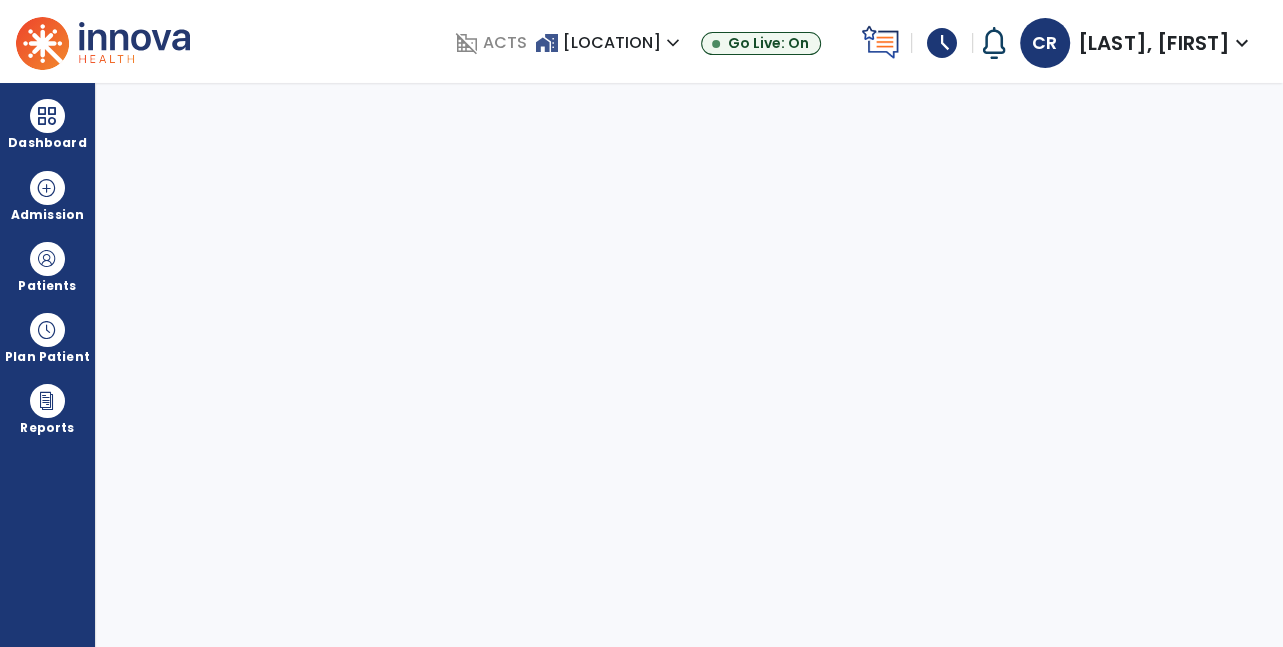 select on "****" 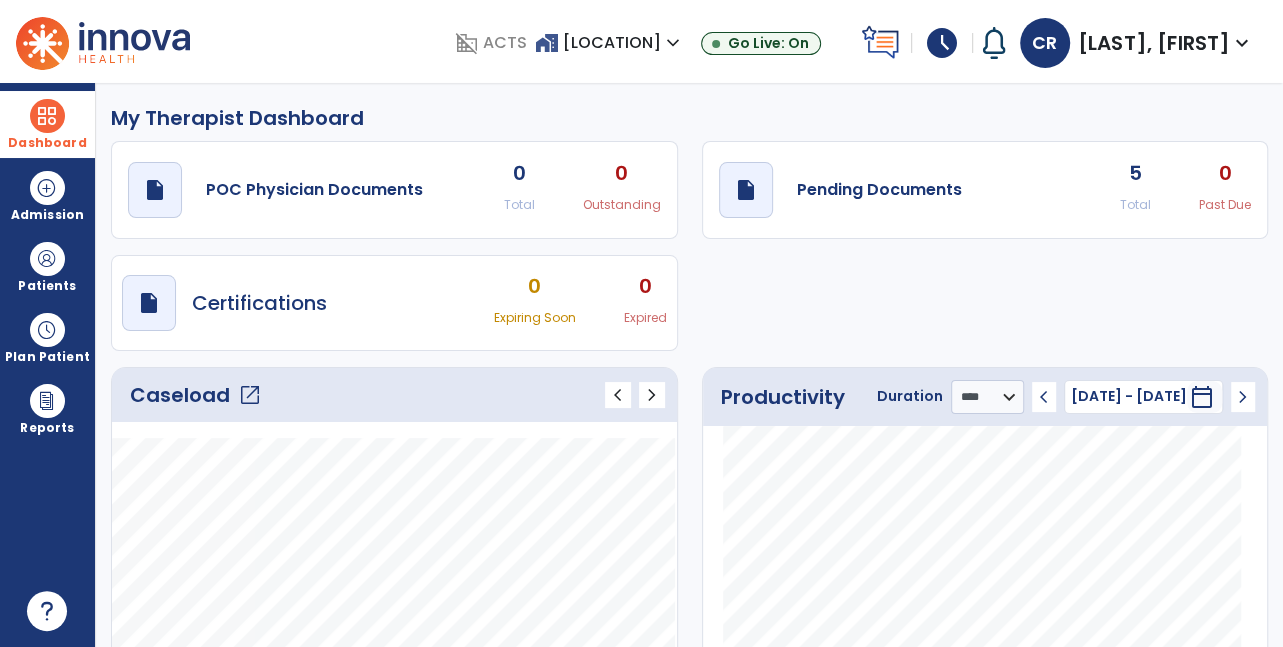 click at bounding box center [47, 116] 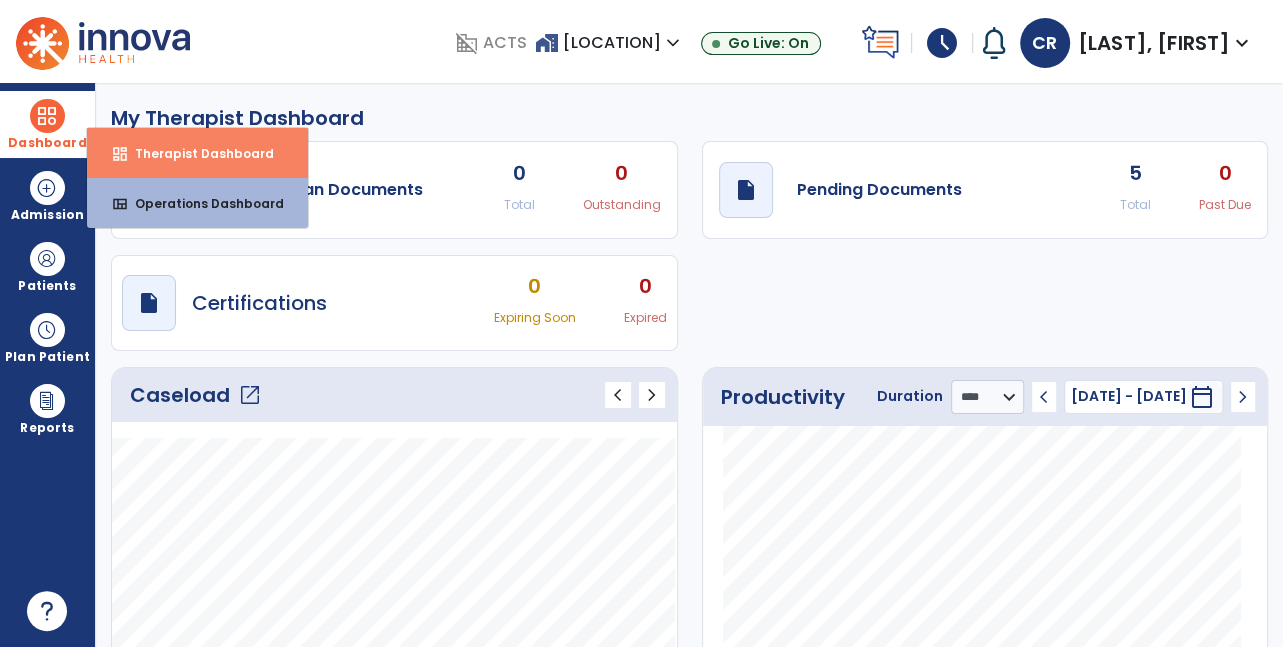 click on "dashboard  Therapist Dashboard" at bounding box center (197, 153) 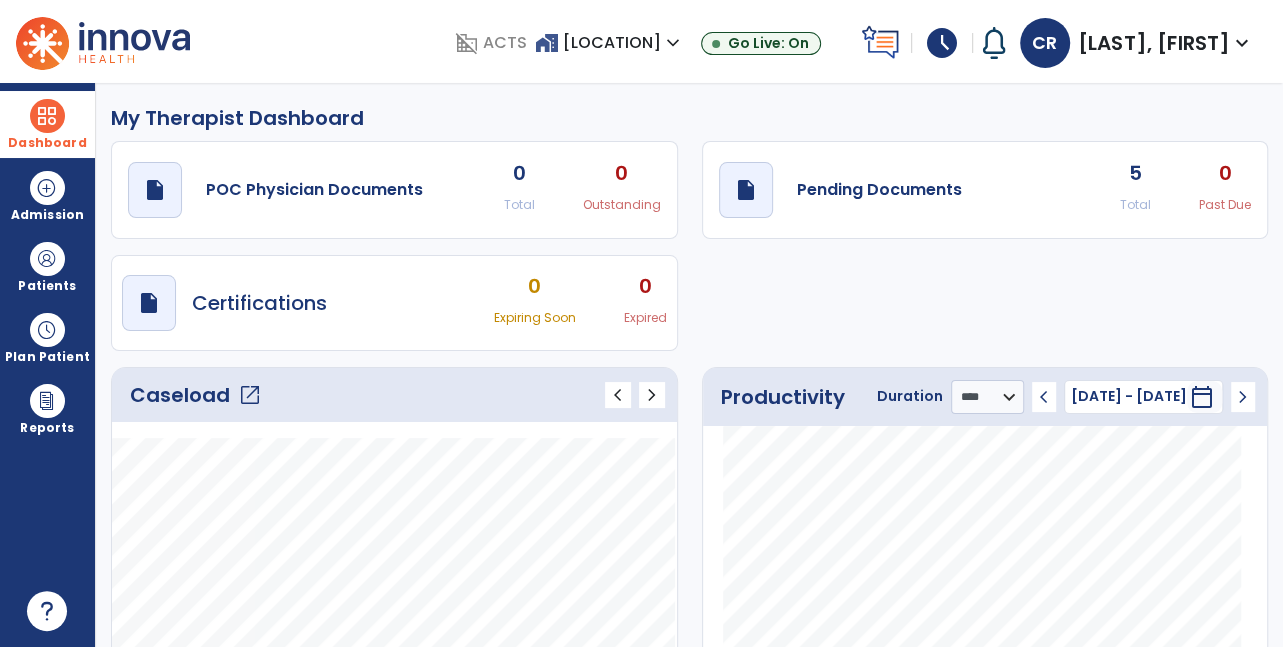click on "schedule" at bounding box center [942, 43] 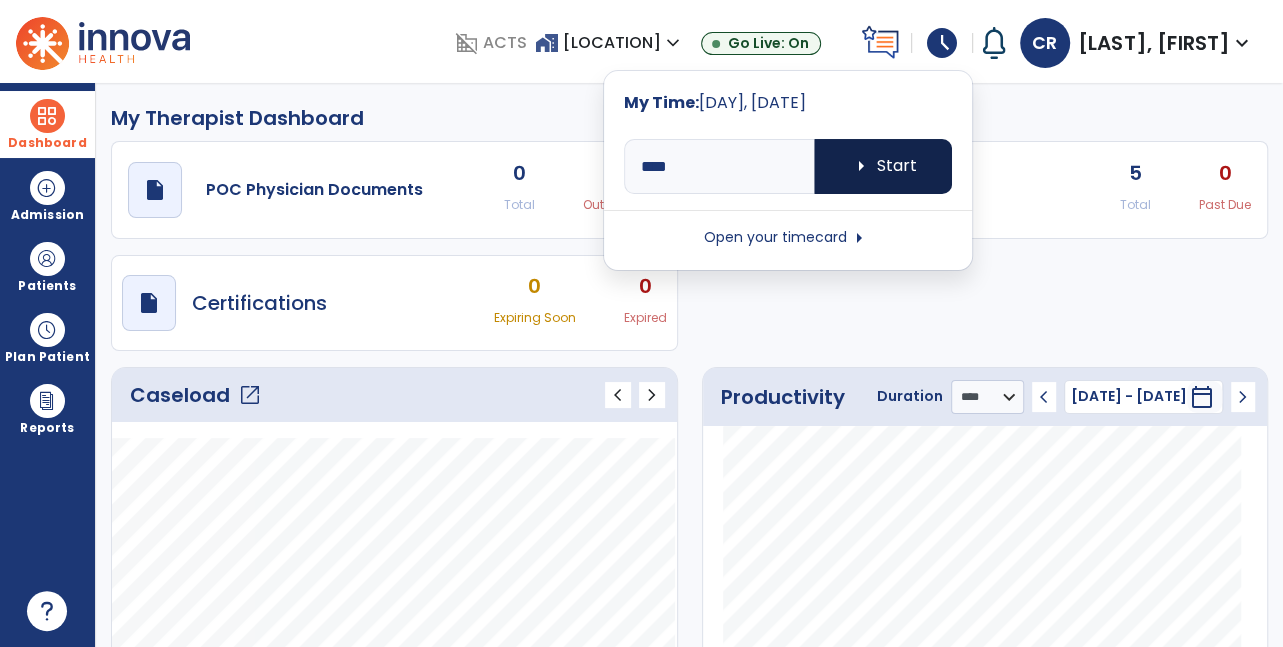 click on "arrow_right  Start" at bounding box center (883, 166) 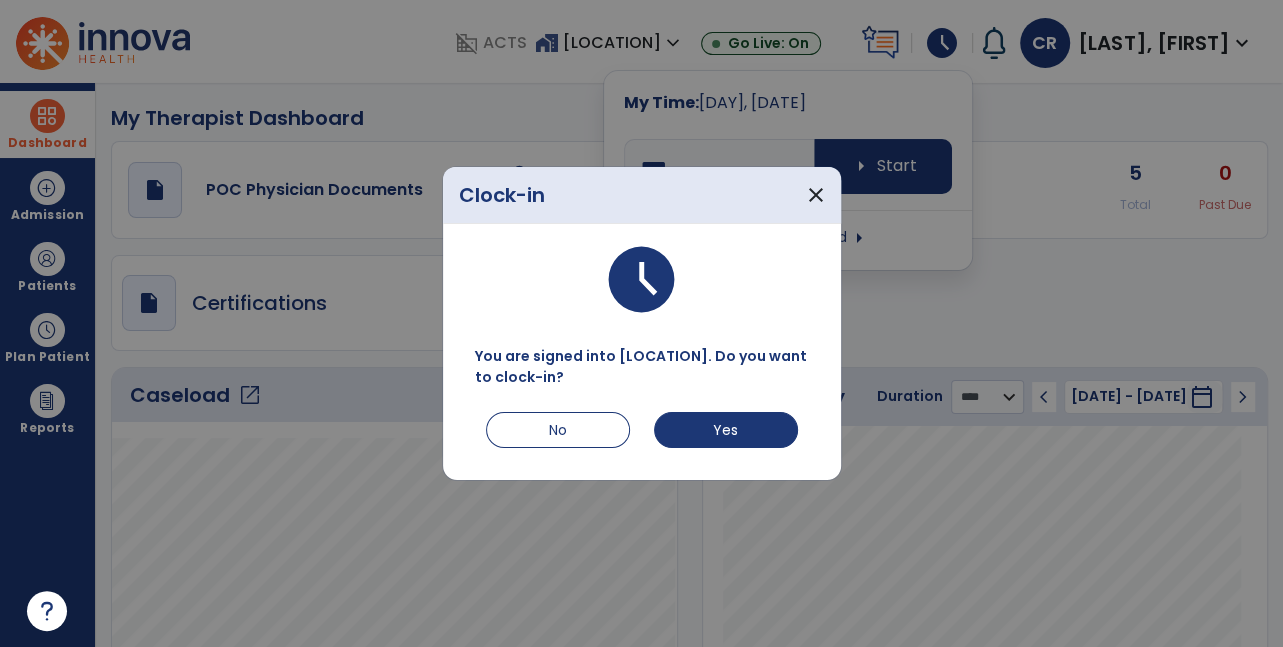 click on "Yes" at bounding box center (726, 430) 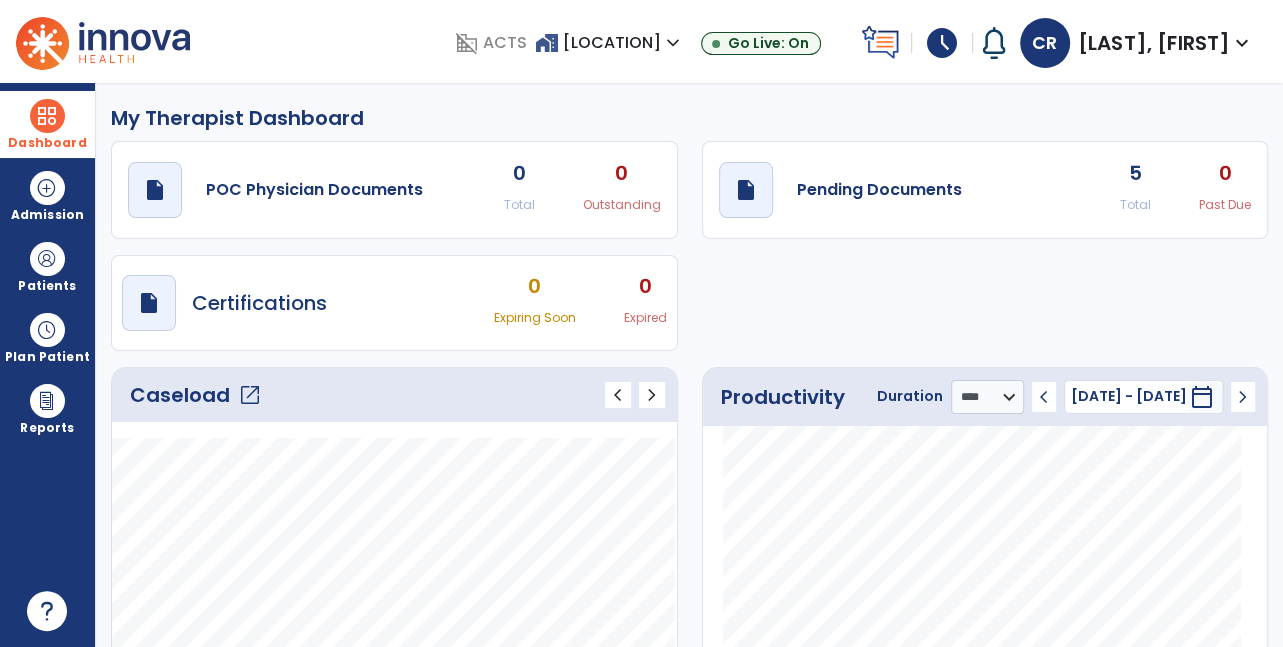 click on "Productivity" 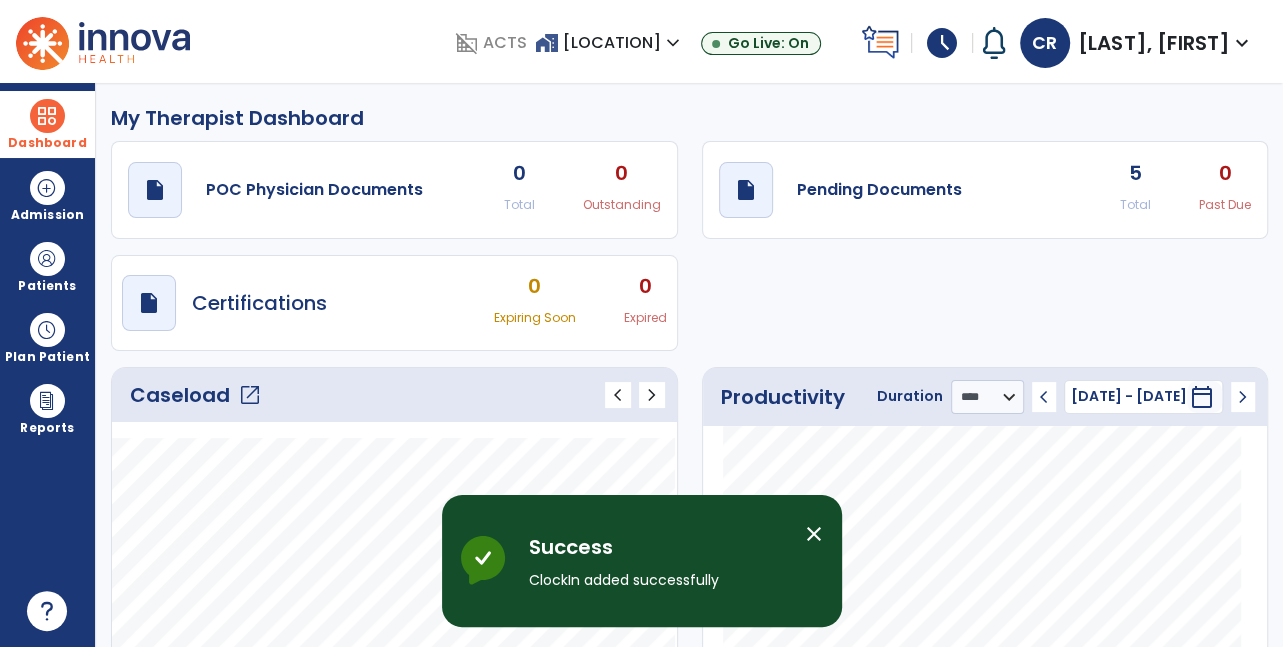 click on "Caseload   open_in_new" 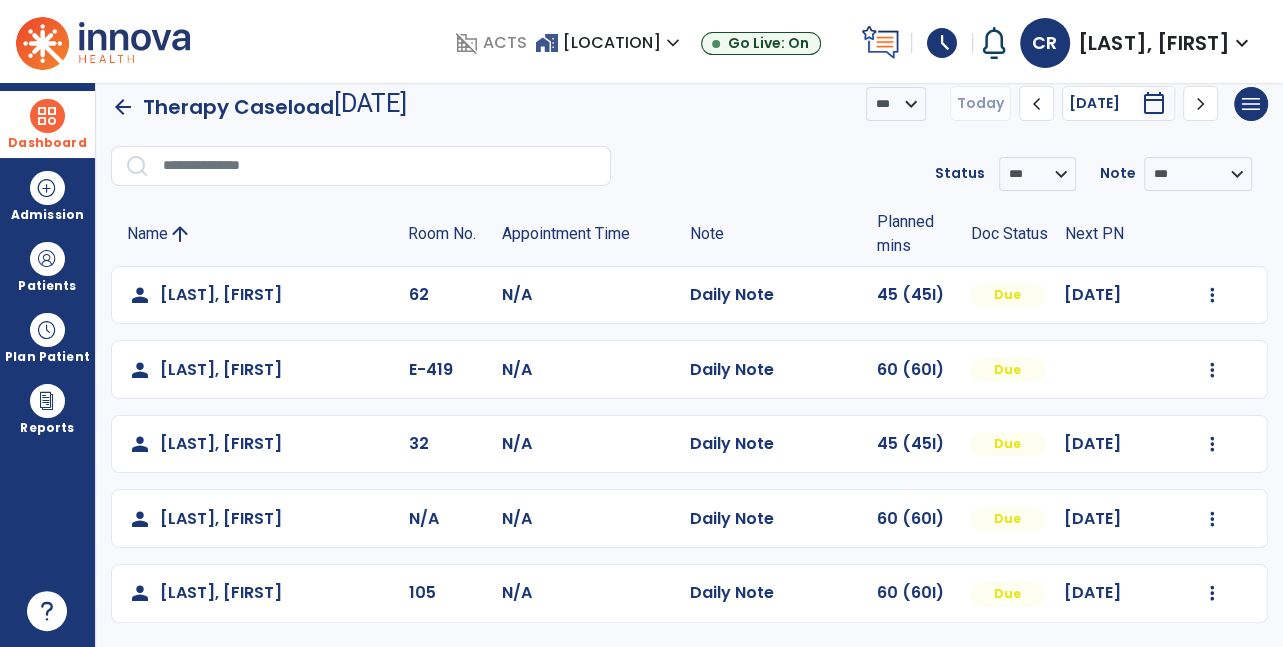 scroll, scrollTop: 43, scrollLeft: 0, axis: vertical 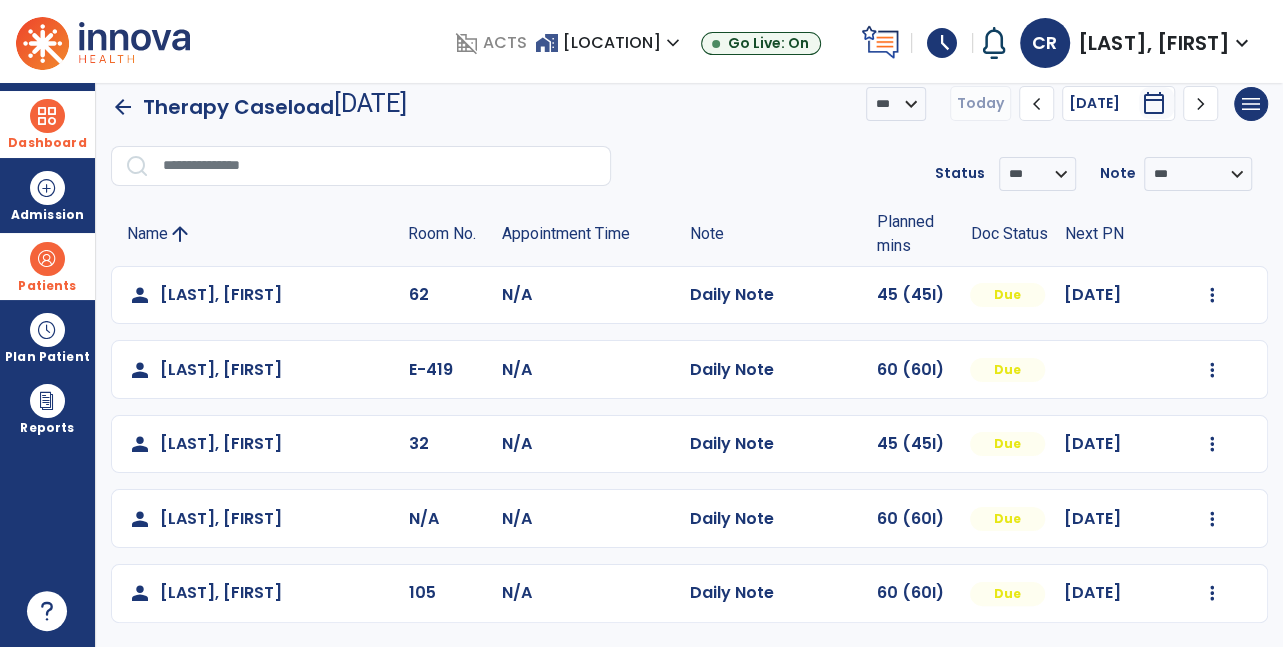 click at bounding box center (47, 259) 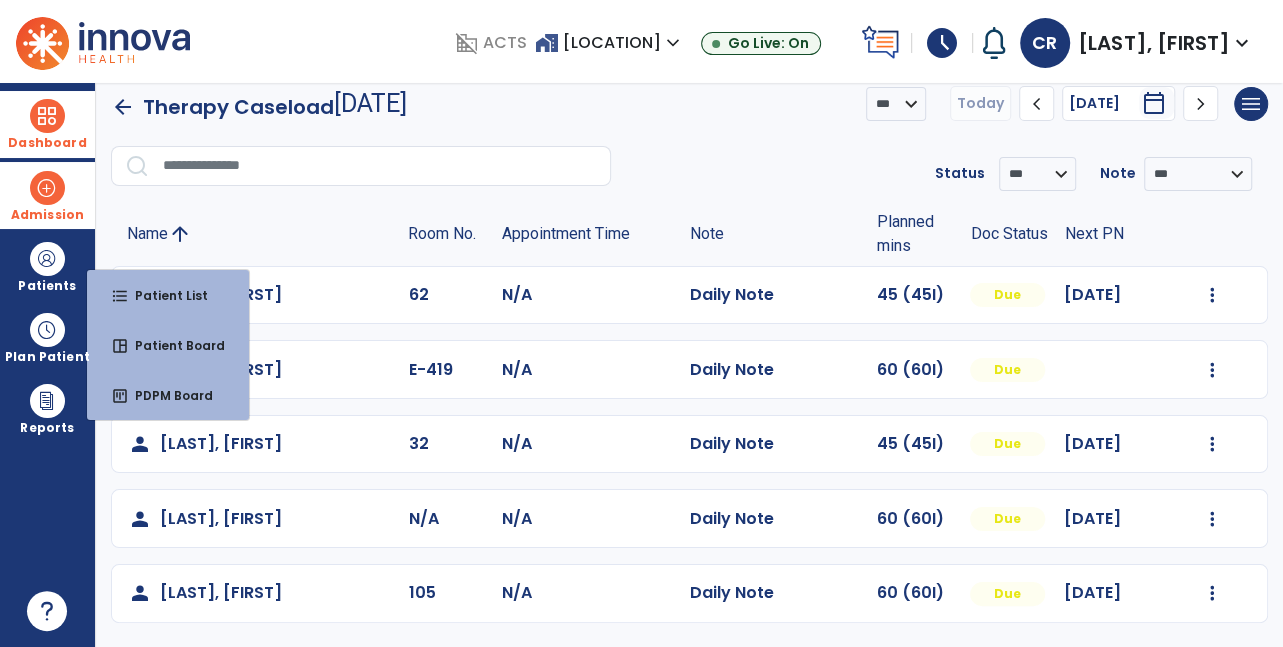 click at bounding box center (47, 188) 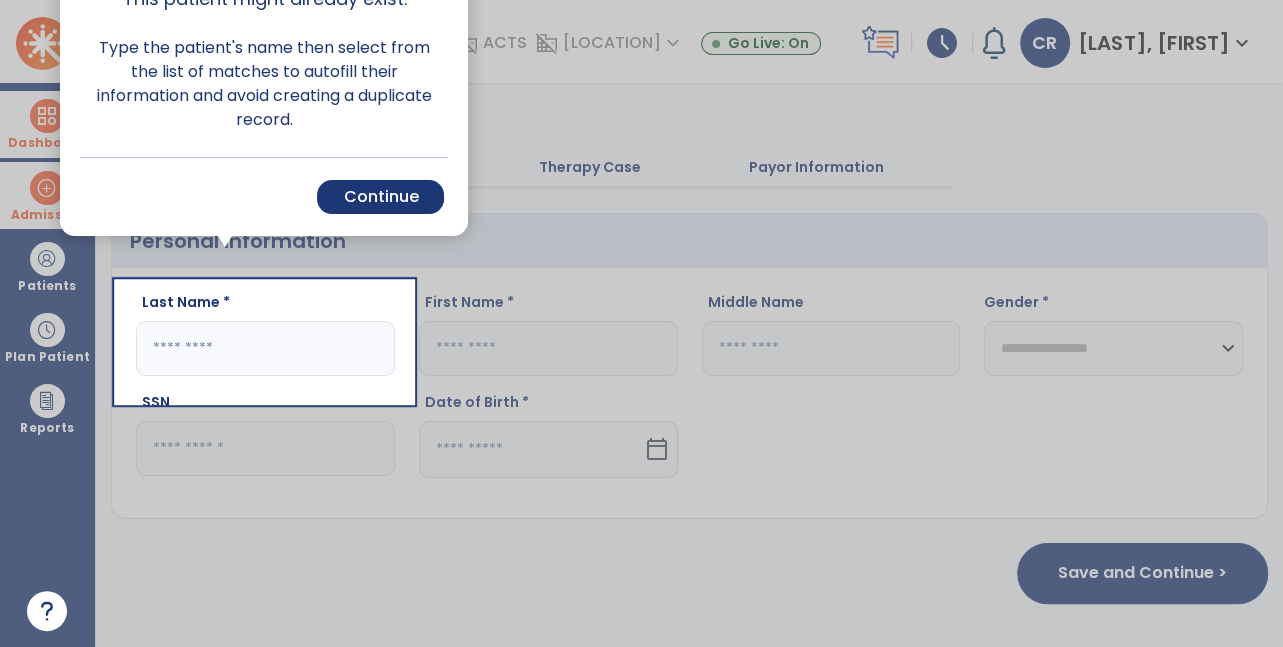 scroll, scrollTop: 16, scrollLeft: 0, axis: vertical 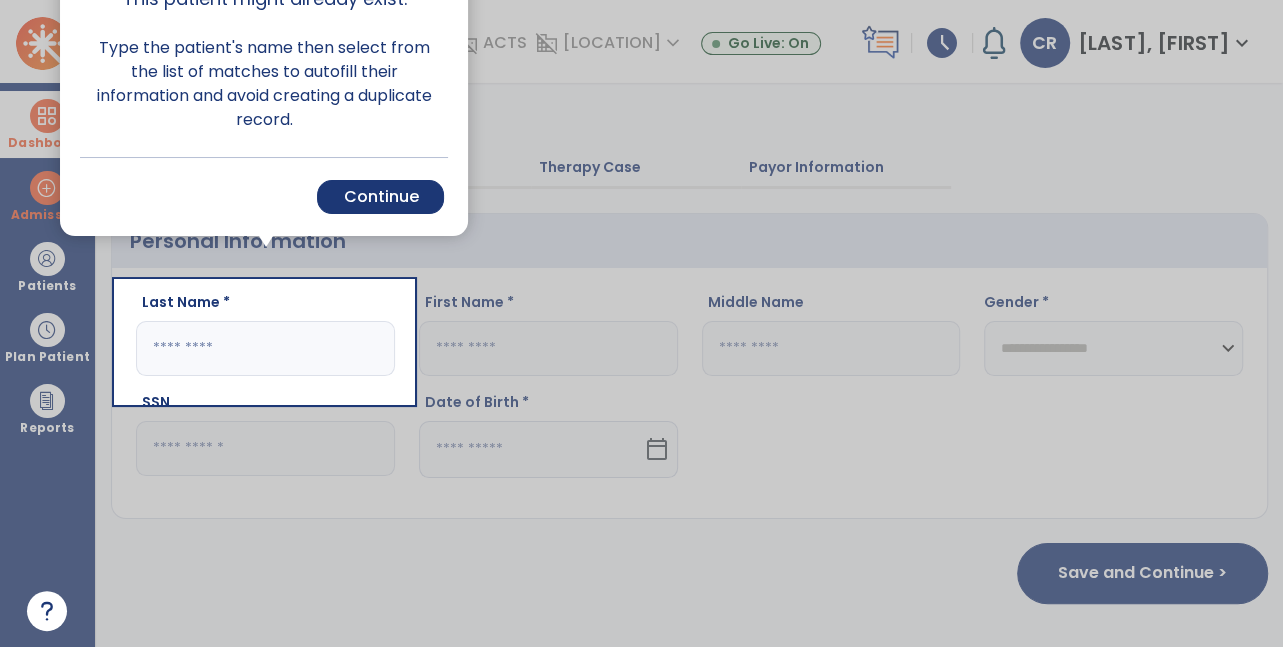 click at bounding box center [848, 323] 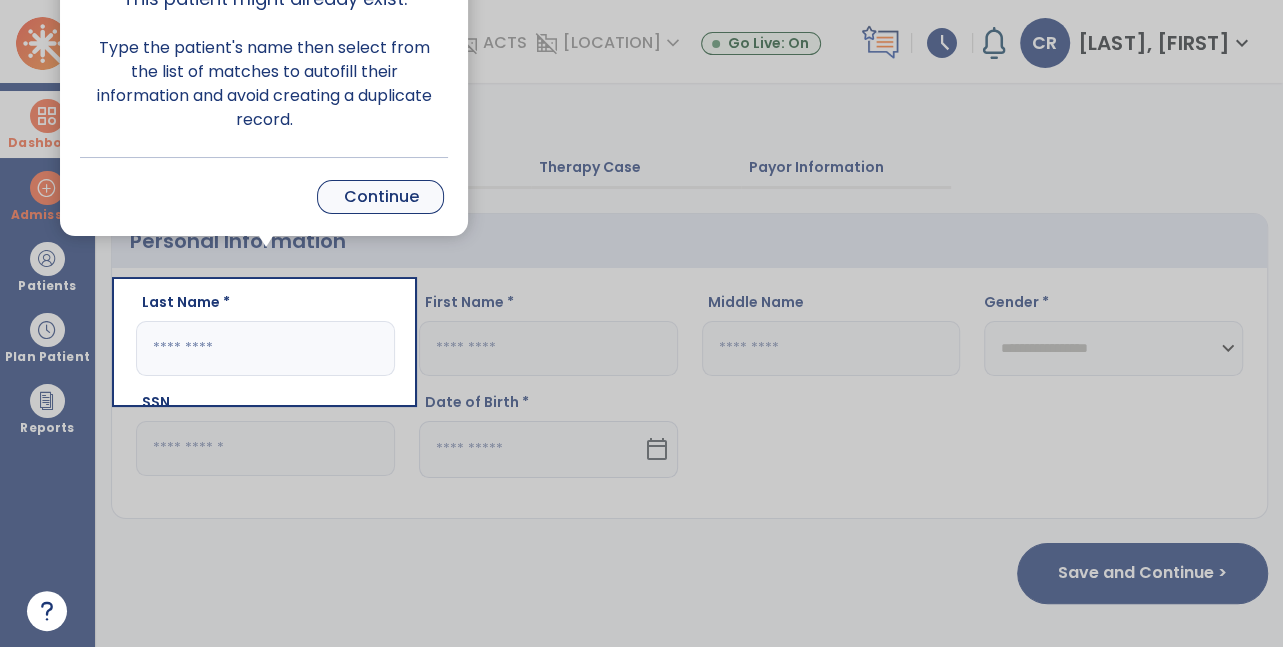 click on "Continue" at bounding box center (380, 197) 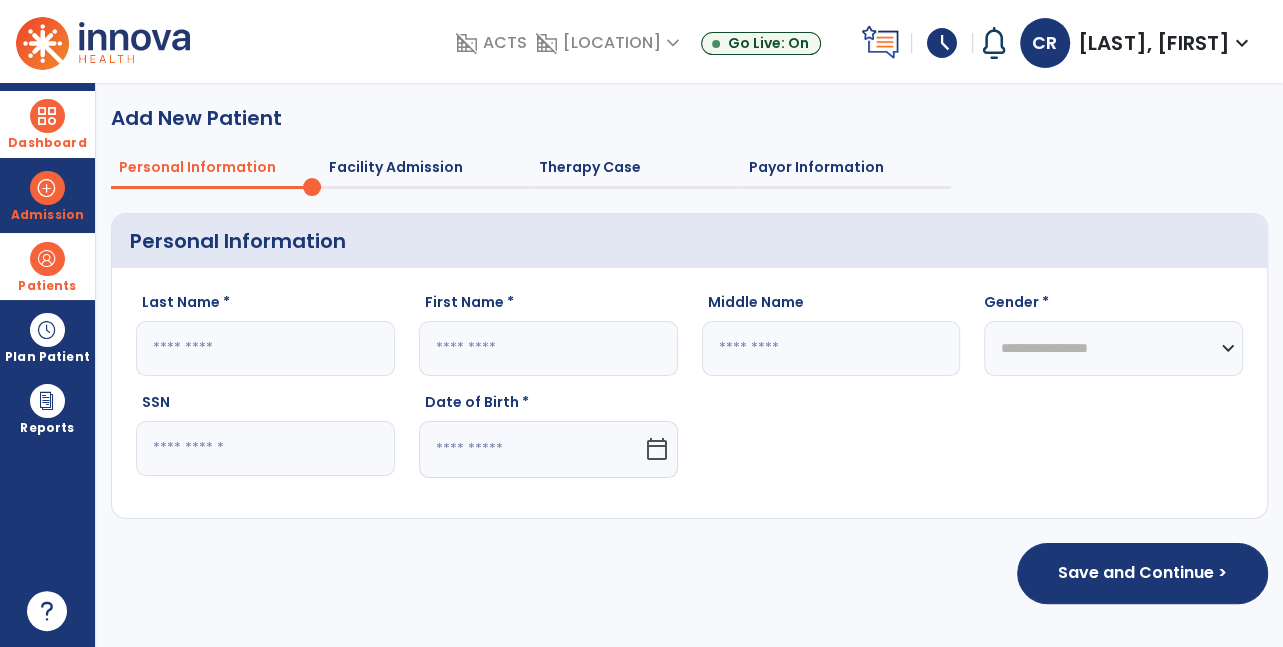 click at bounding box center (47, 259) 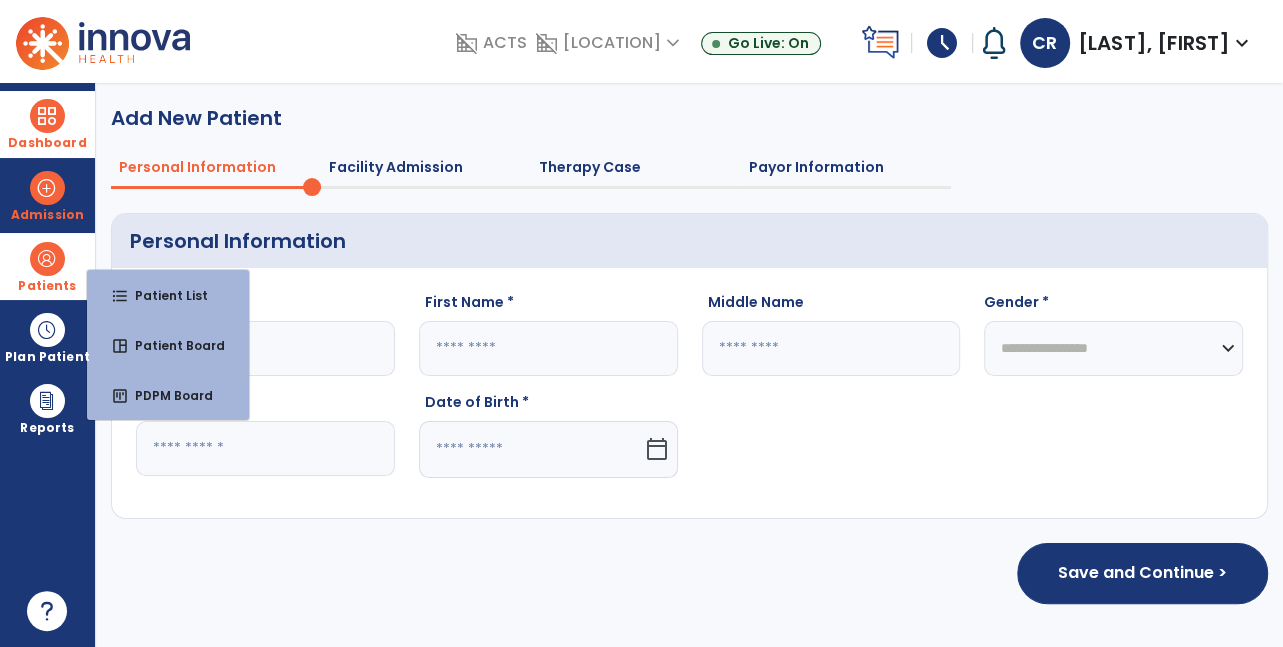 click at bounding box center [47, 259] 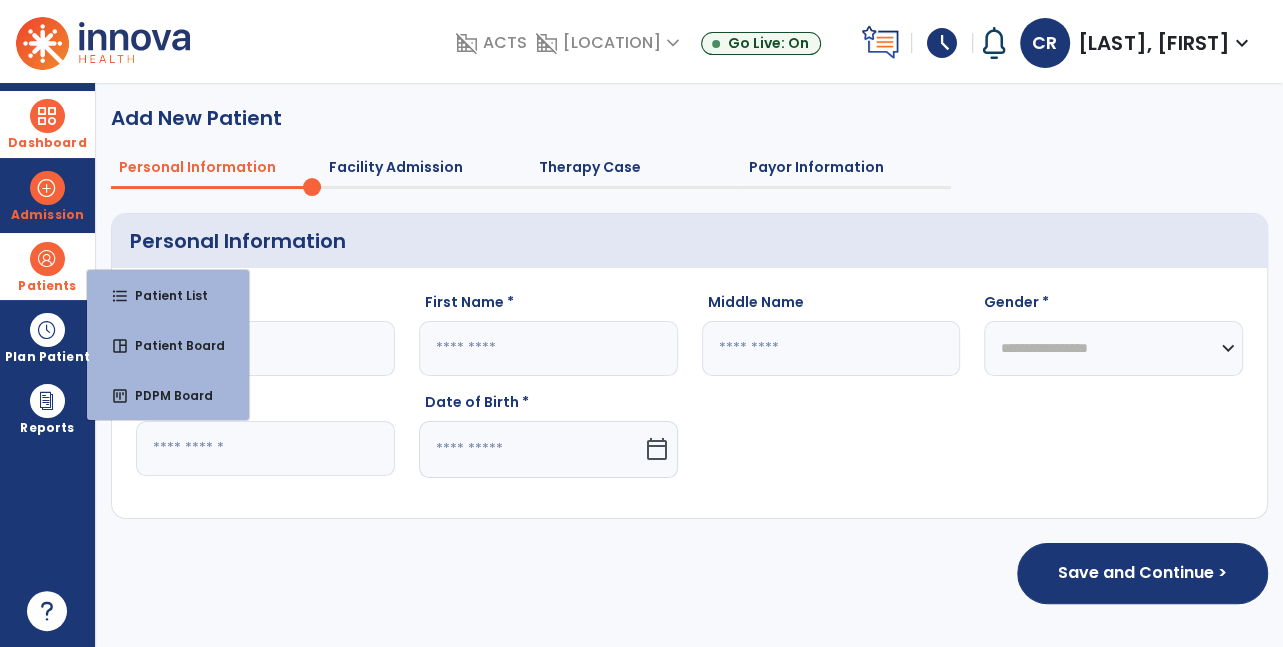 click at bounding box center (47, 259) 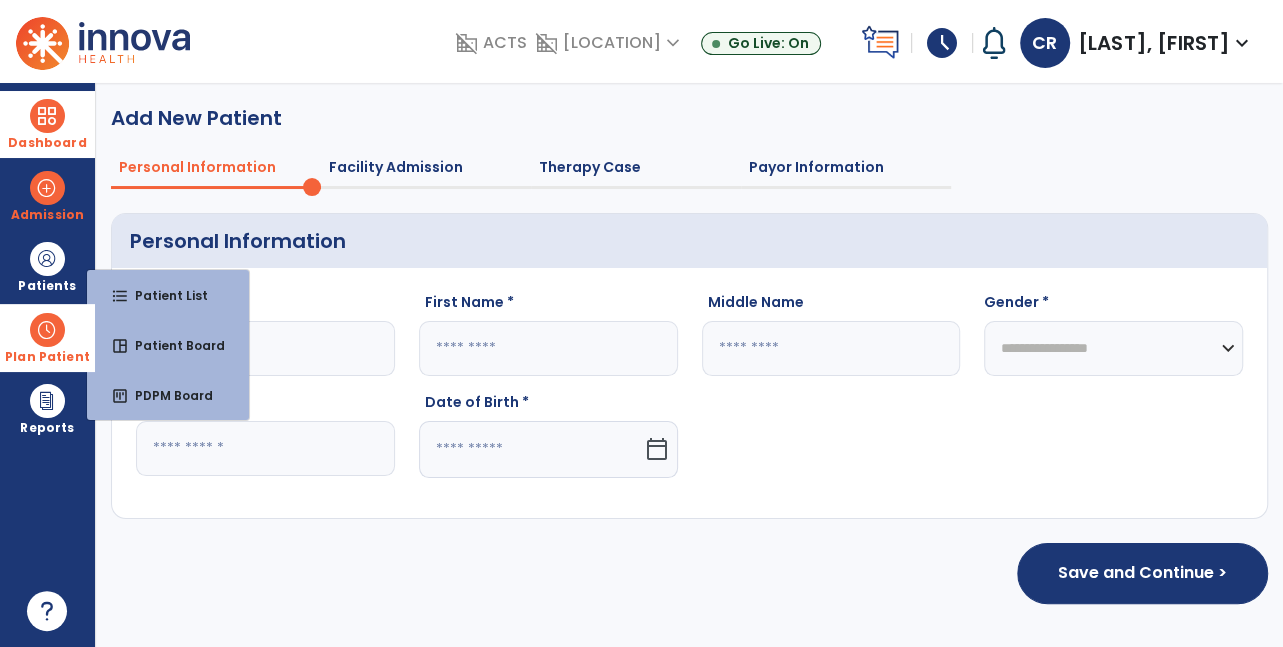 click at bounding box center (47, 330) 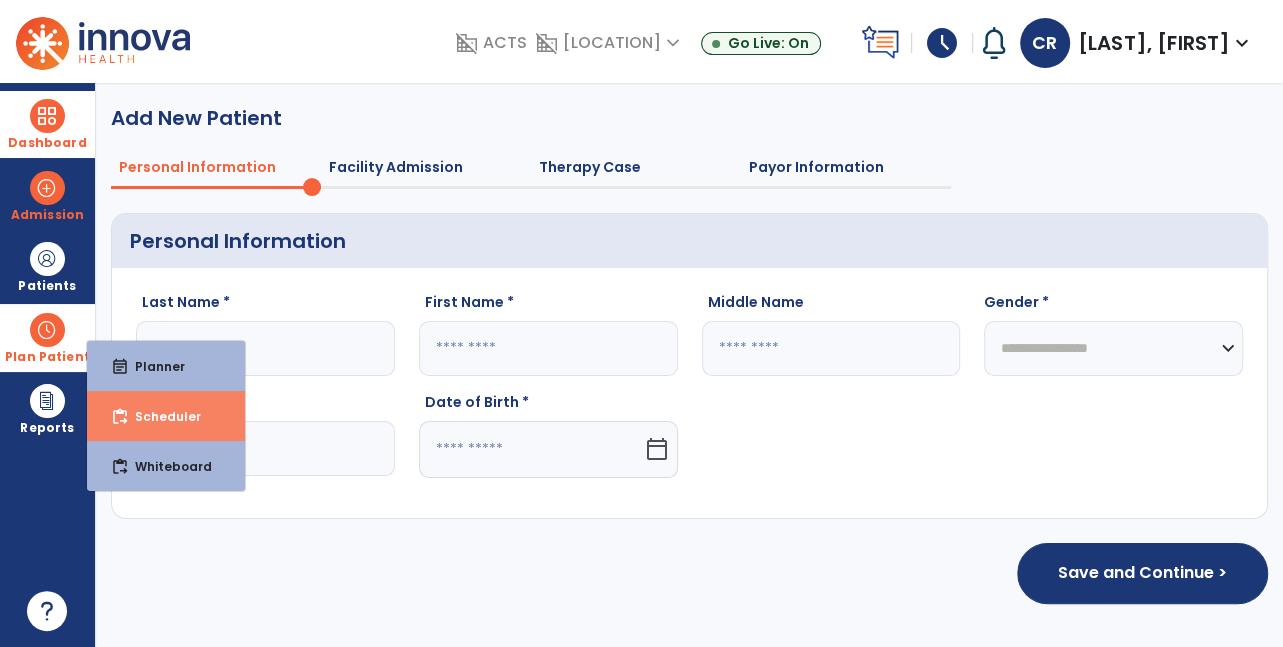 click on "Scheduler" at bounding box center [160, 416] 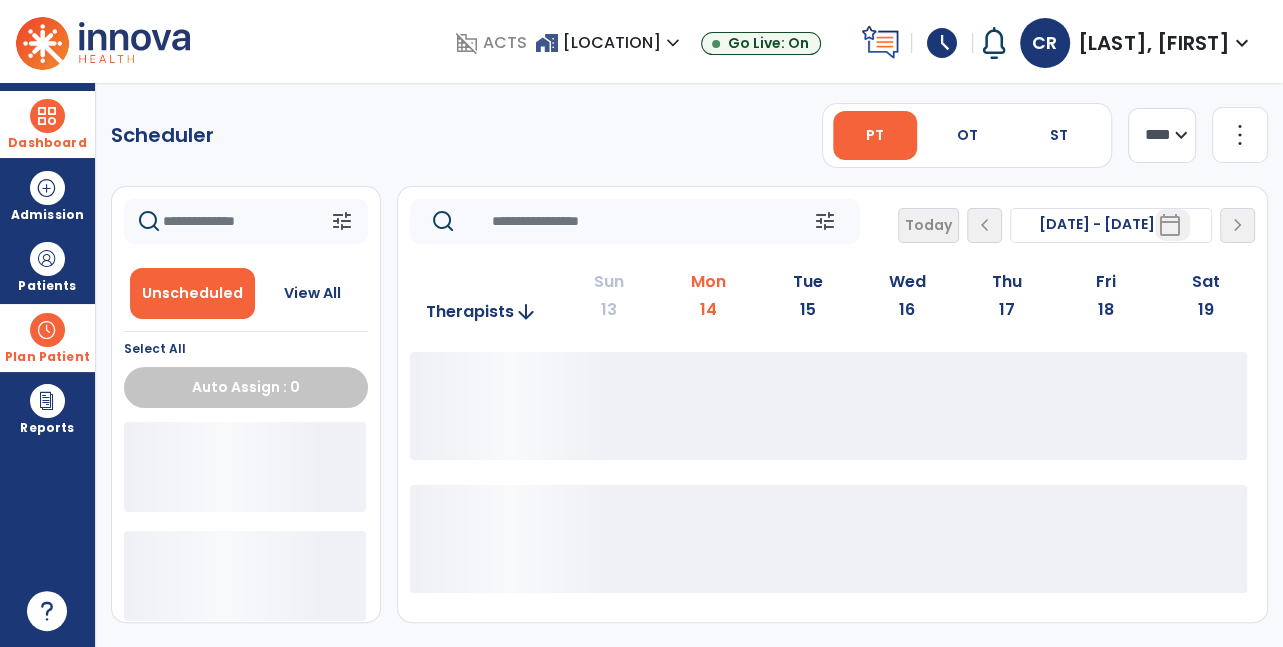 scroll, scrollTop: 0, scrollLeft: 0, axis: both 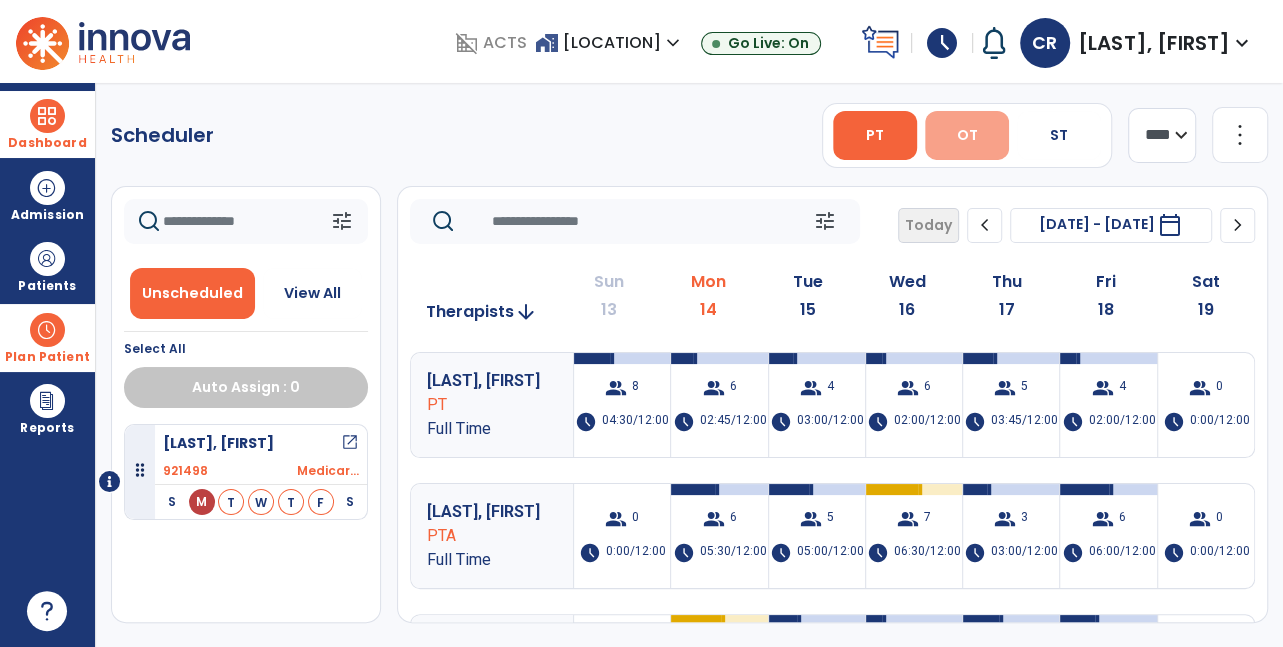 click on "OT" at bounding box center (967, 135) 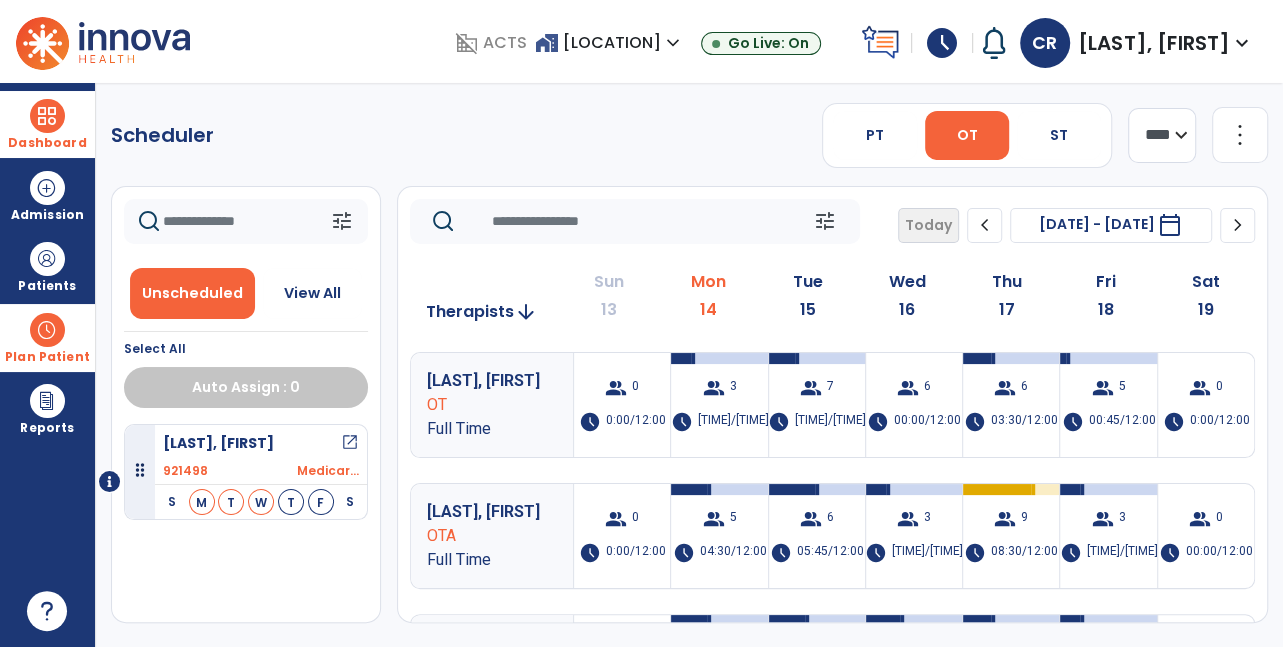 scroll, scrollTop: 0, scrollLeft: 0, axis: both 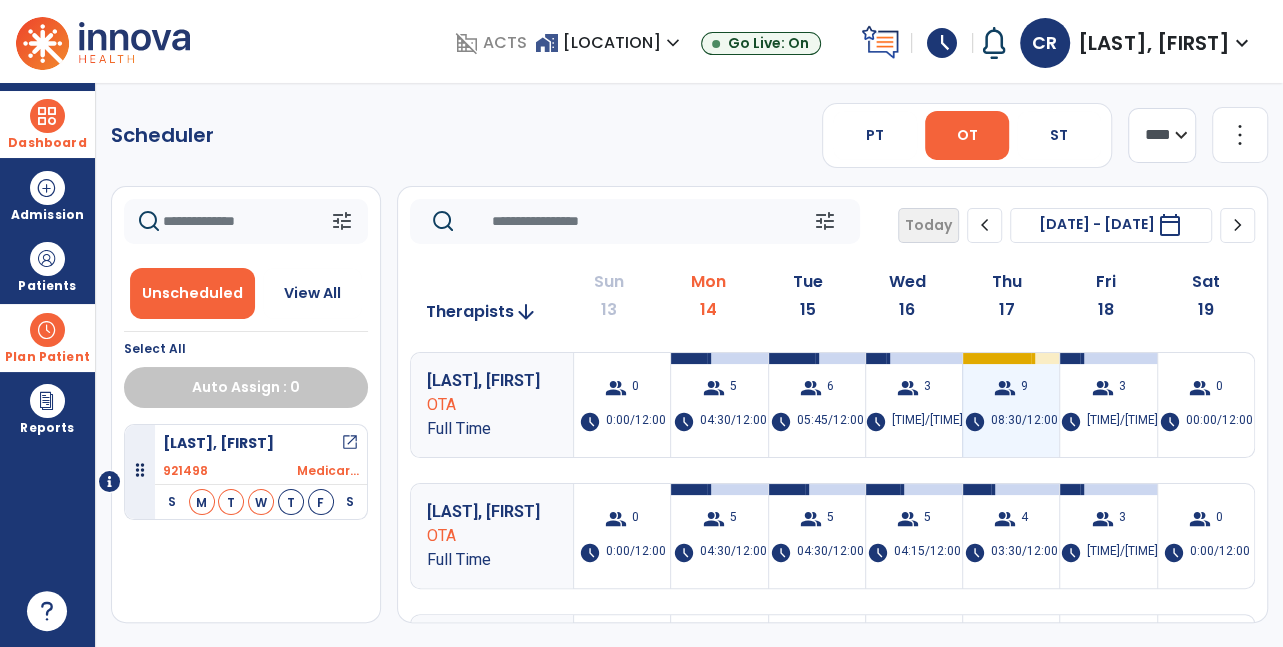 click on "08:30/12:00" at bounding box center (1024, 422) 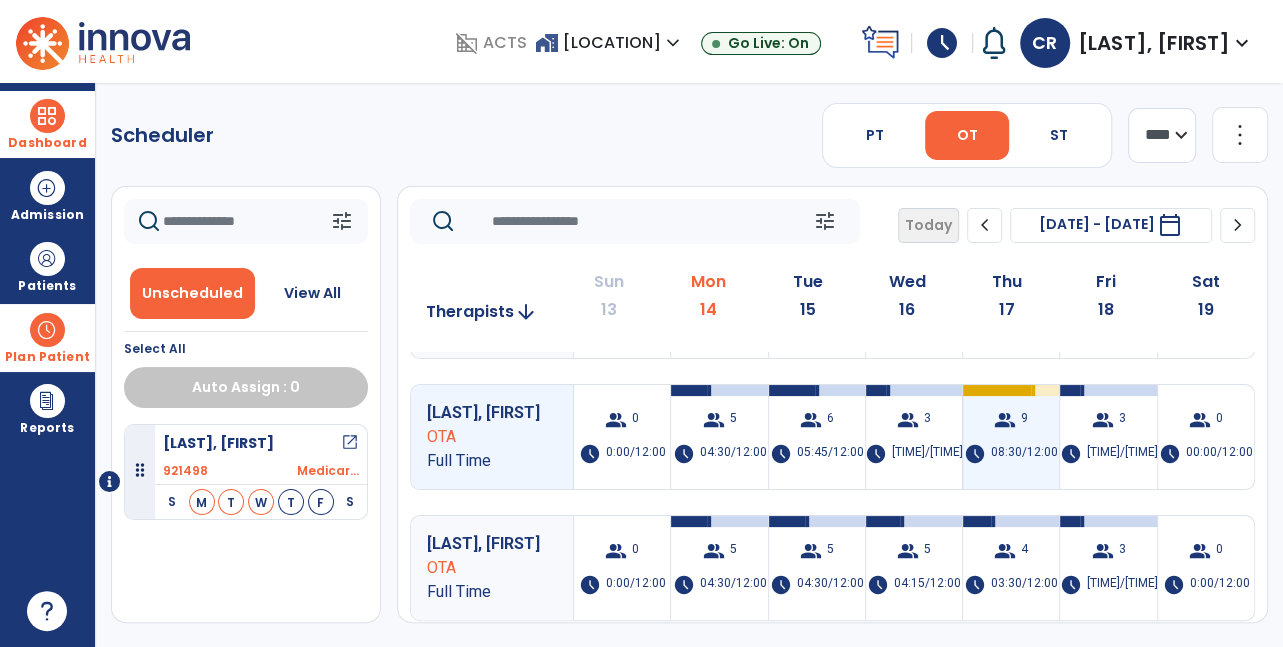 scroll, scrollTop: 98, scrollLeft: 0, axis: vertical 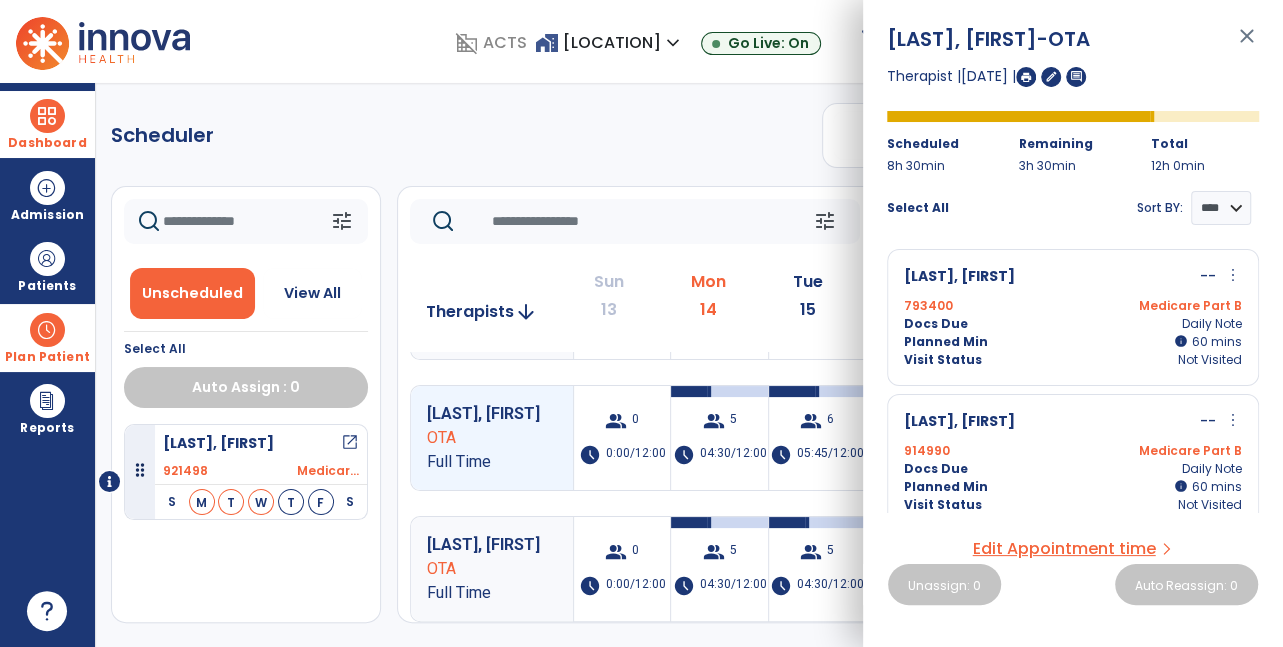 click on "Scheduler   PT   OT   ST  **** *** more_vert  Manage Labor   View All Therapists   Print" 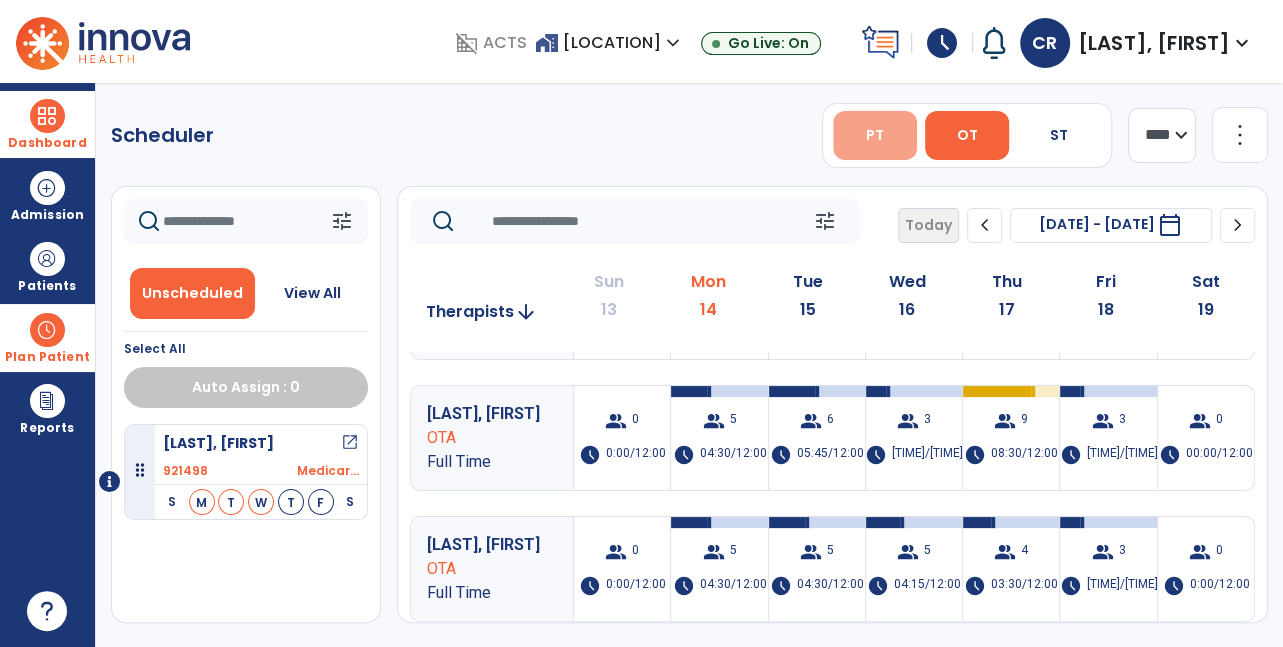 click on "PT" at bounding box center (875, 135) 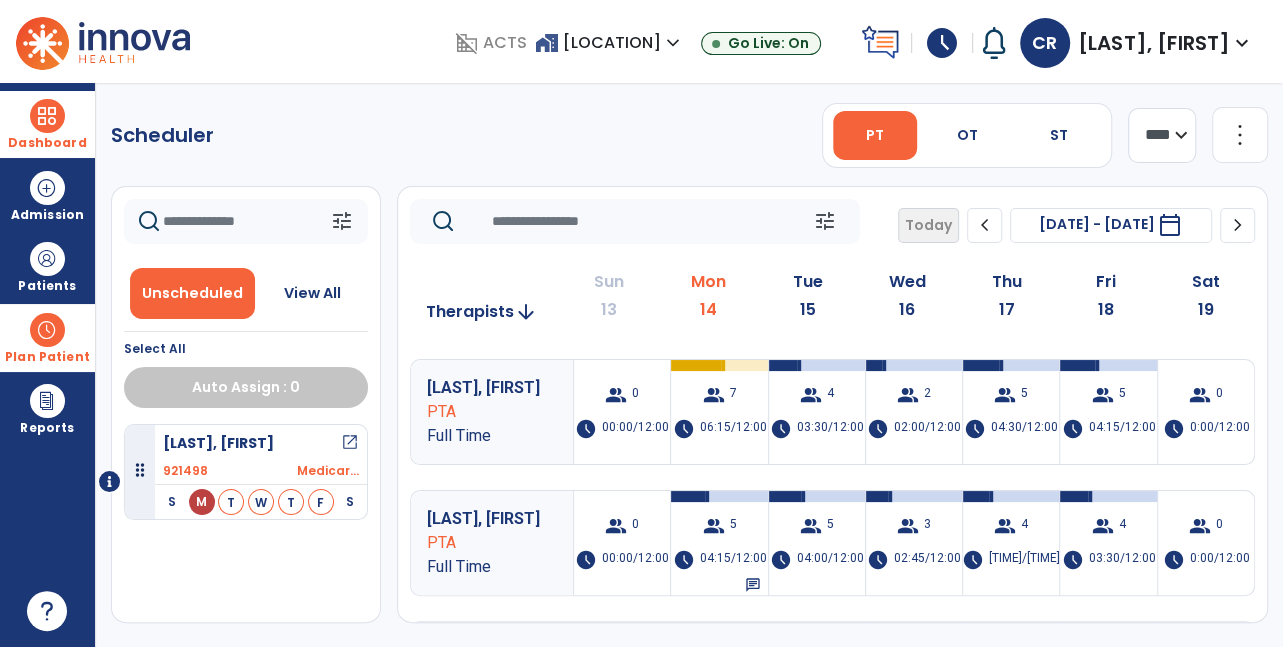 scroll, scrollTop: 258, scrollLeft: 0, axis: vertical 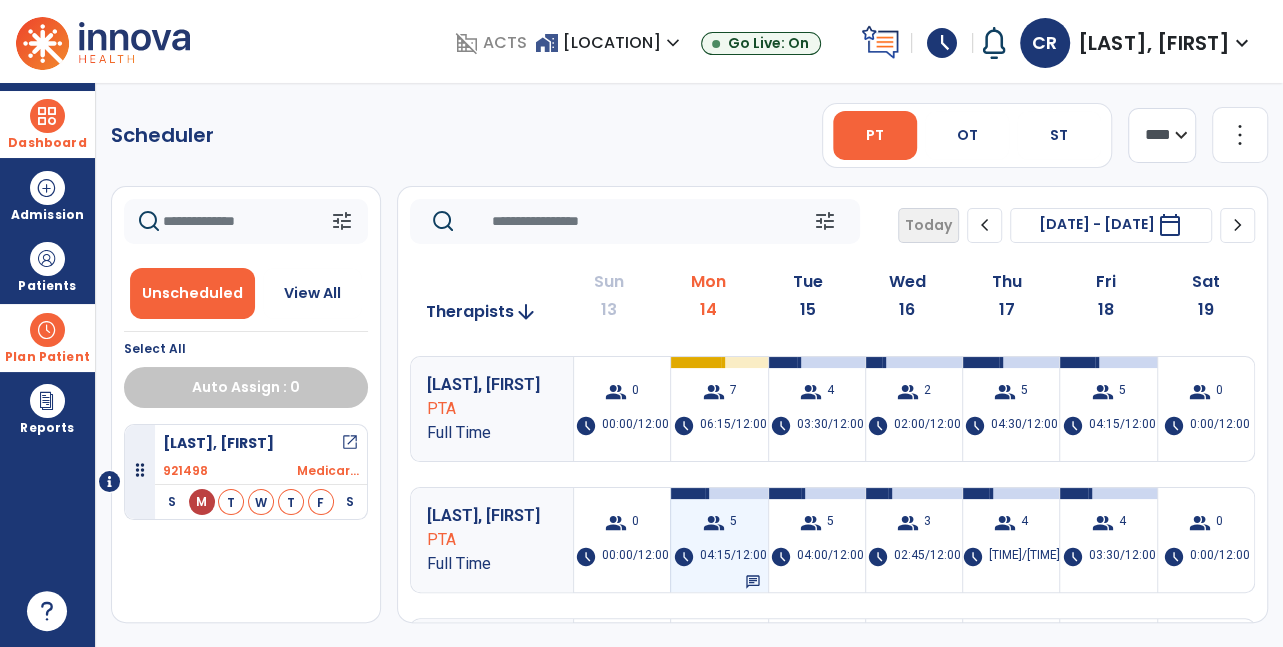 click on "group  5" at bounding box center (719, 523) 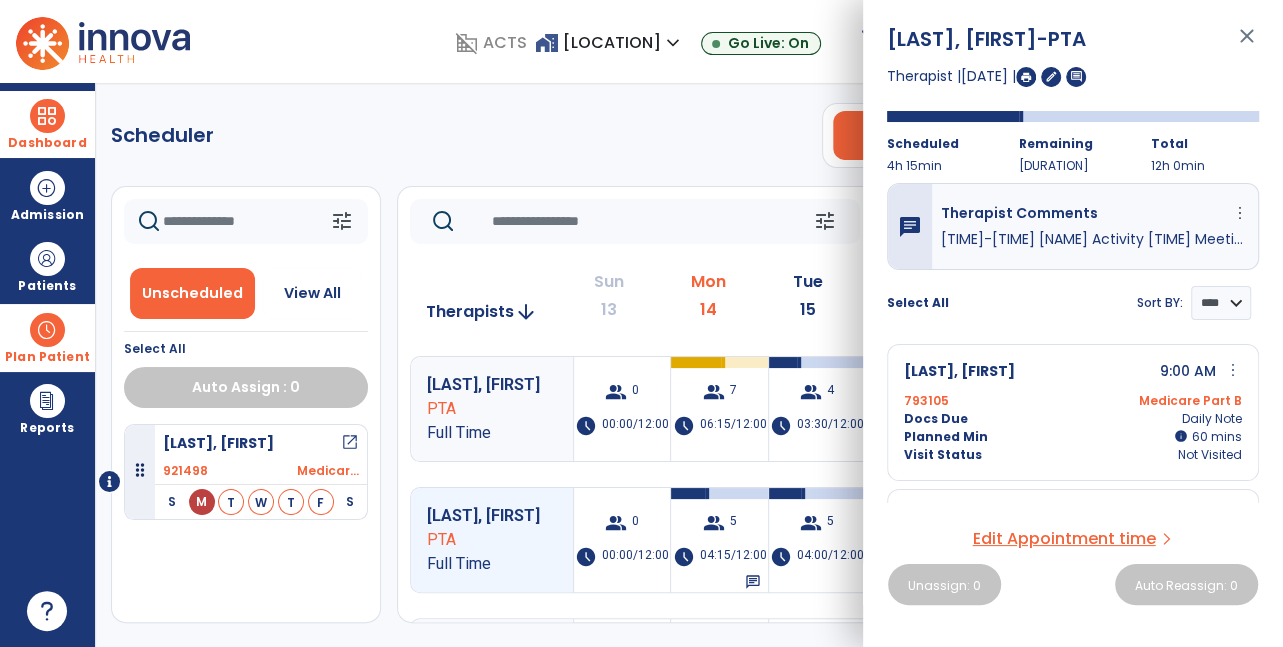 click on "Planned Min  info   60 I 60 mins" at bounding box center [1073, 437] 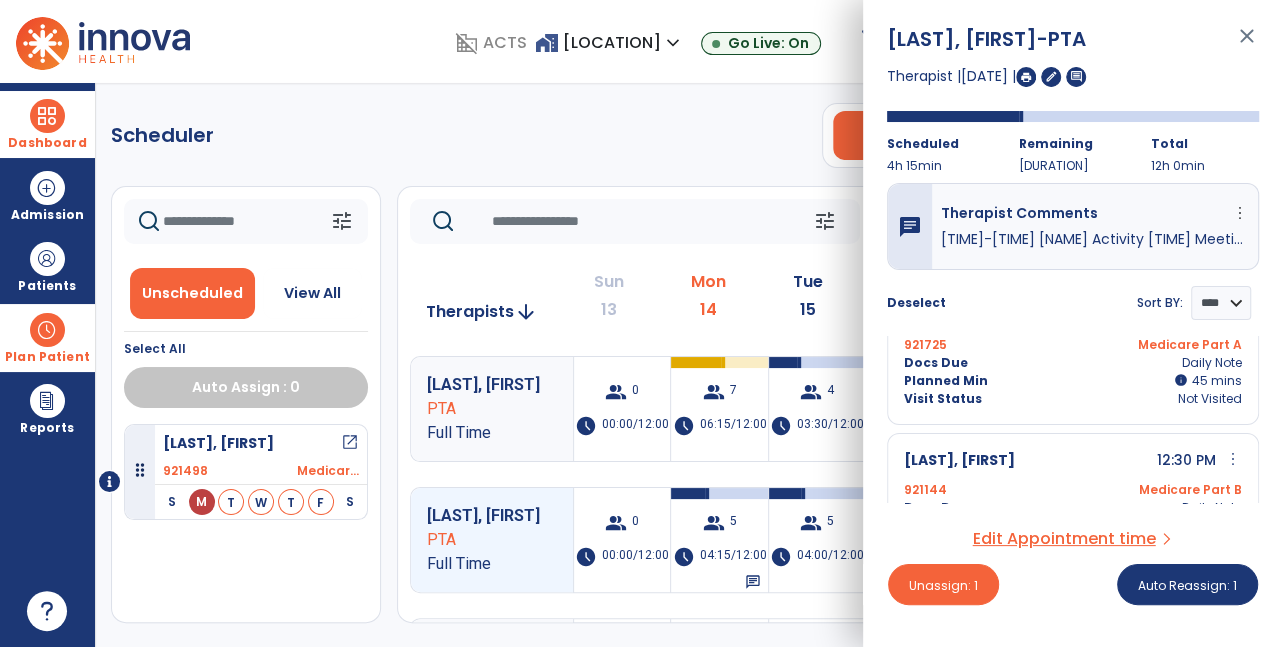 click on "Rose-ludington, Marie   12:30 PM  more_vert  edit   Edit Session   alt_route   Split Minutes  921144 Medicare Part B  Docs Due Daily Note   Planned Min  info   60 I 60 mins  Visit Status  Not Visited" at bounding box center (1073, 501) 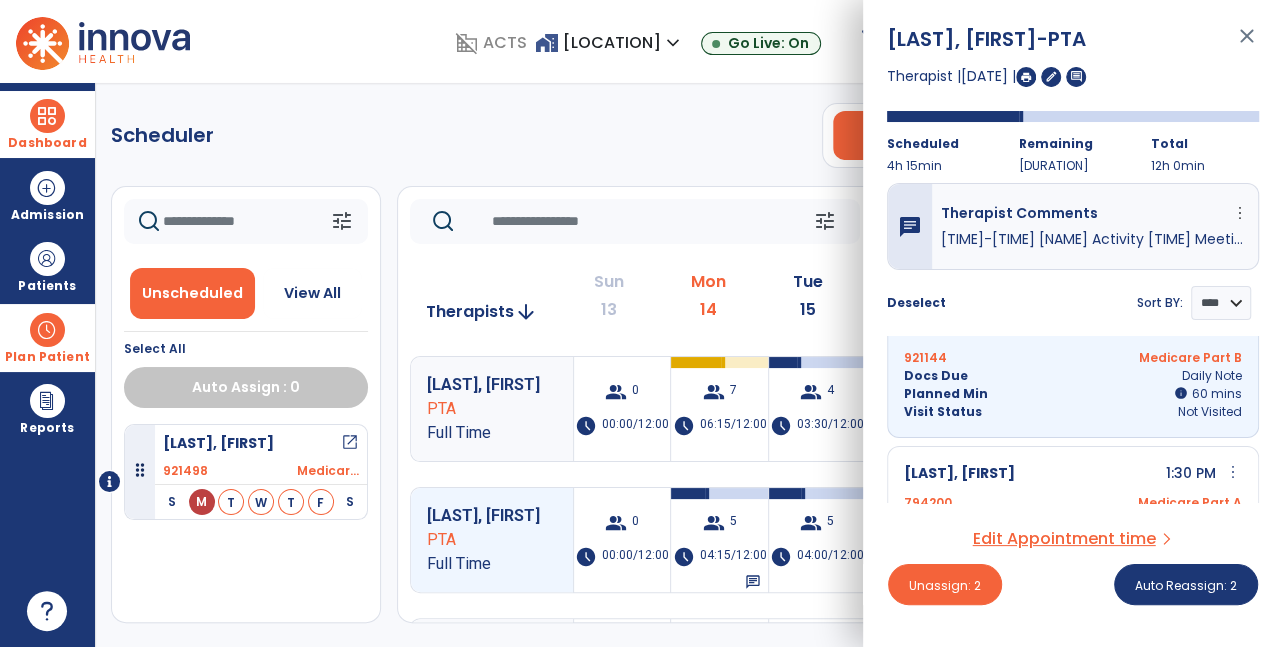 click on "Rose-ludington, Marie   12:30 PM  more_vert  edit   Edit Session   alt_route   Split Minutes  921144 Medicare Part B  Docs Due Daily Note   Planned Min  info   60 I 60 mins  Visit Status  Not Visited" at bounding box center [1073, 369] 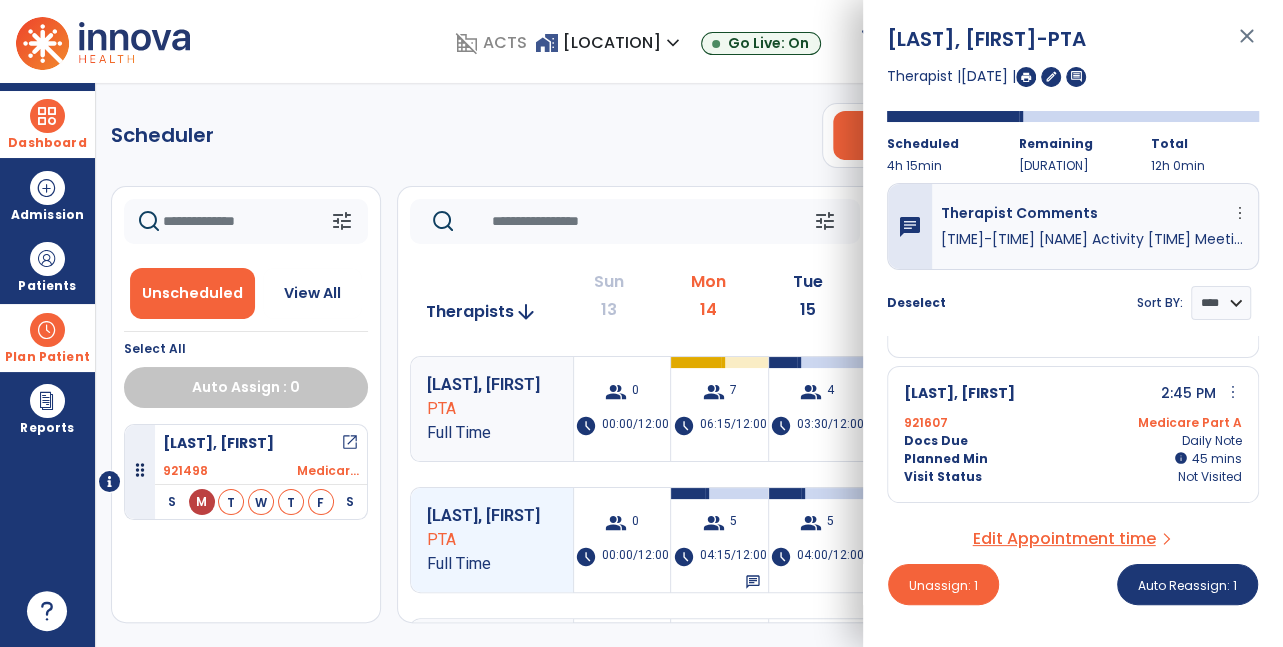 scroll, scrollTop: 615, scrollLeft: 0, axis: vertical 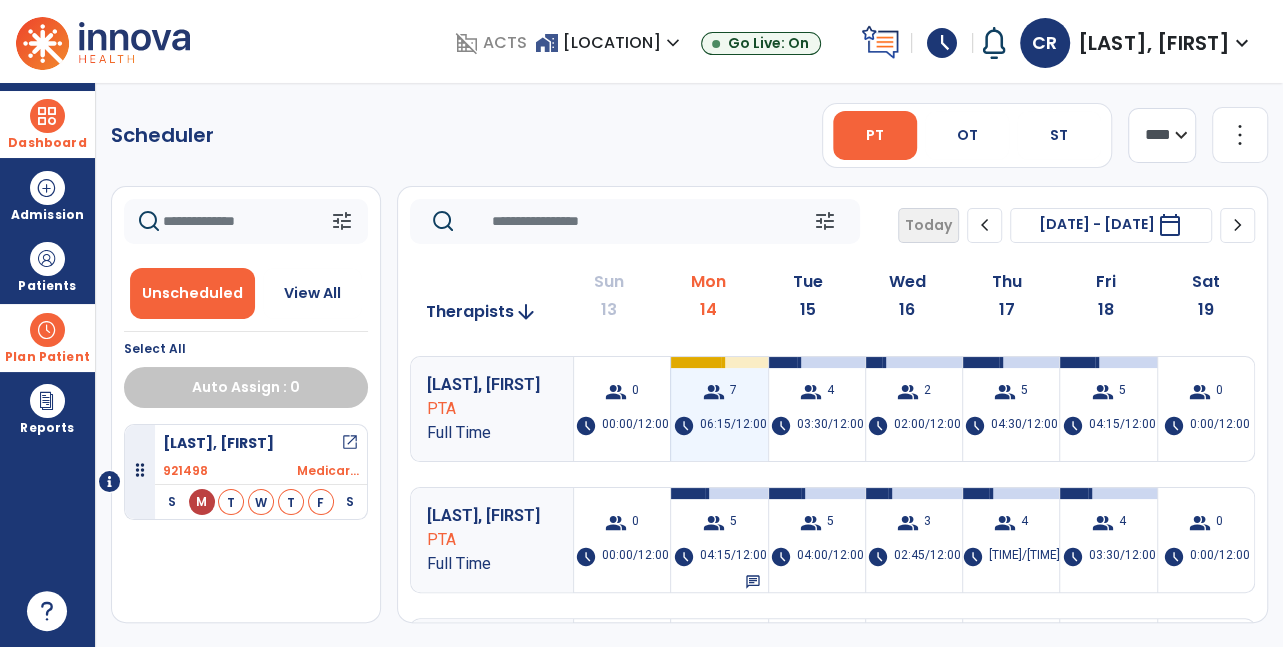 click on "group  7  schedule  06:15/12:00" at bounding box center (719, 409) 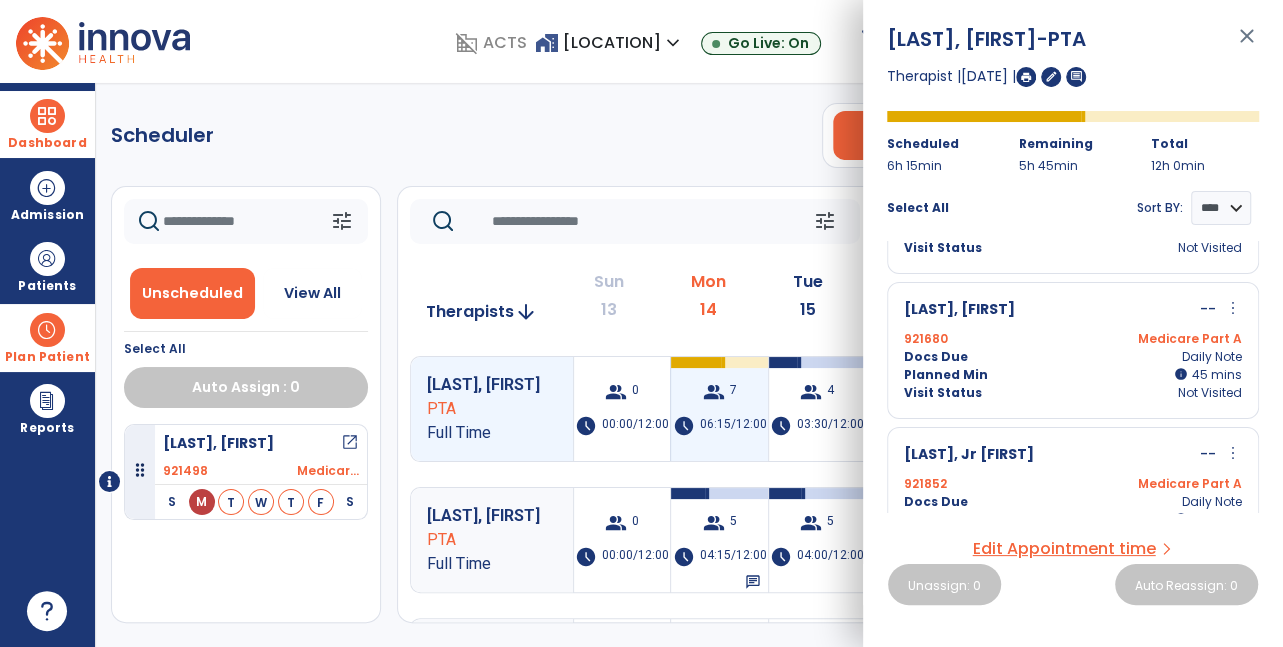 scroll, scrollTop: 549, scrollLeft: 0, axis: vertical 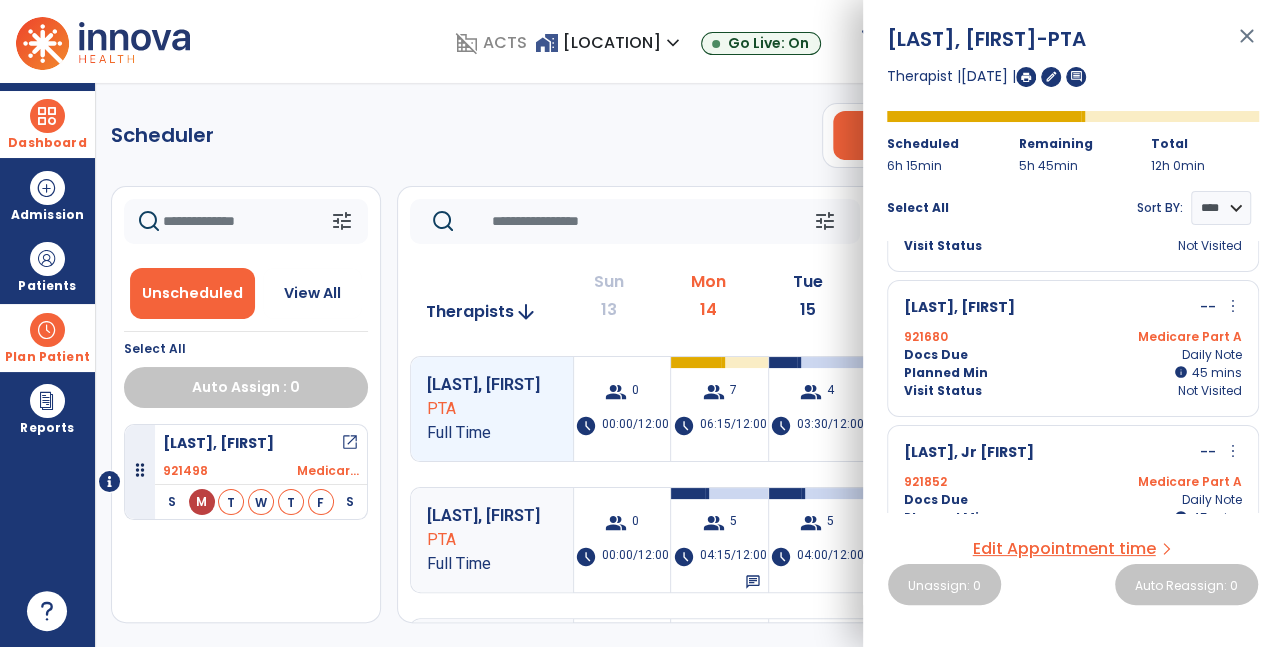 click on "Scheduler   PT   OT   ST  **** *** more_vert  Manage Labor   View All Therapists   Print" 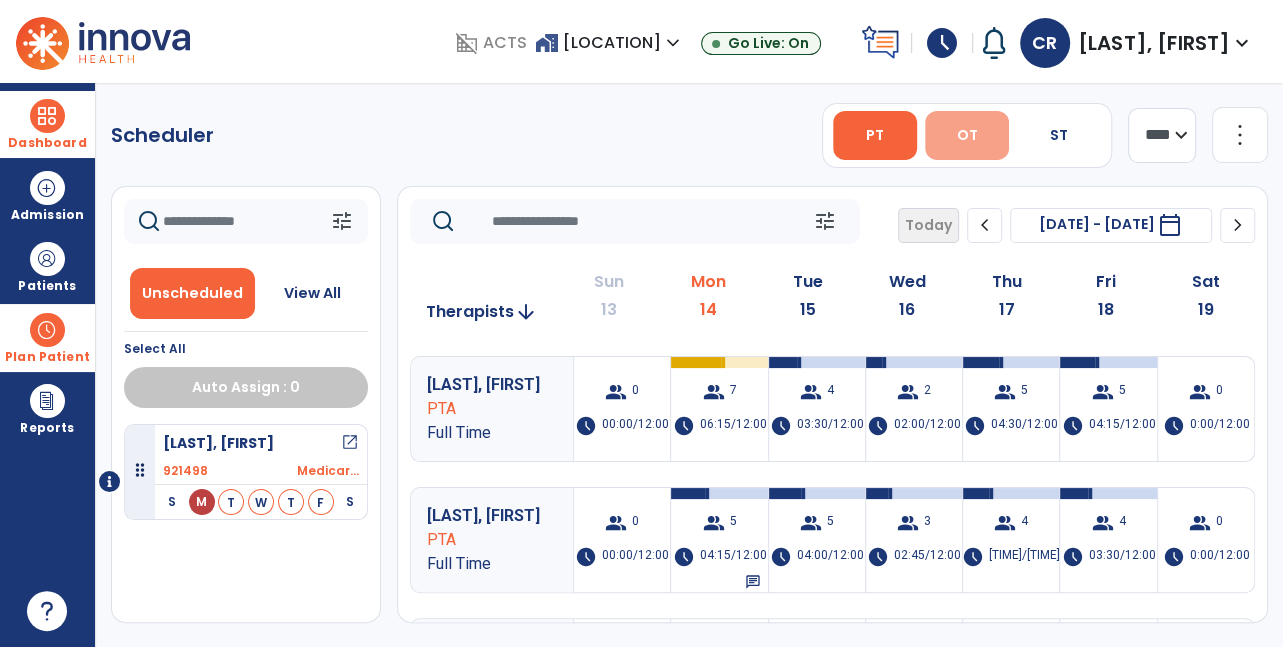 click on "OT" at bounding box center [966, 135] 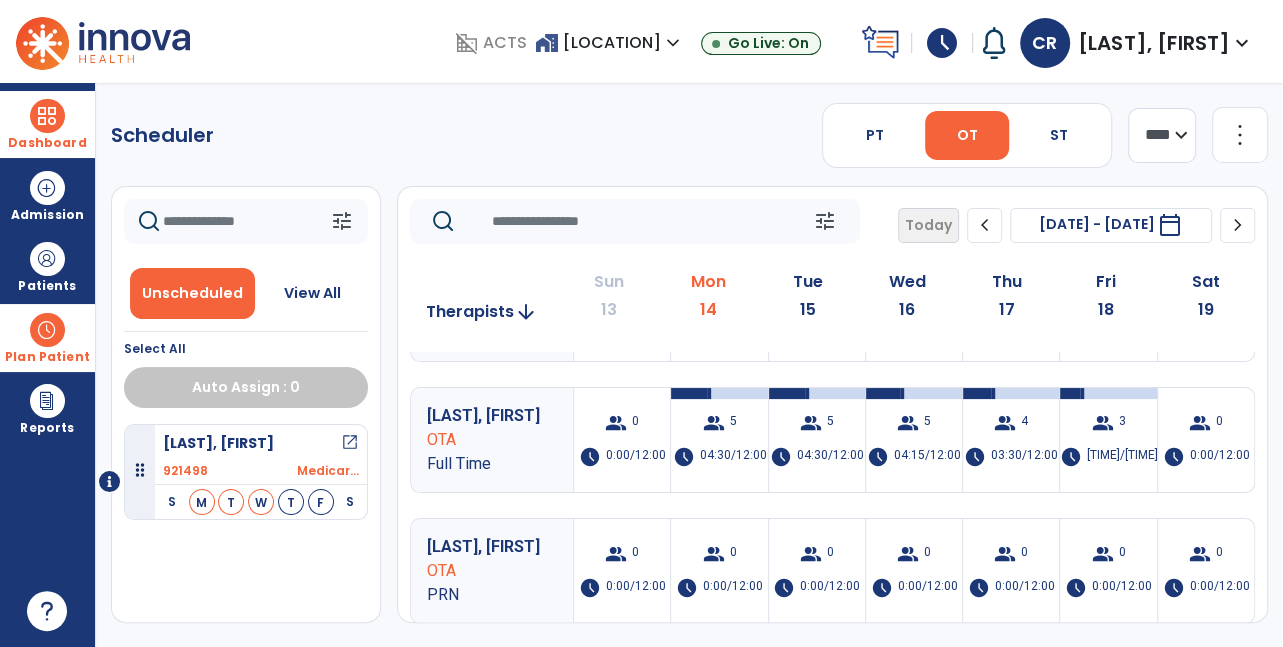scroll, scrollTop: 226, scrollLeft: 0, axis: vertical 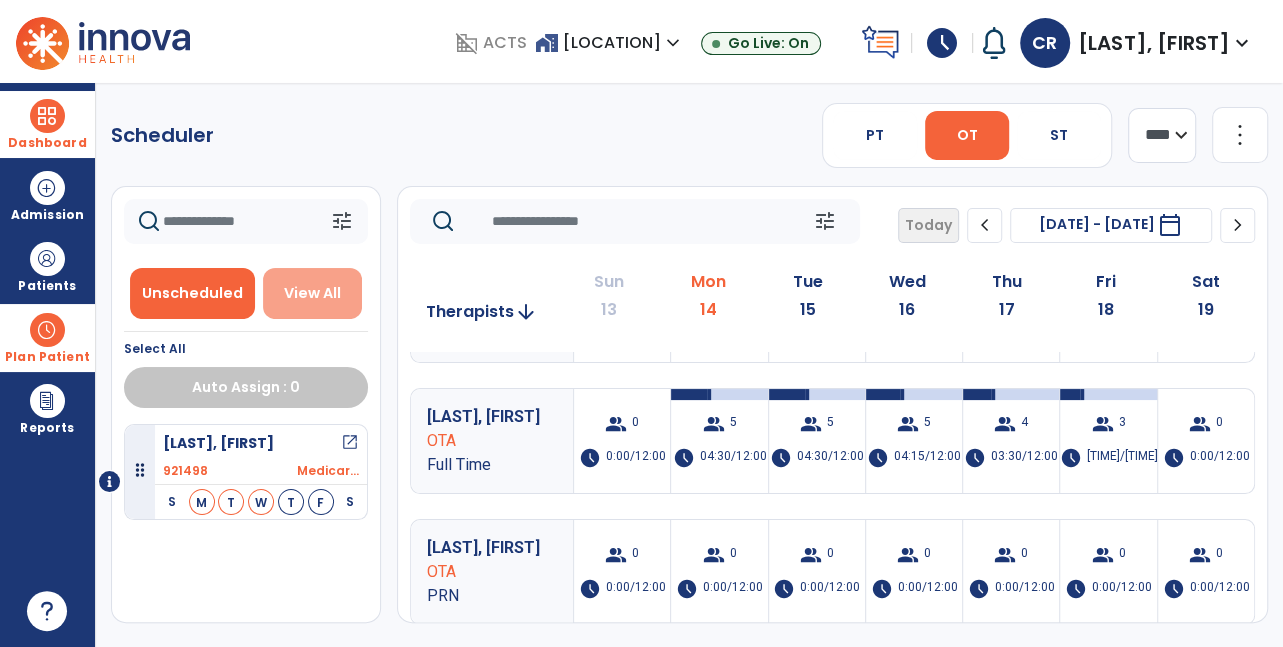 click on "View All" at bounding box center (312, 293) 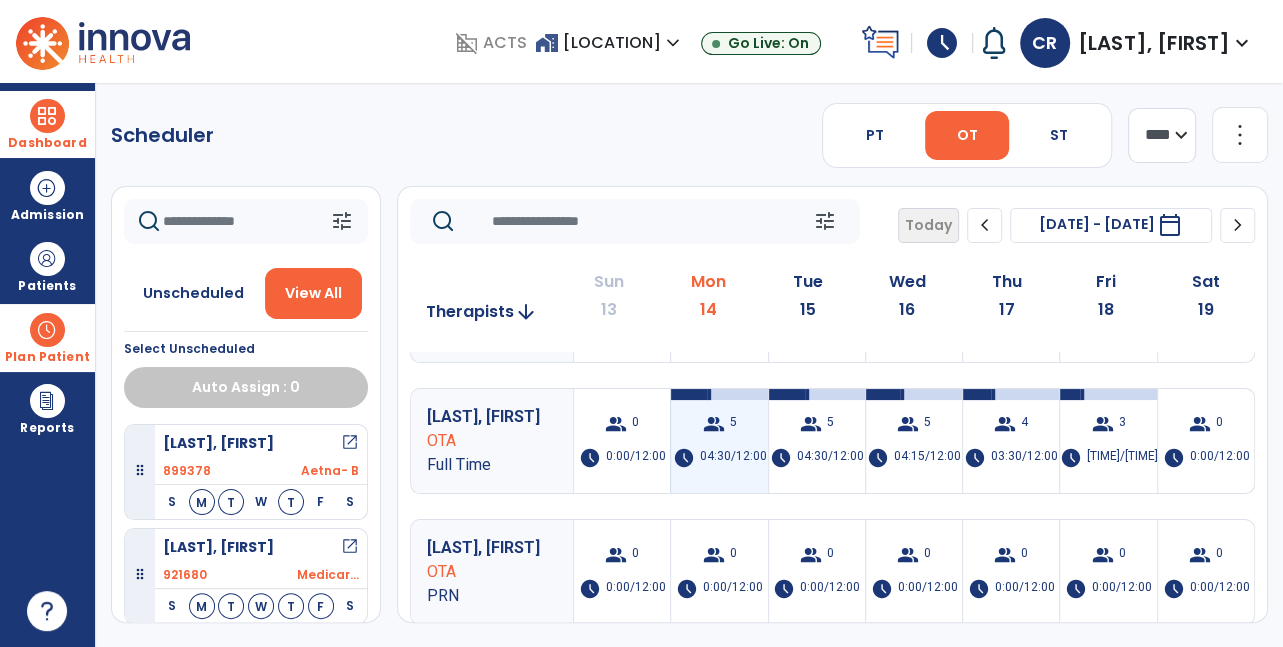 click on "04:30/12:00" at bounding box center [732, 458] 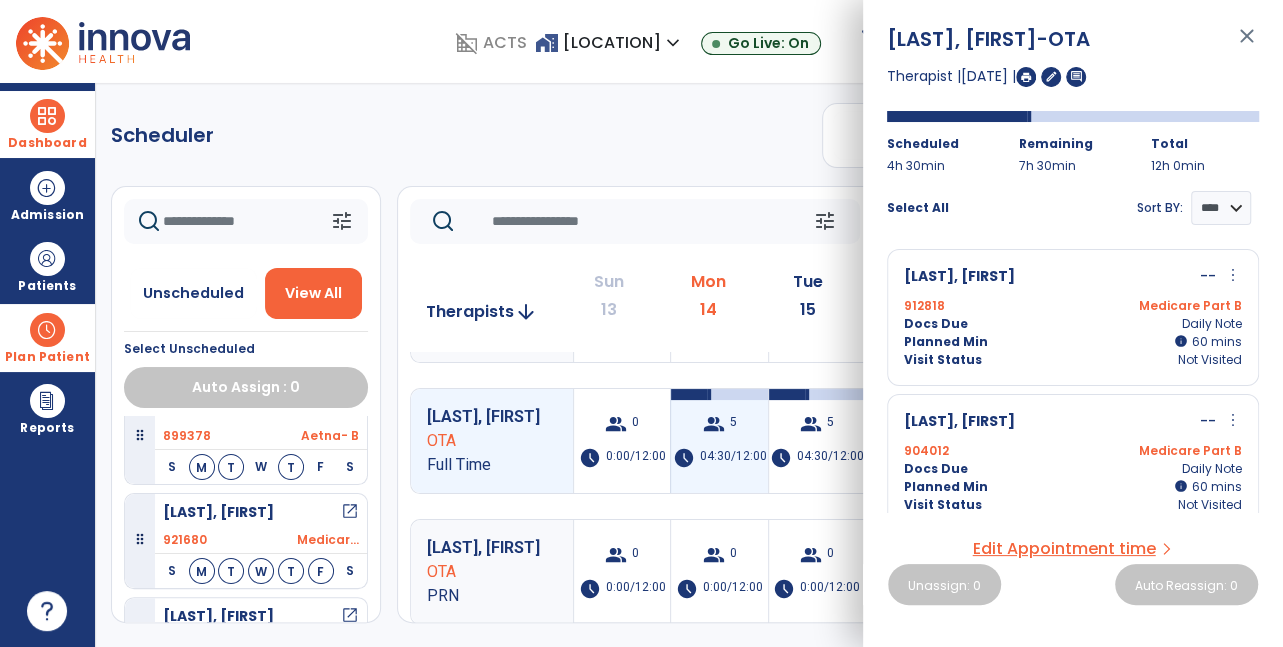 scroll, scrollTop: 55, scrollLeft: 0, axis: vertical 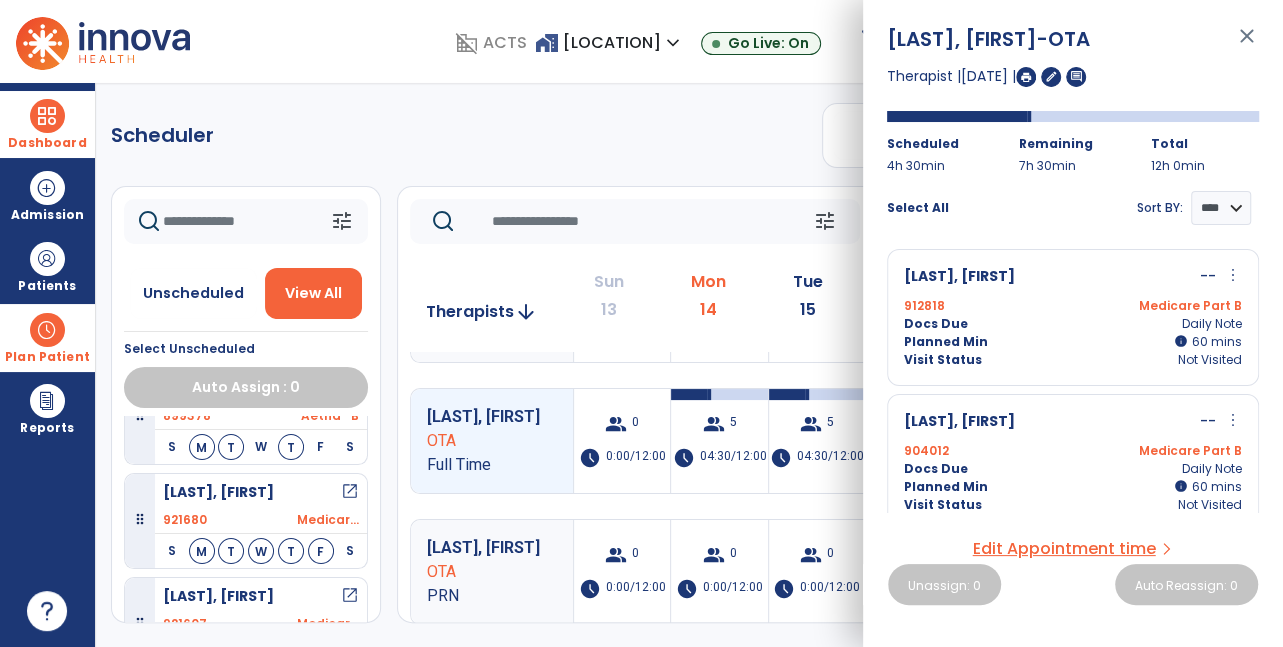 click on "M" at bounding box center (202, 551) 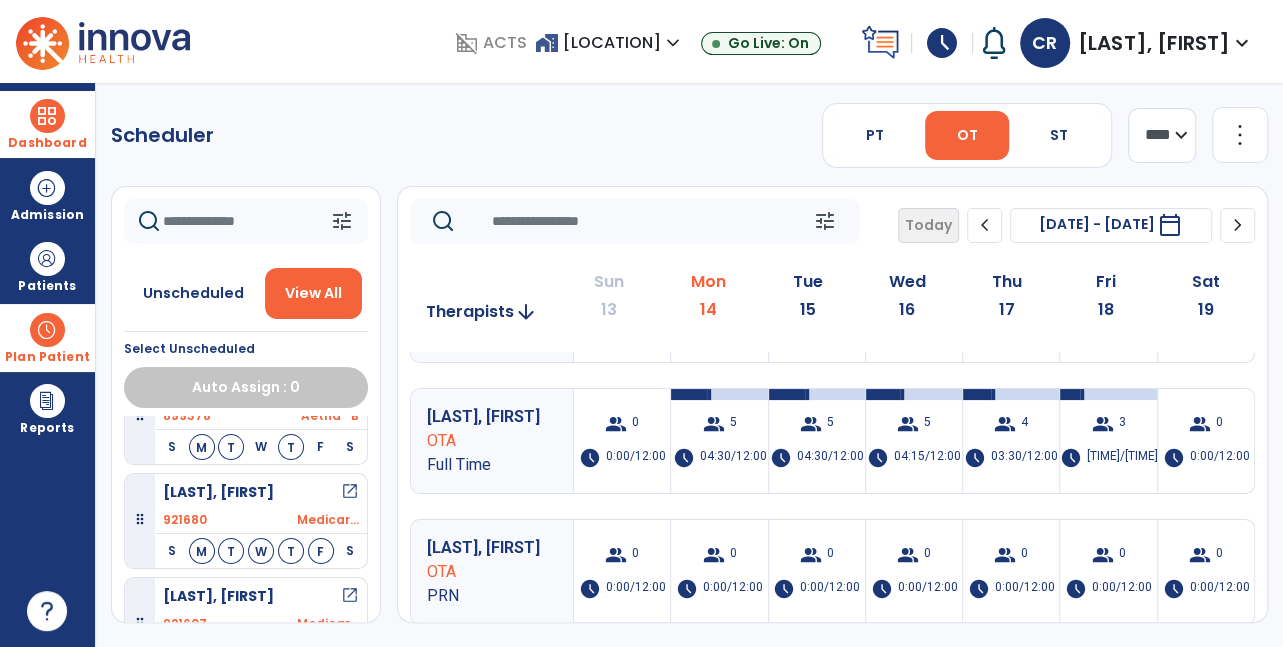 click on "open_in_new" at bounding box center (350, 492) 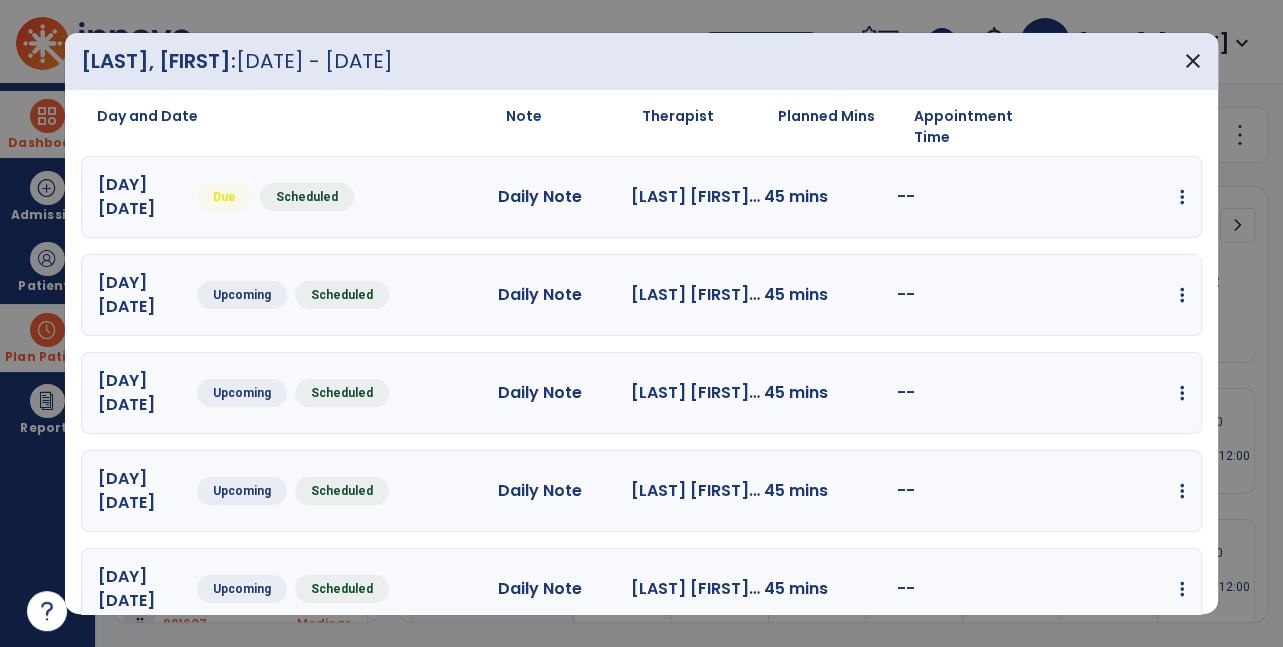 click on "edit   Edit Session   alt_route   Split Minutes  add_comment  Add Note" at bounding box center [1118, 197] 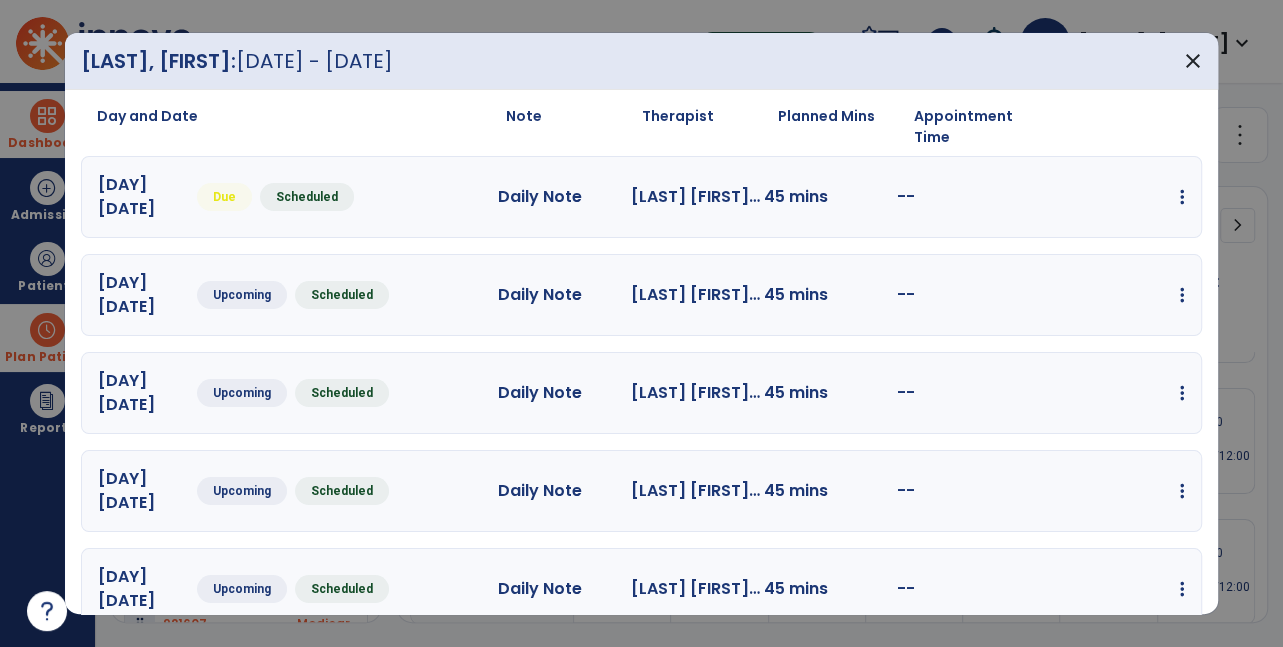 click at bounding box center (1182, 197) 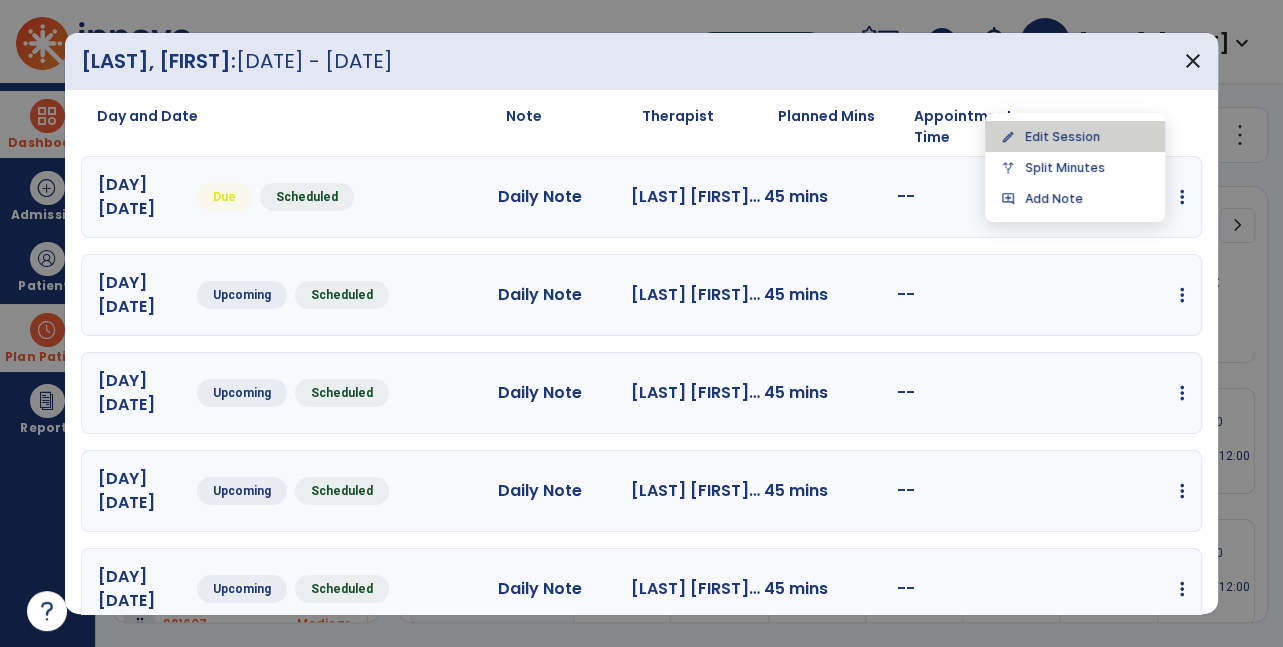click on "edit   Edit Session" at bounding box center [1075, 136] 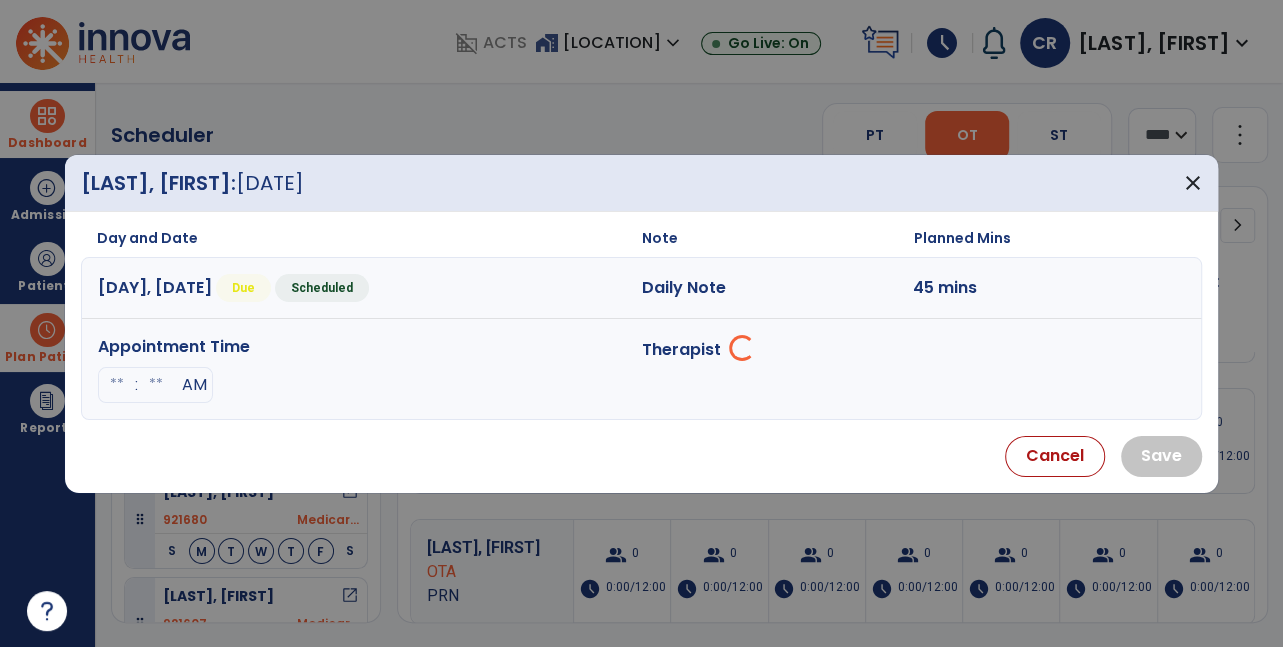 select on "**********" 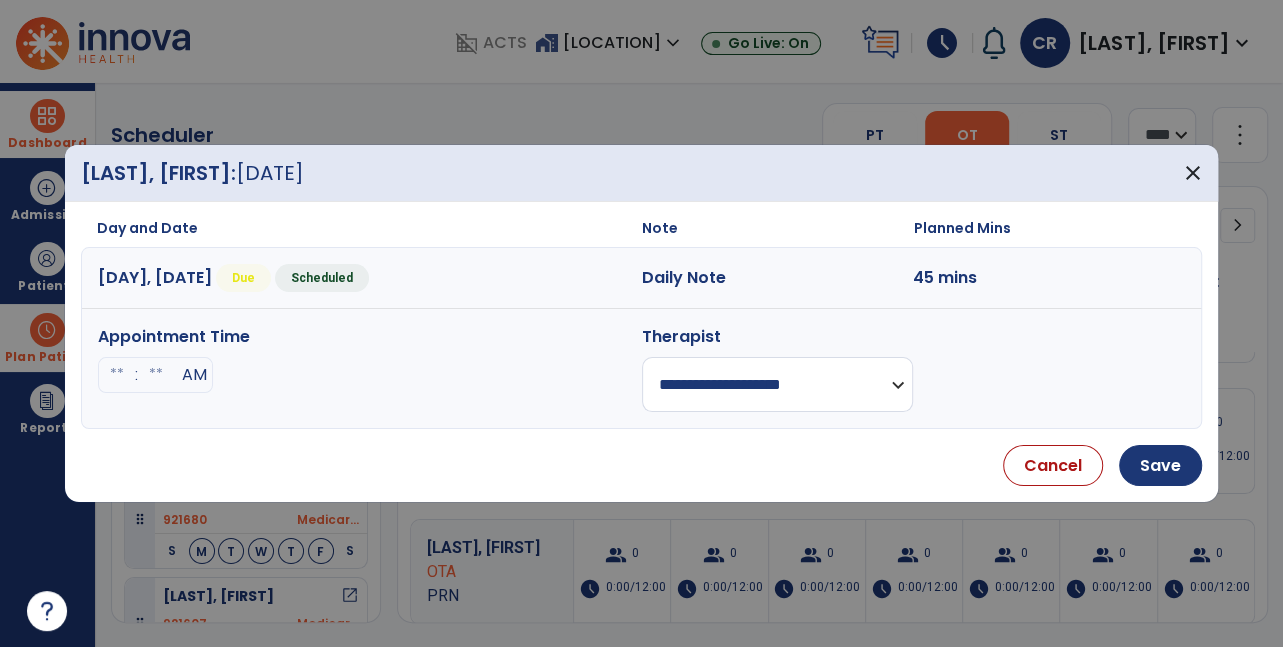 click at bounding box center [117, 375] 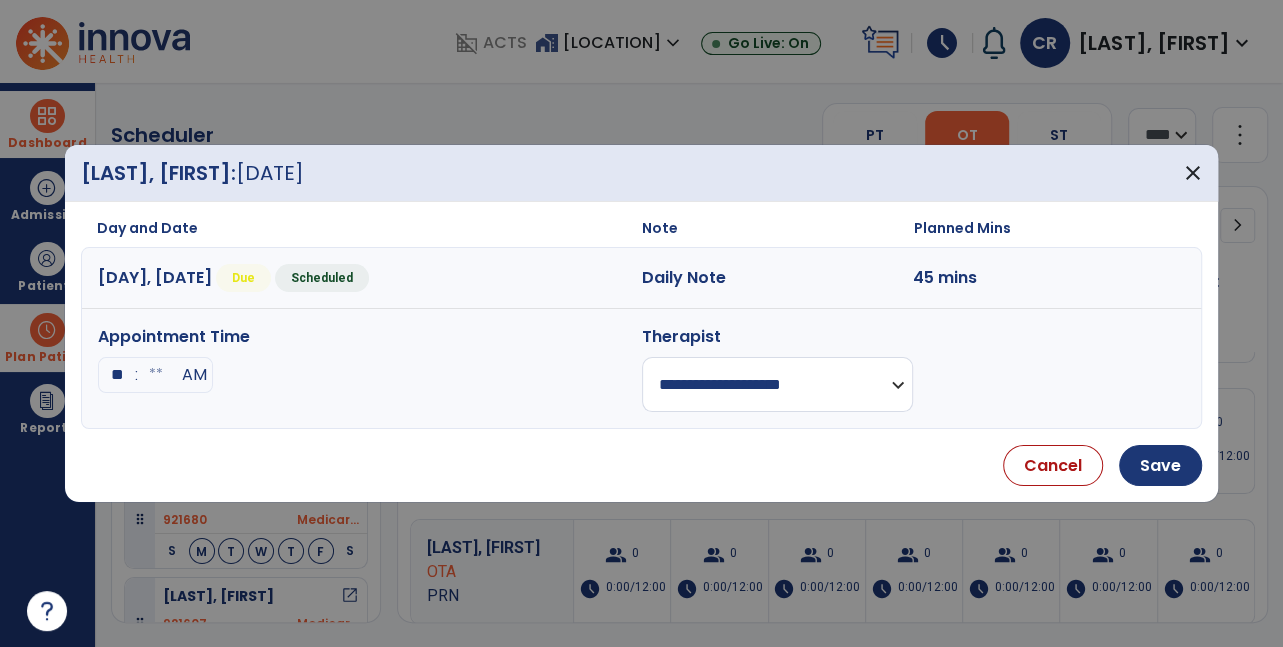 type on "**" 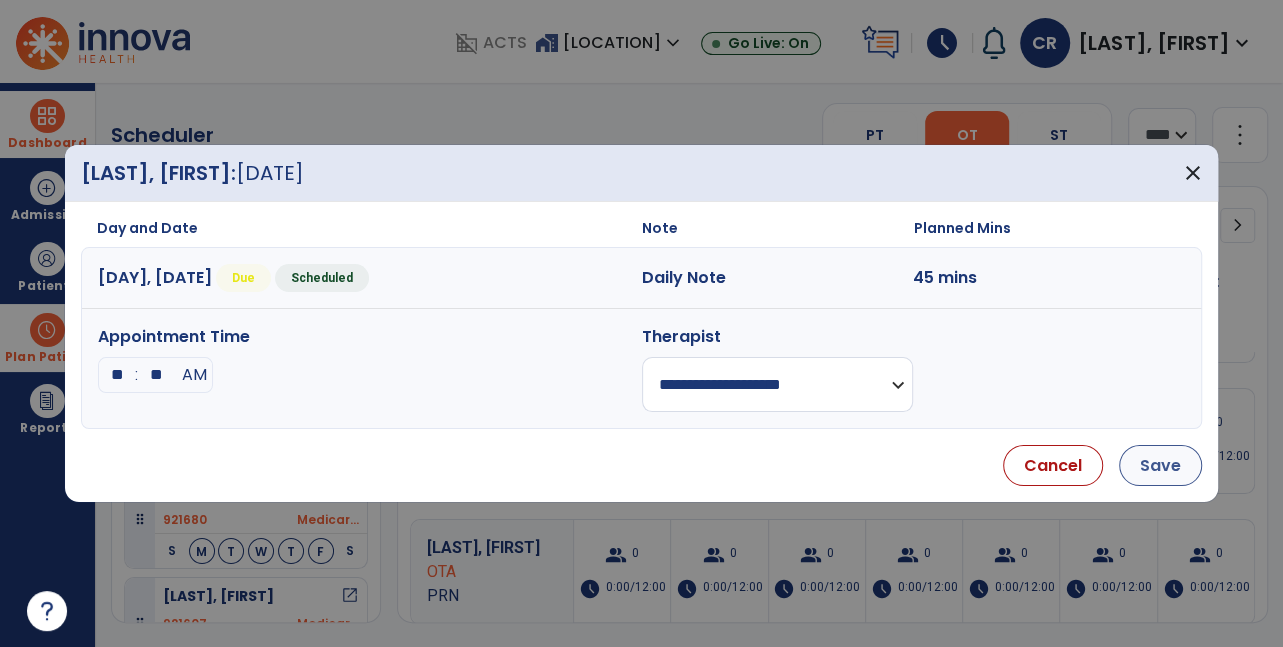 type on "**" 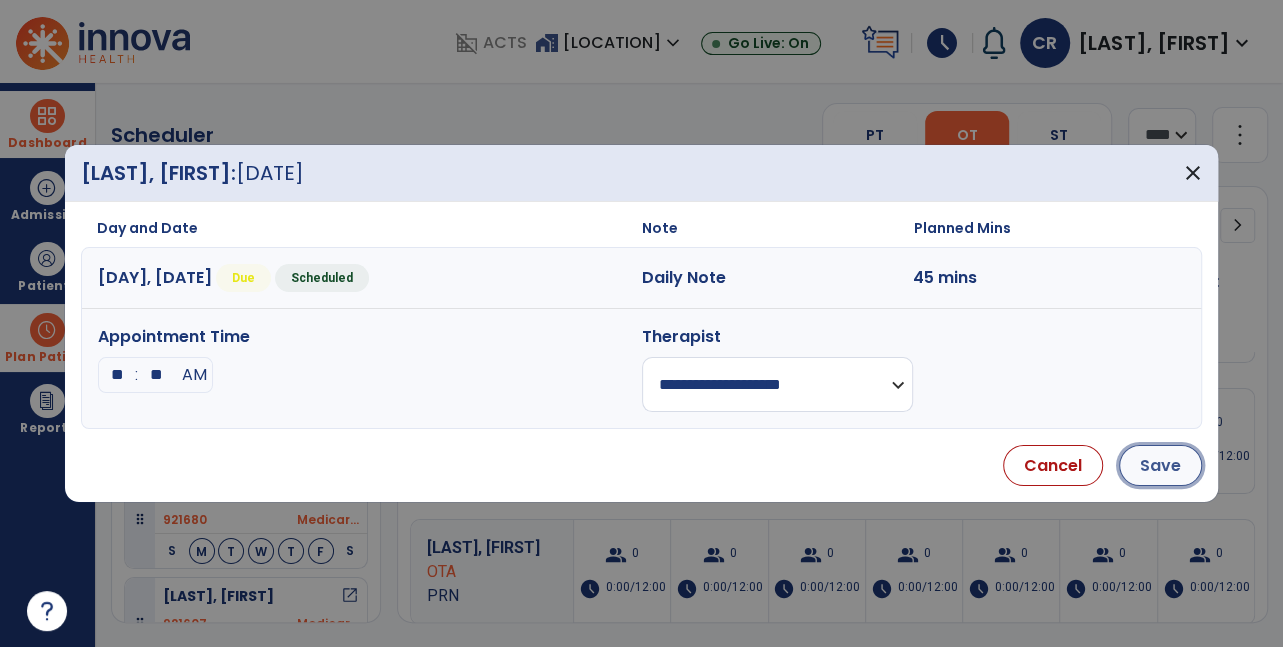 click on "Save" at bounding box center [1160, 465] 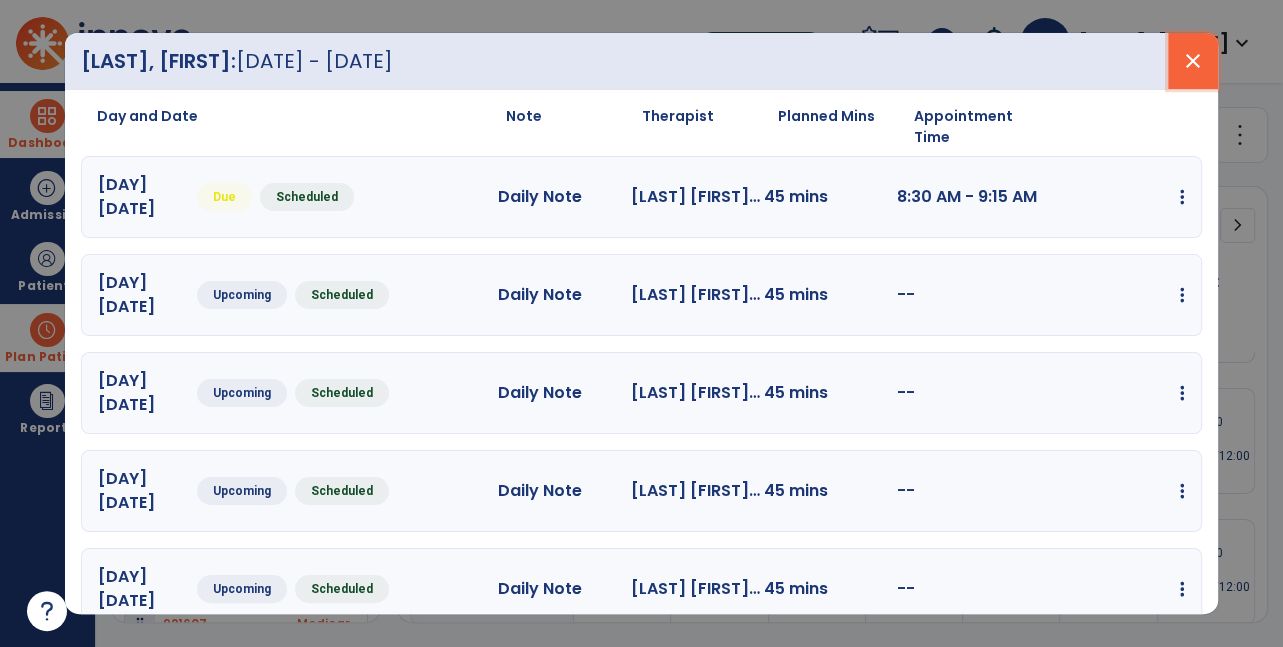 click on "close" at bounding box center [1193, 61] 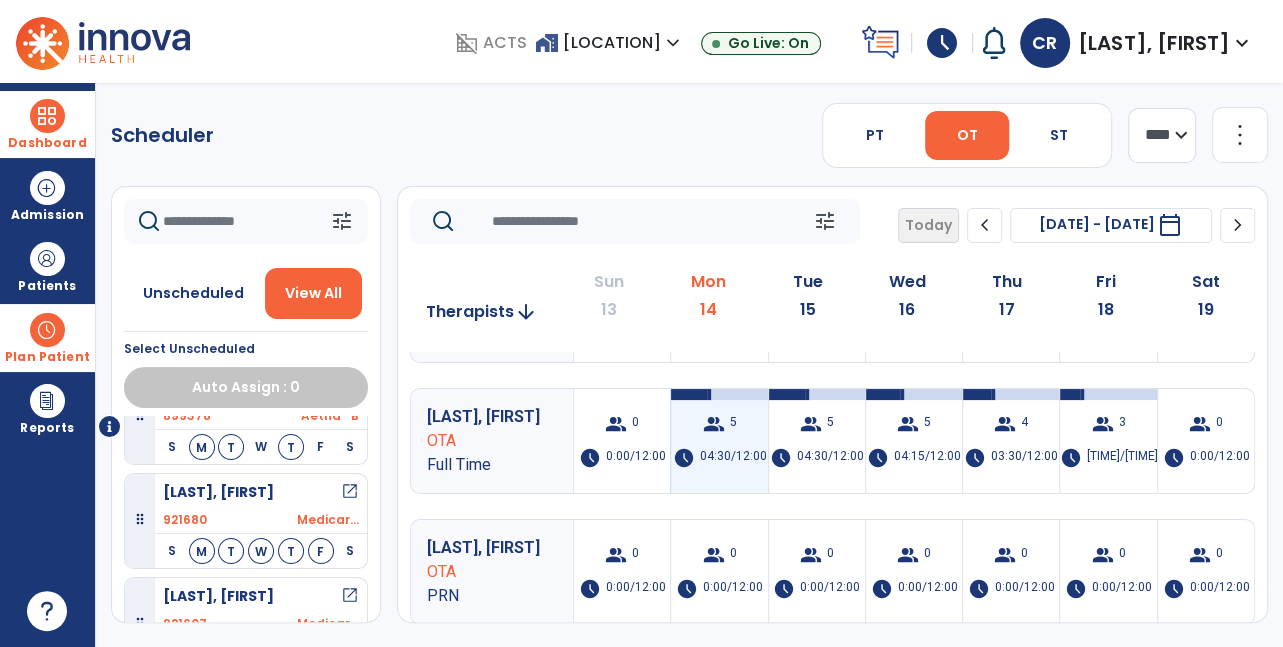 click on "group" at bounding box center (713, 424) 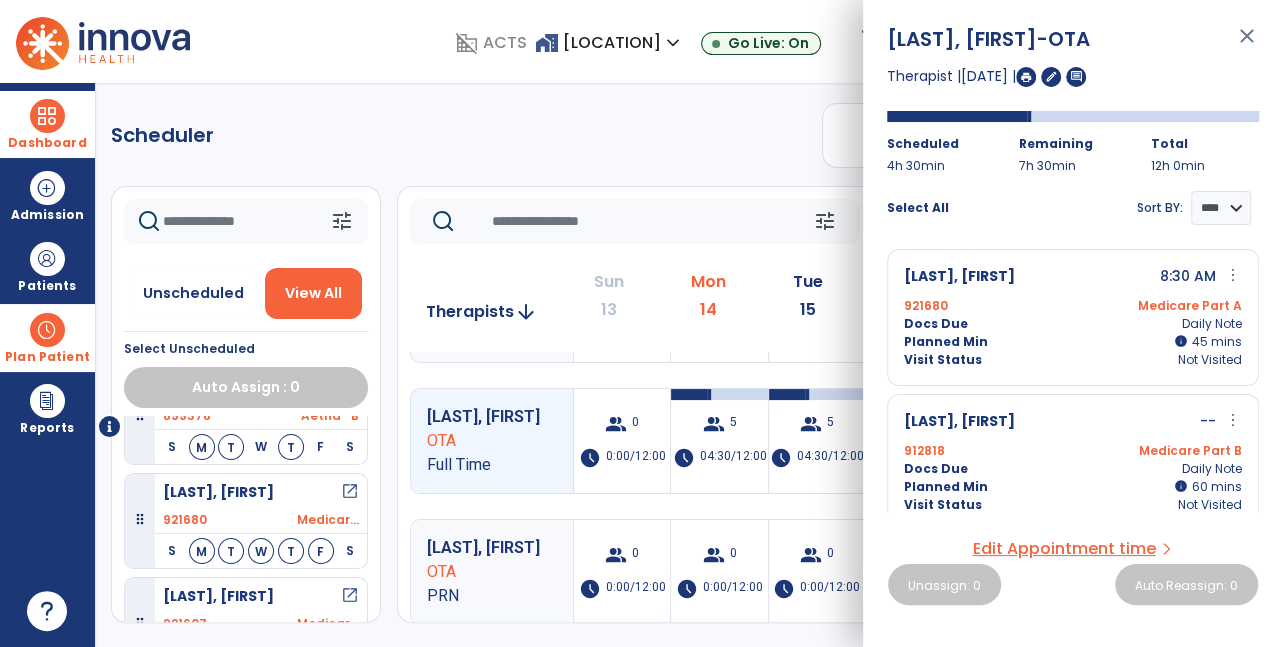 click on "Bradley, Charlotte   open_in_new  921607 Medicar...  S M T W T F S" at bounding box center [246, 621] 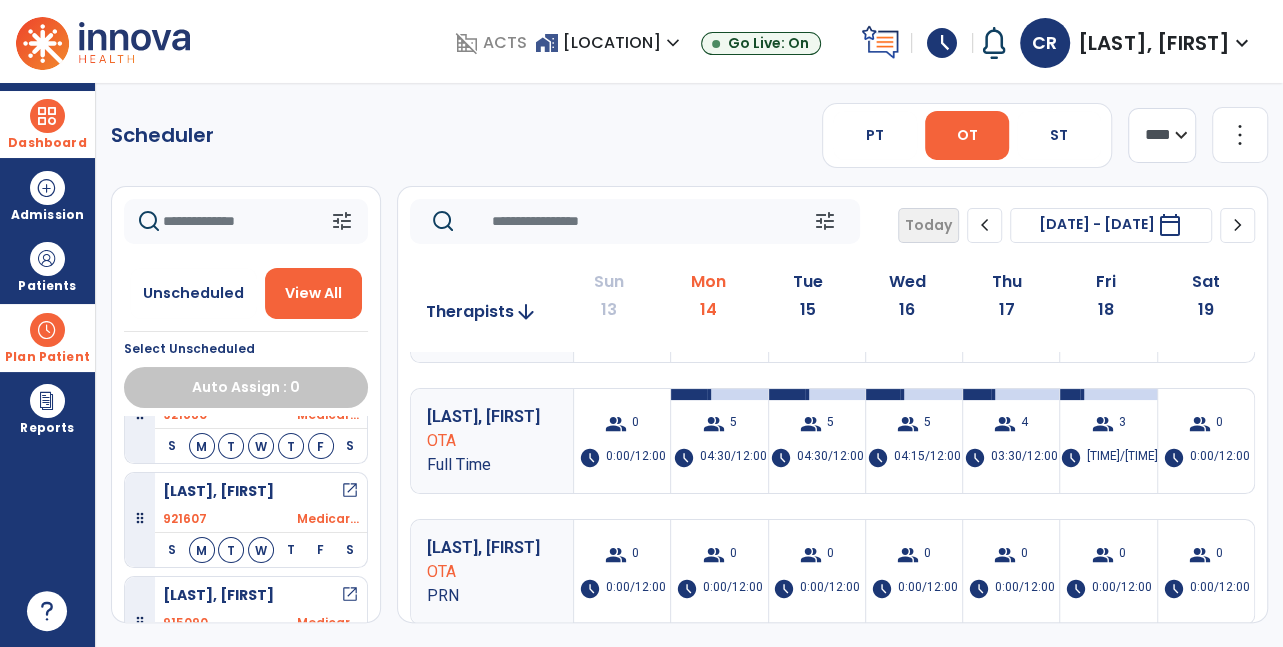 click at bounding box center [261, 532] 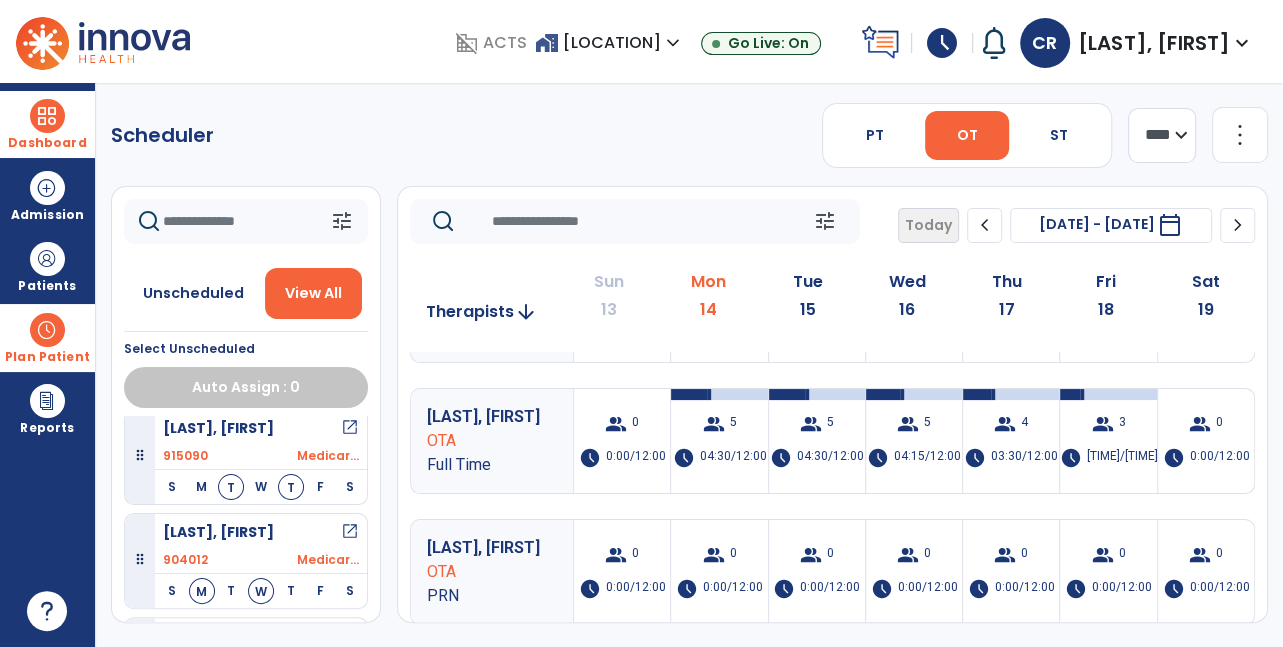 click on "Burns, Janice   open_in_new  915090 Medicar...  S M T W T F S" at bounding box center [261, 457] 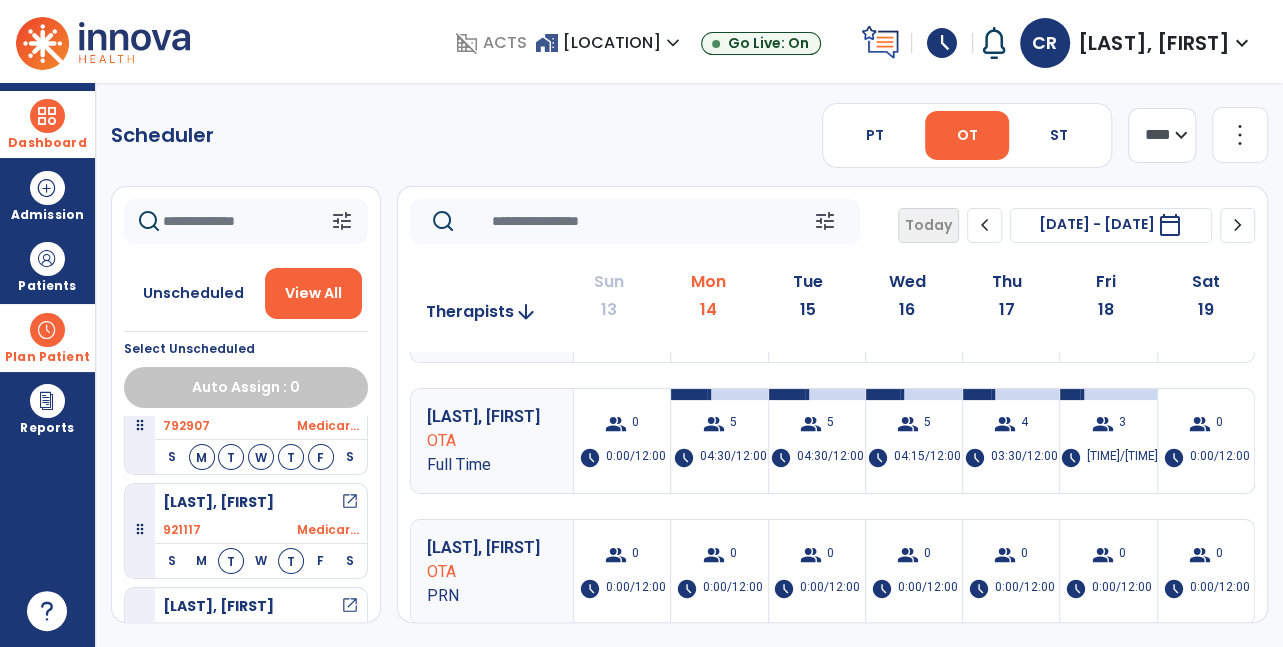 click on "Mathwich, Alfred   open_in_new" at bounding box center [261, 502] 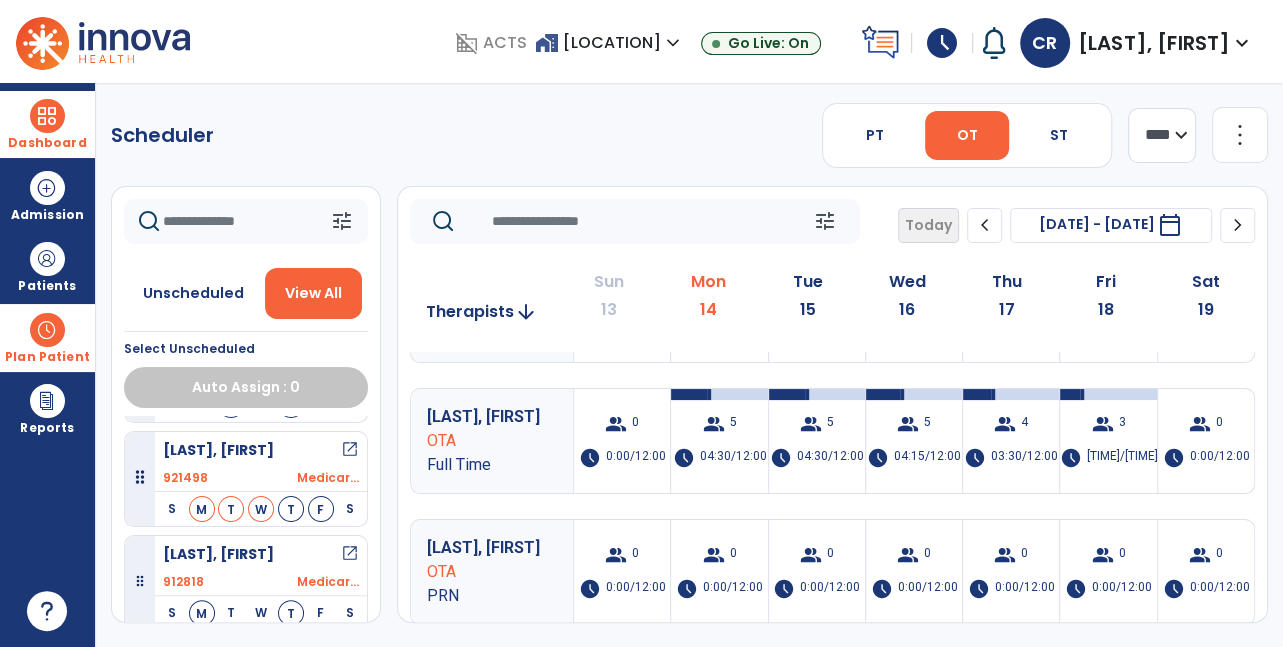 scroll, scrollTop: 1038, scrollLeft: 0, axis: vertical 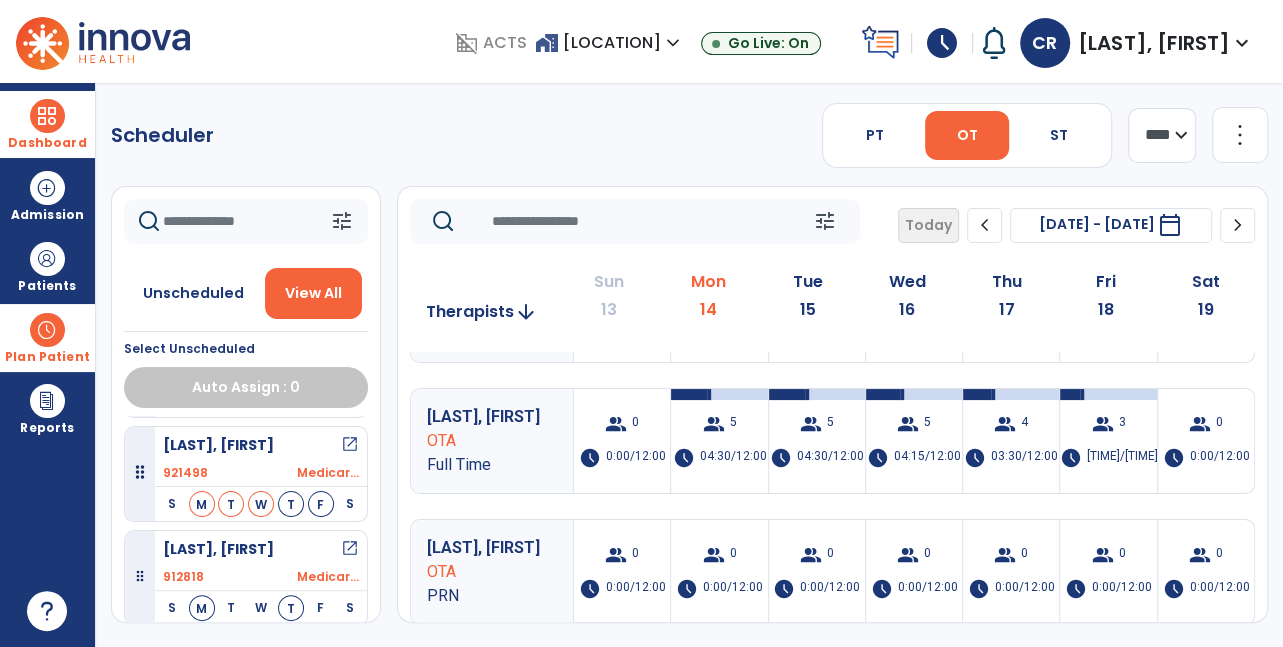 click on "View All" at bounding box center (313, 293) 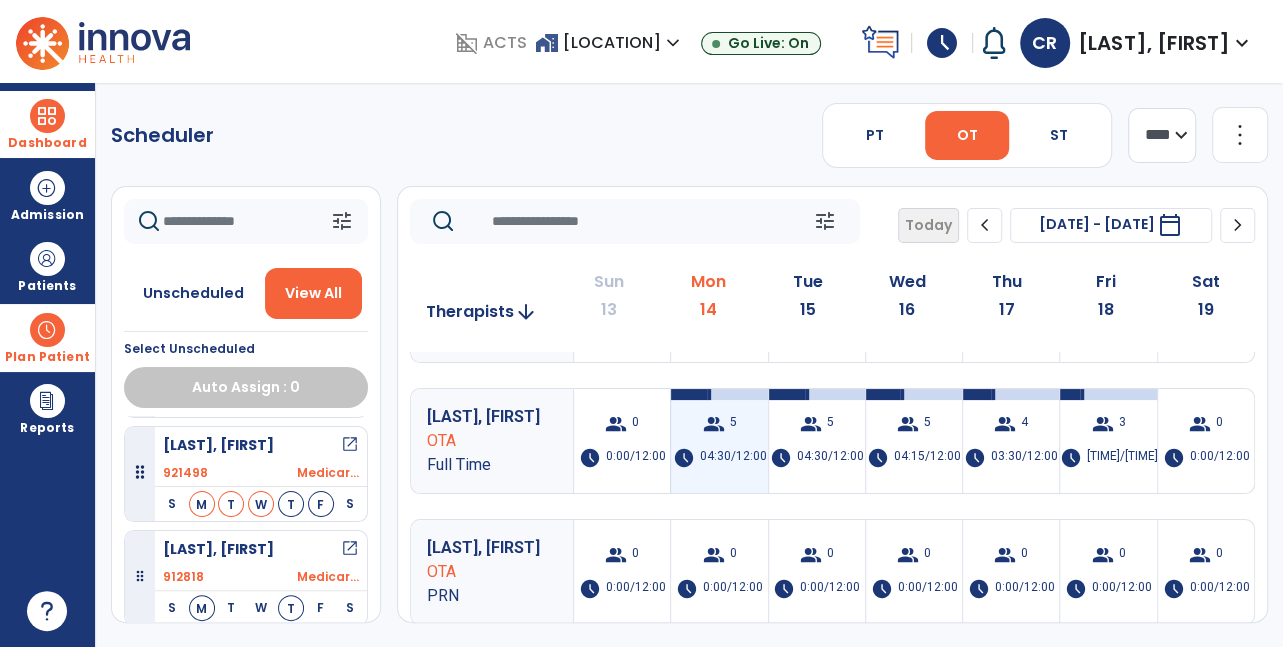 click on "group  5  schedule  04:30/12:00" at bounding box center (719, 441) 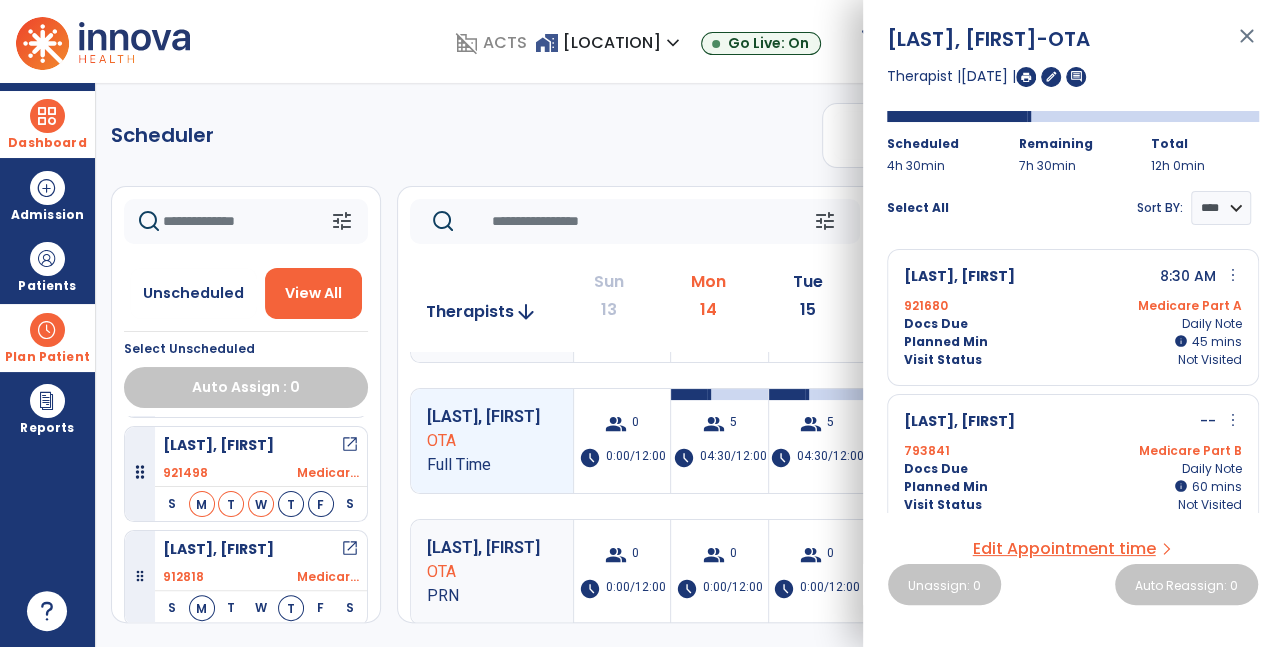 click on "View All" at bounding box center (314, 293) 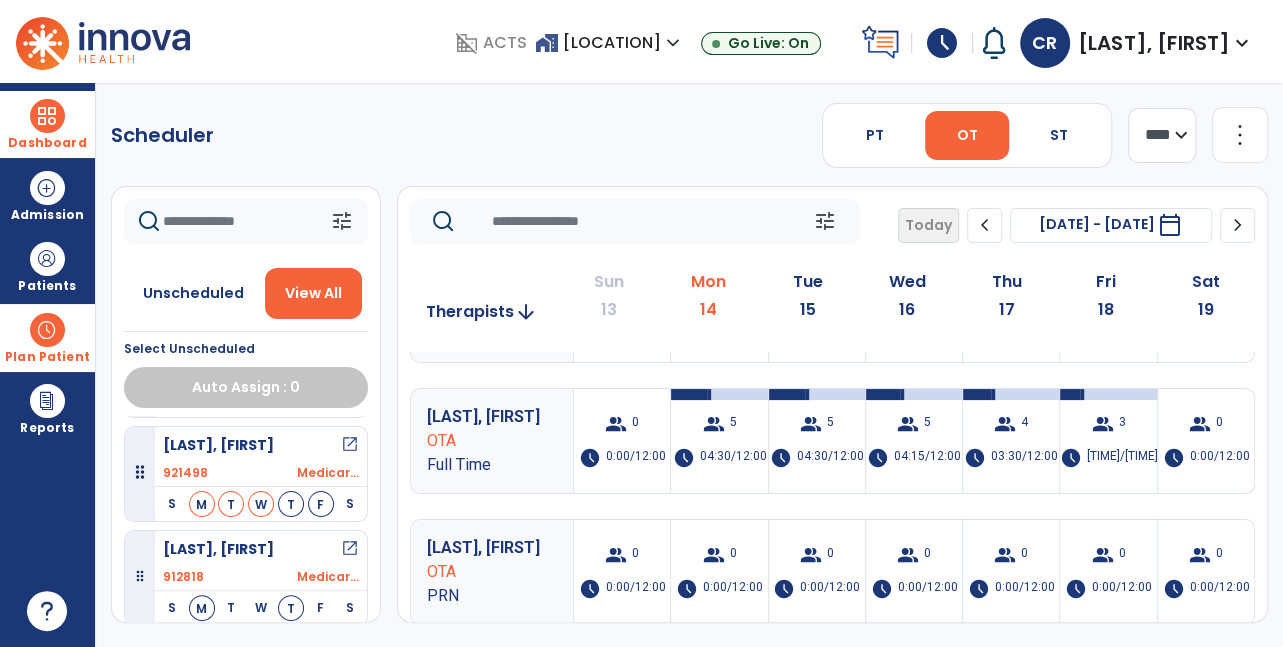 click on "View All" at bounding box center (313, 293) 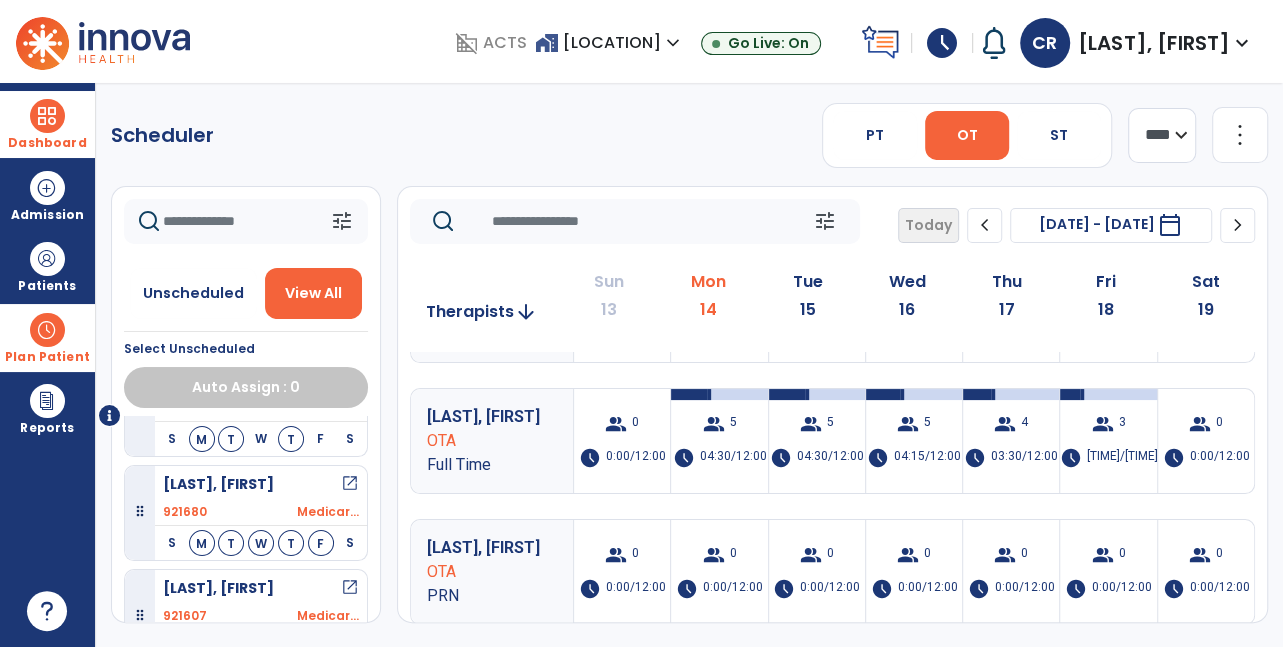 scroll, scrollTop: 62, scrollLeft: 0, axis: vertical 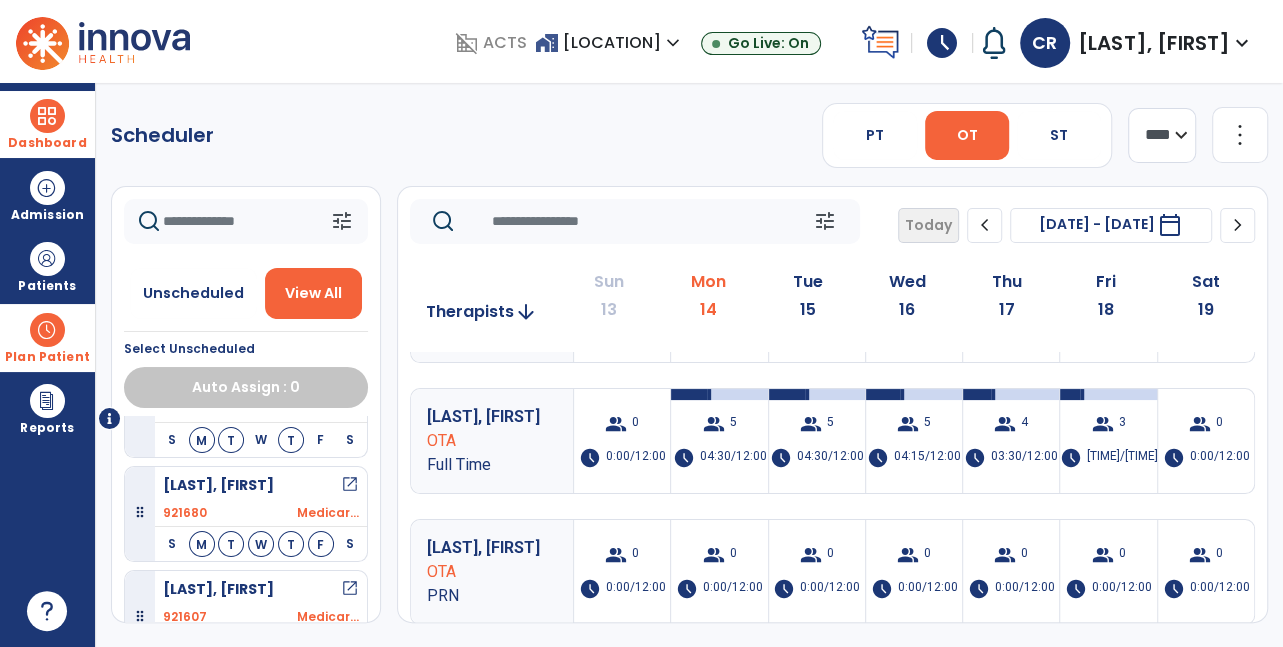 click on "M" at bounding box center [202, 544] 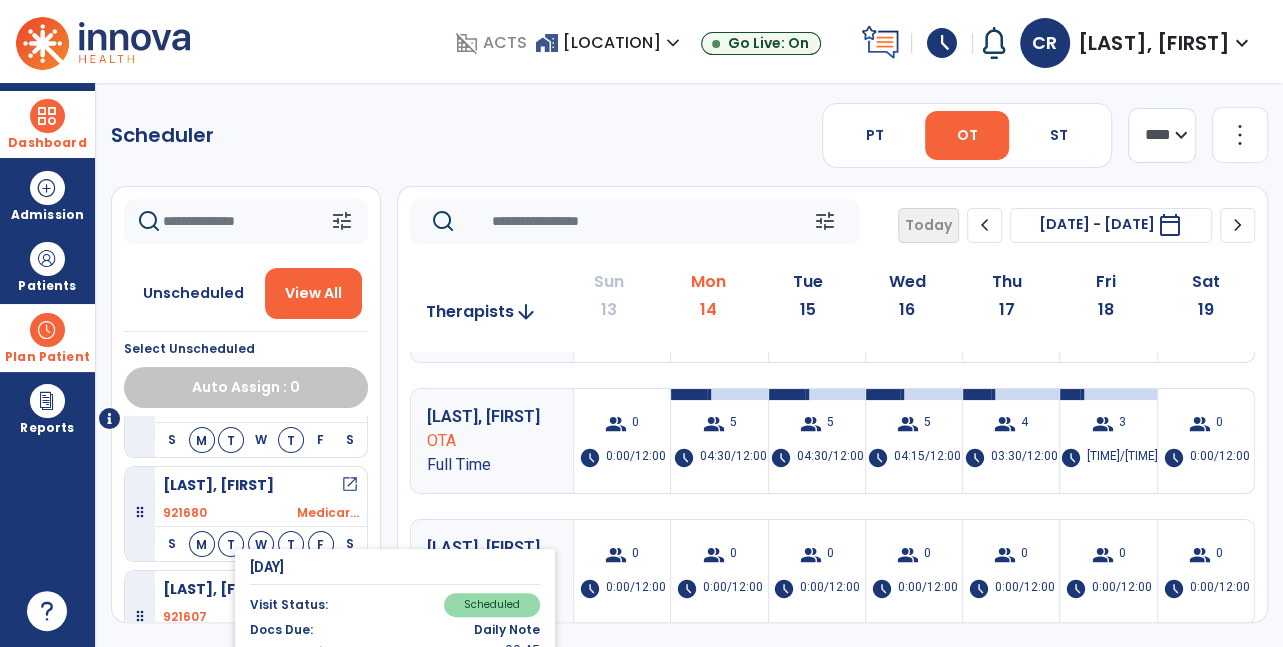 click on "S M T W T F S" at bounding box center [261, 544] 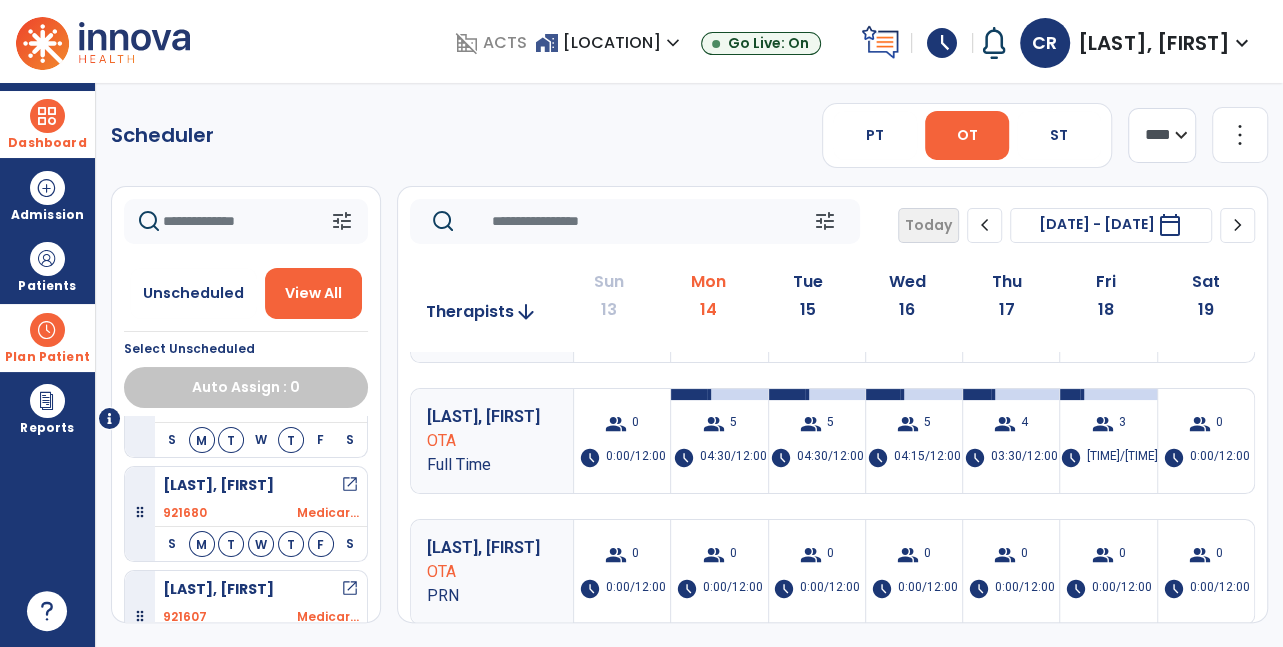 click on "M" at bounding box center [202, 544] 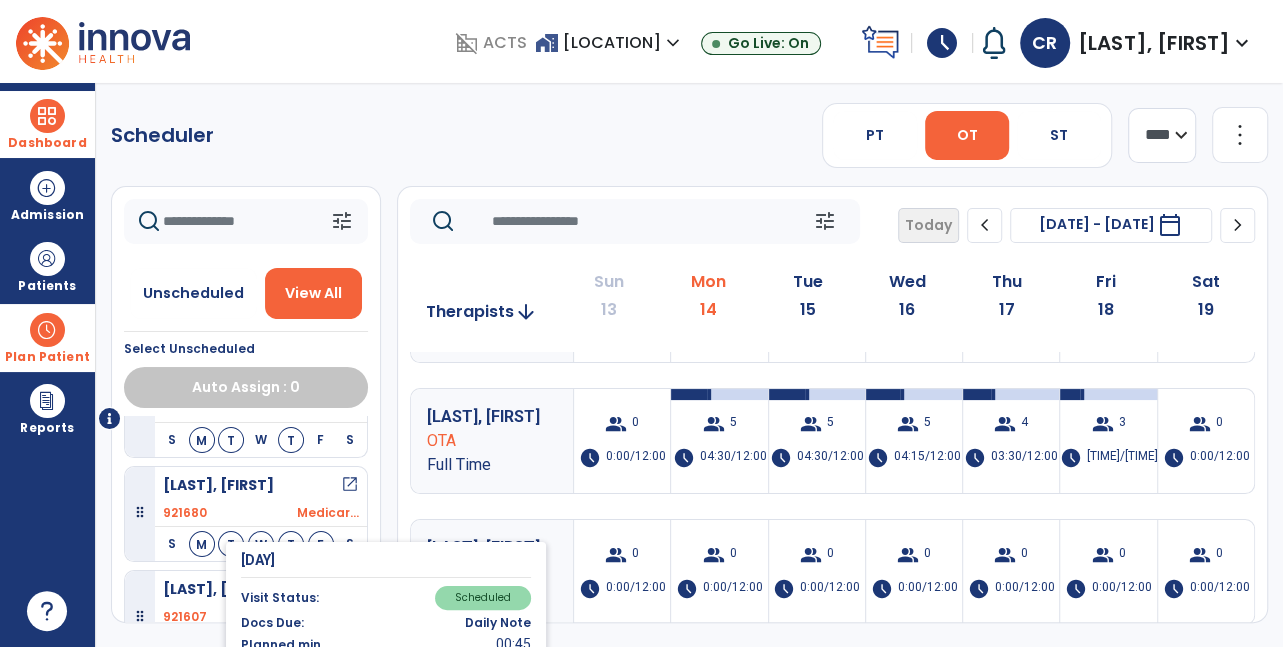 click on "M" at bounding box center (202, 544) 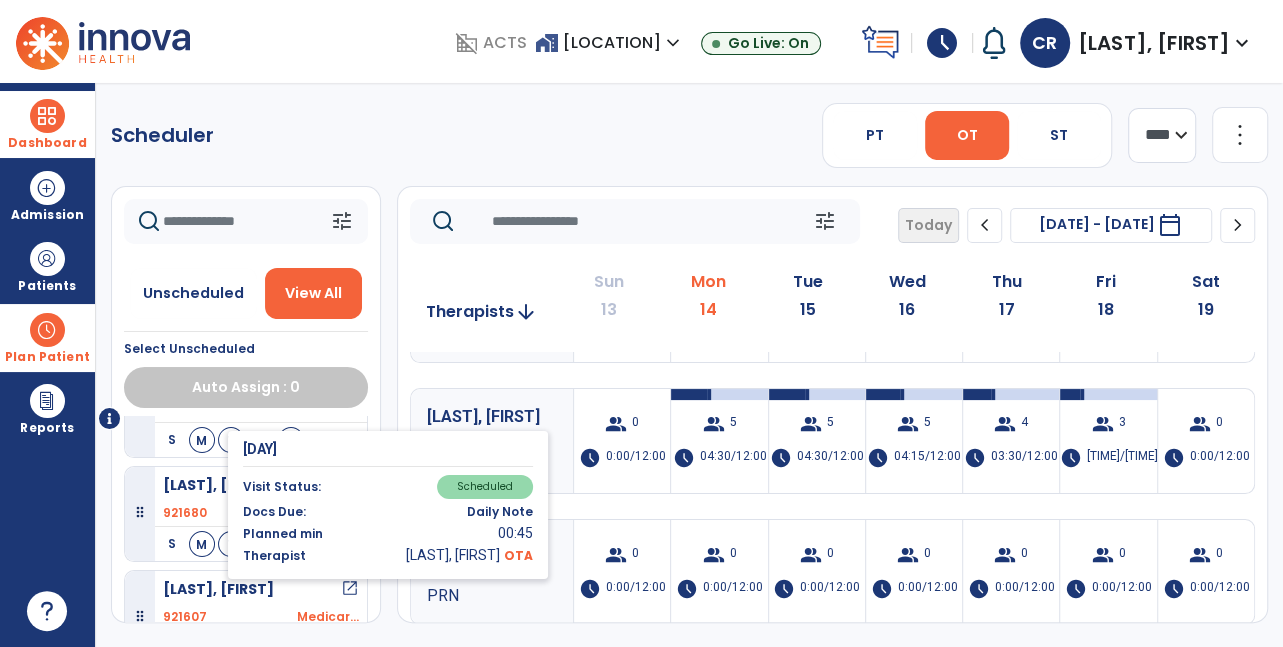 click on "PRN" at bounding box center (492, 596) 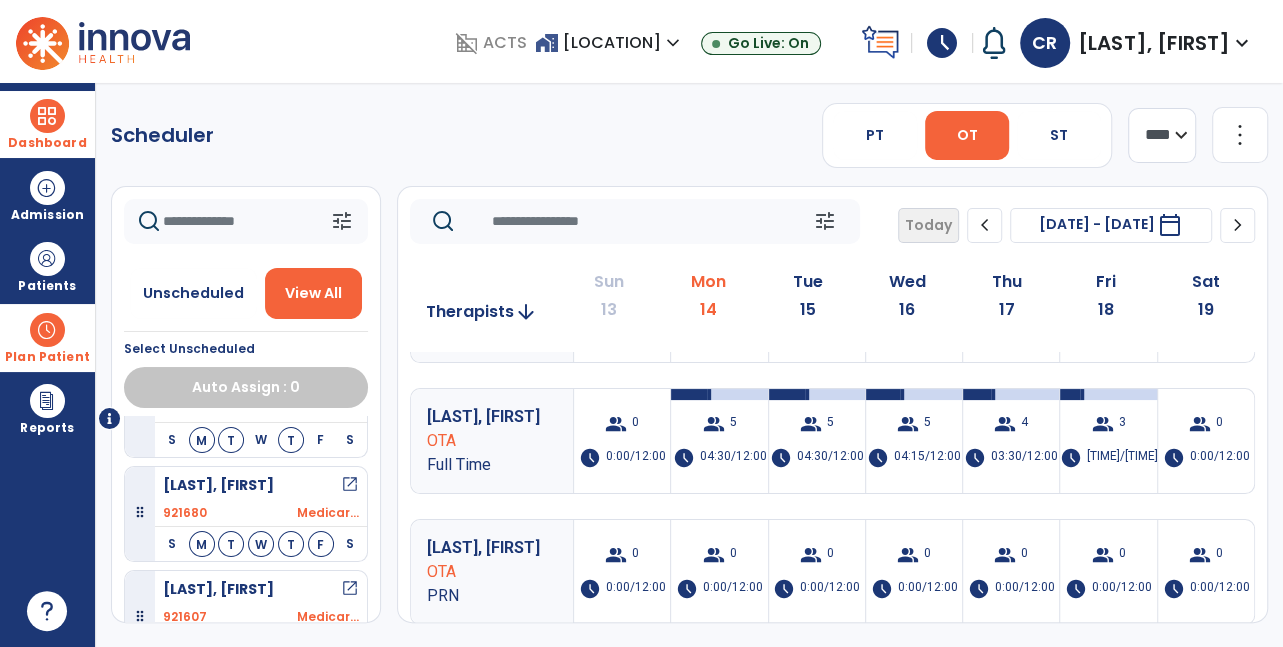 click on "M" at bounding box center [202, 544] 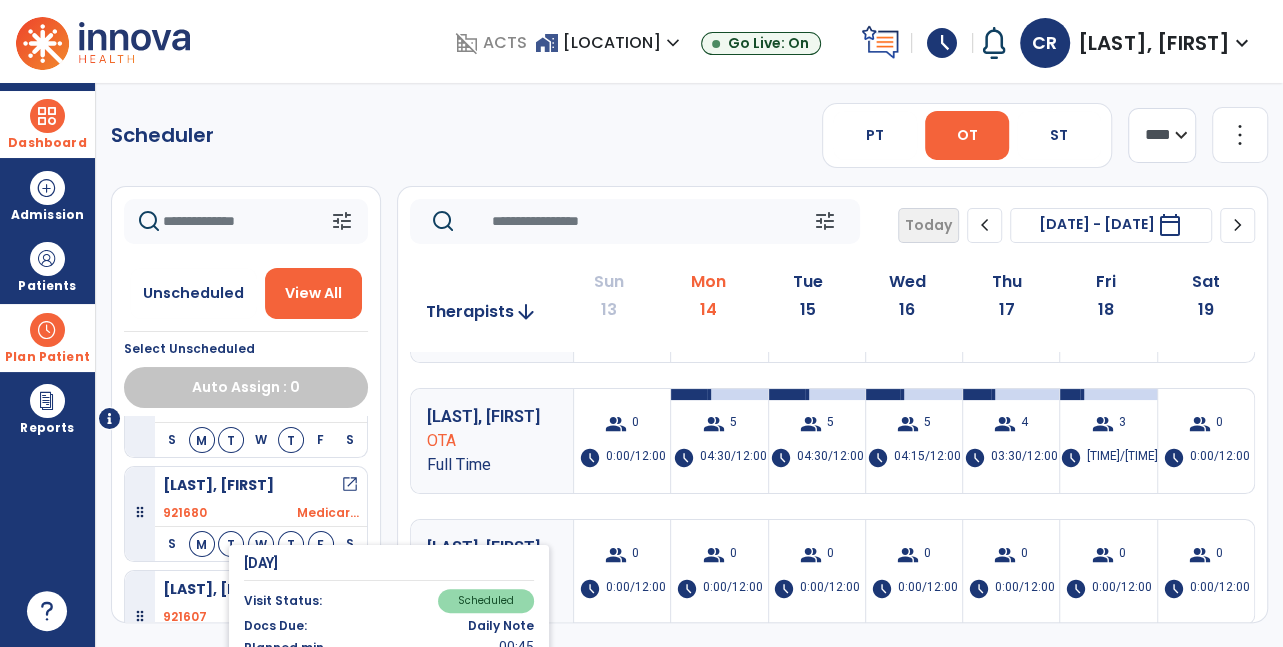 click on "open_in_new" at bounding box center [350, 485] 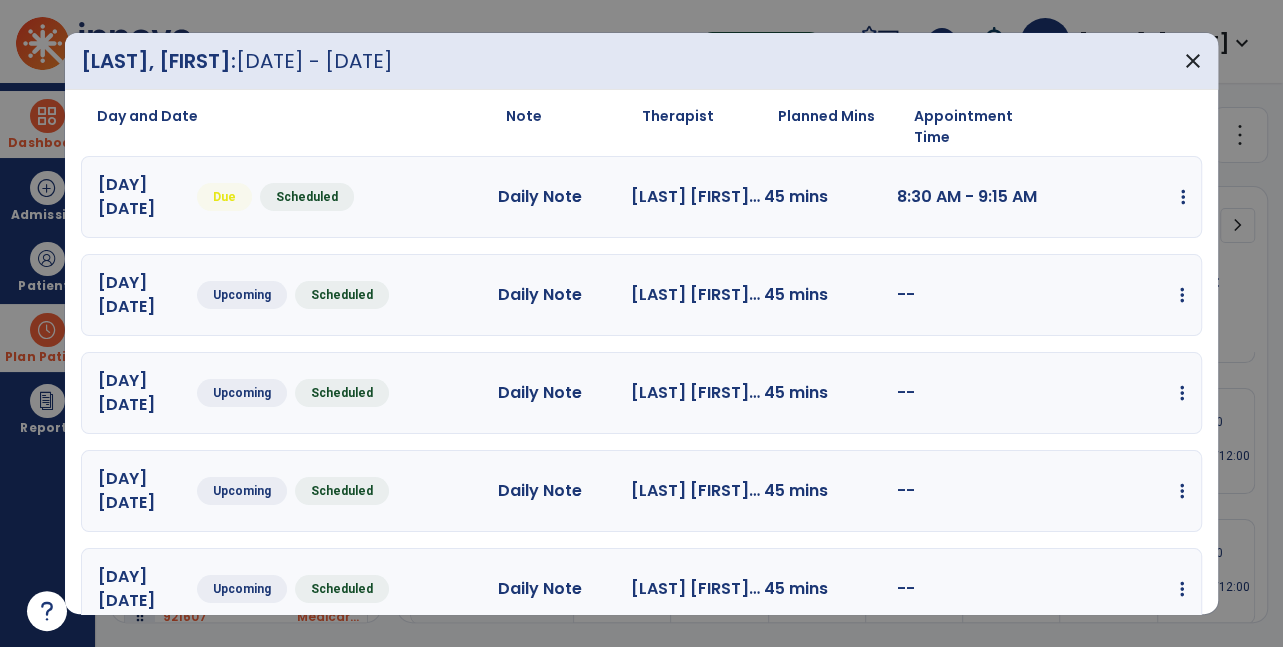 click at bounding box center [1183, 197] 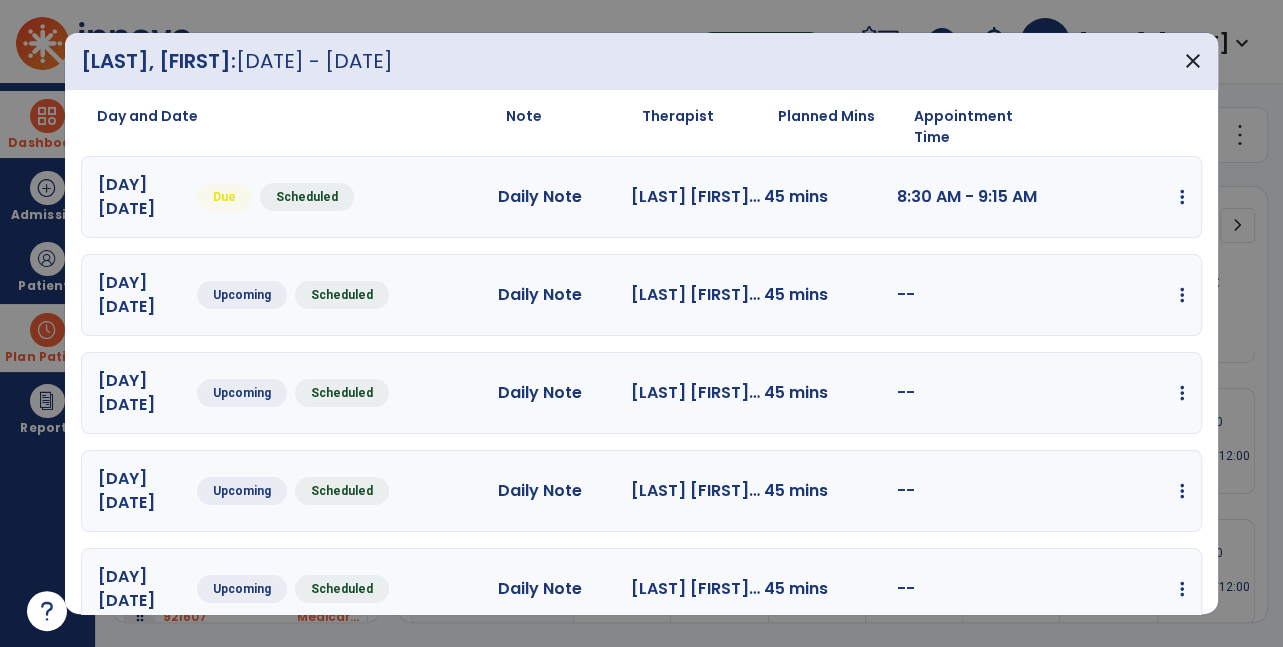 click on "edit   Edit Session   alt_route   Split Minutes  add_comment  Add Note" at bounding box center (1118, 197) 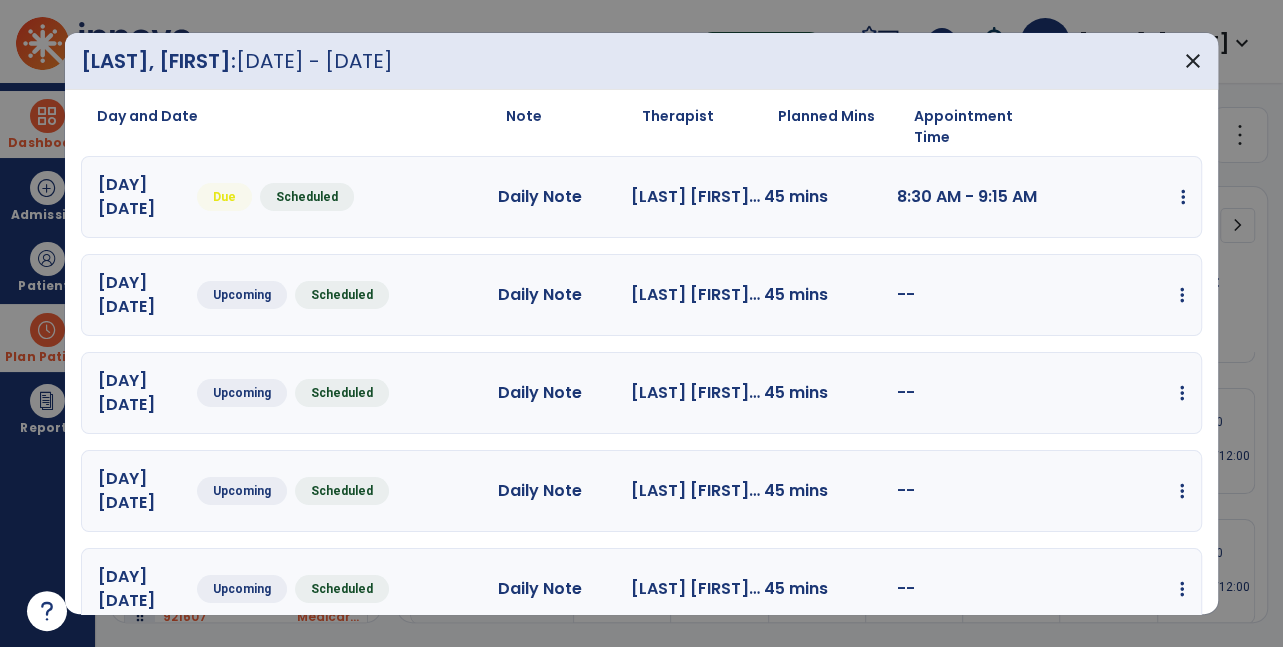click at bounding box center (1183, 197) 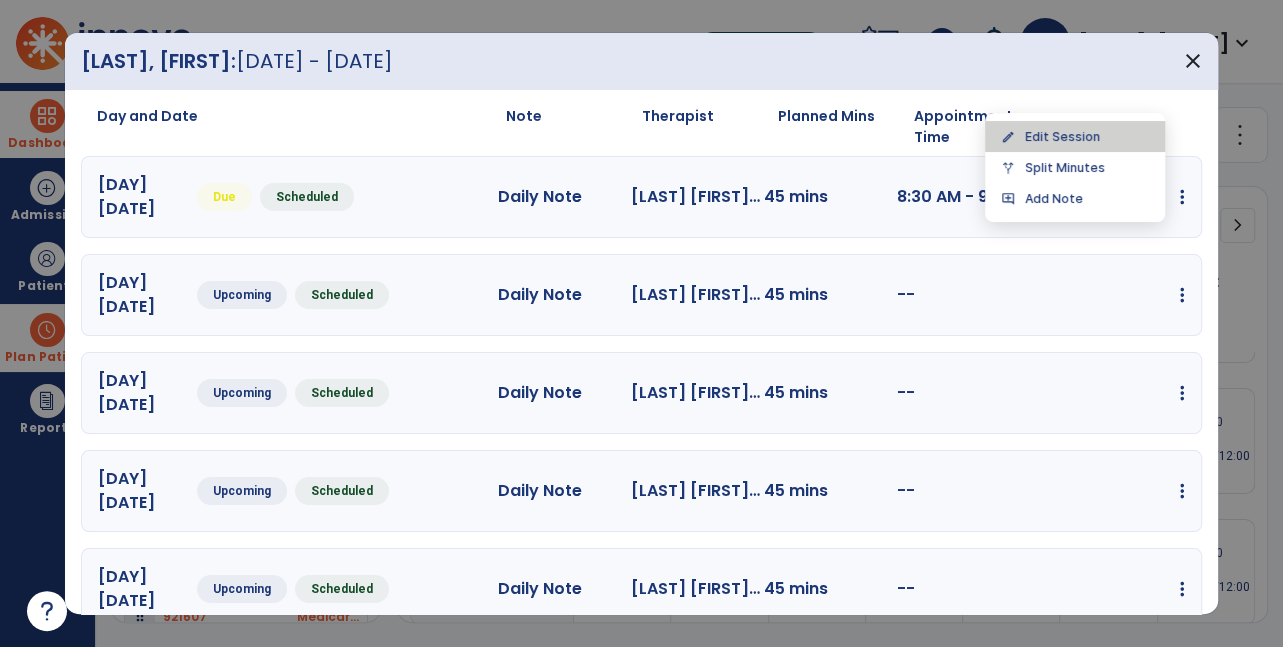 click on "edit   Edit Session" at bounding box center (1075, 136) 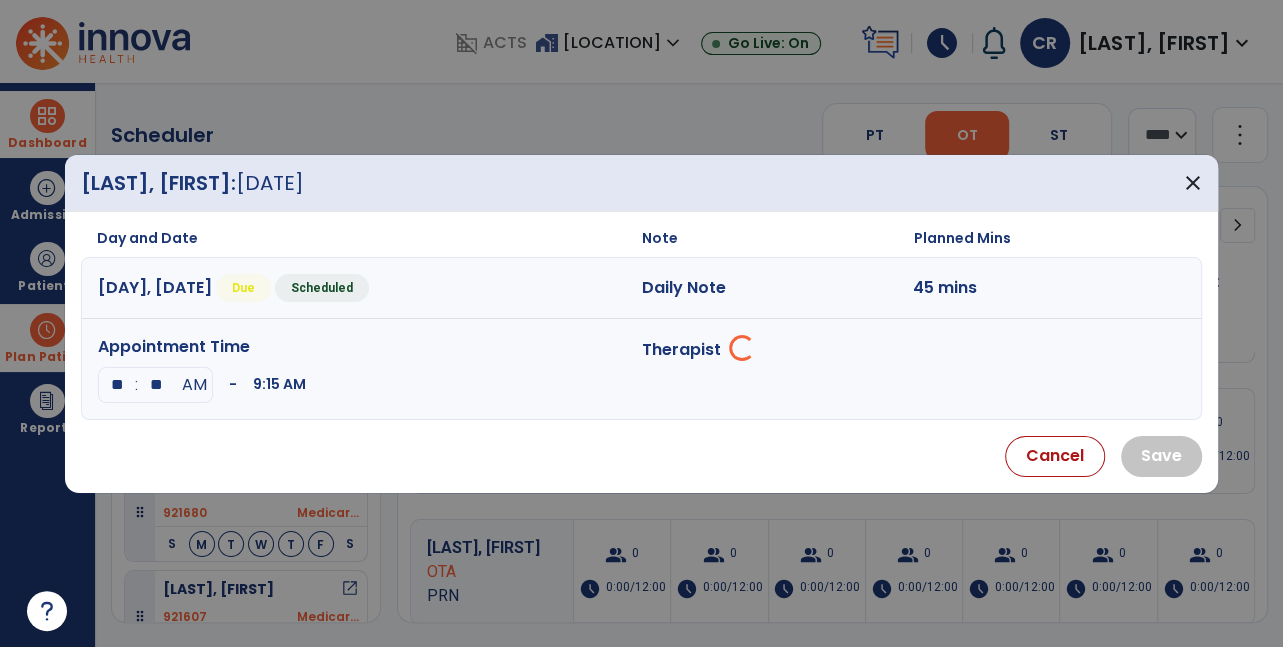 select on "**********" 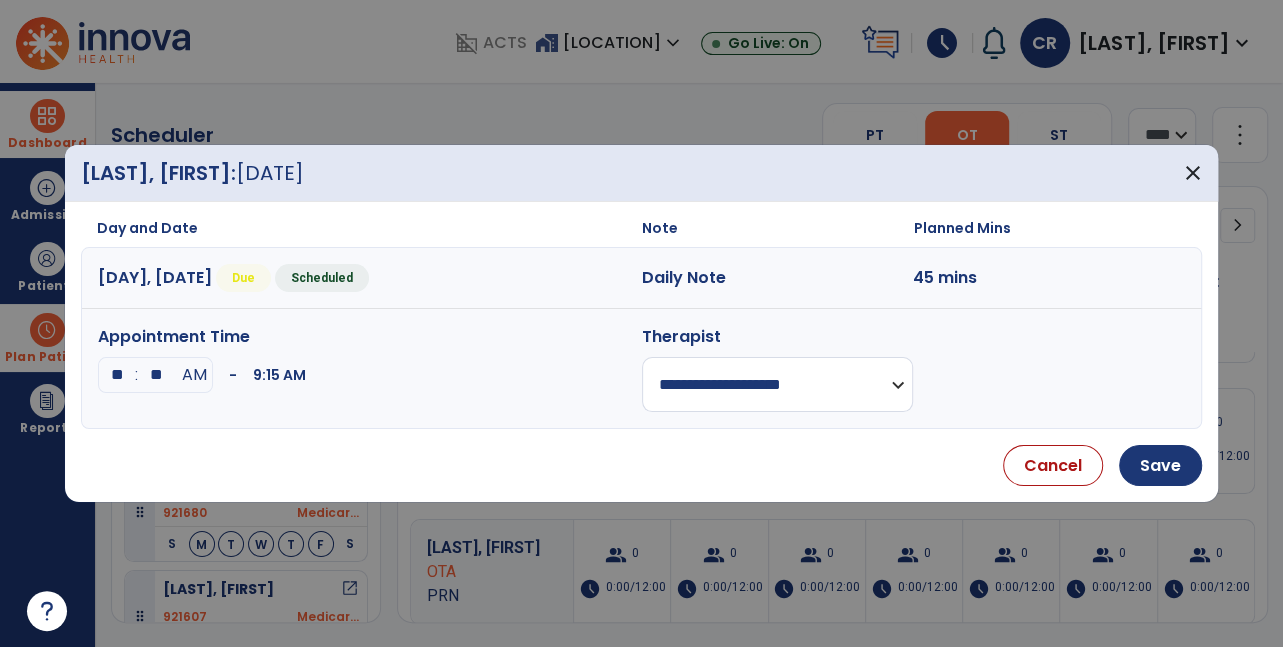 click on "**" at bounding box center [117, 375] 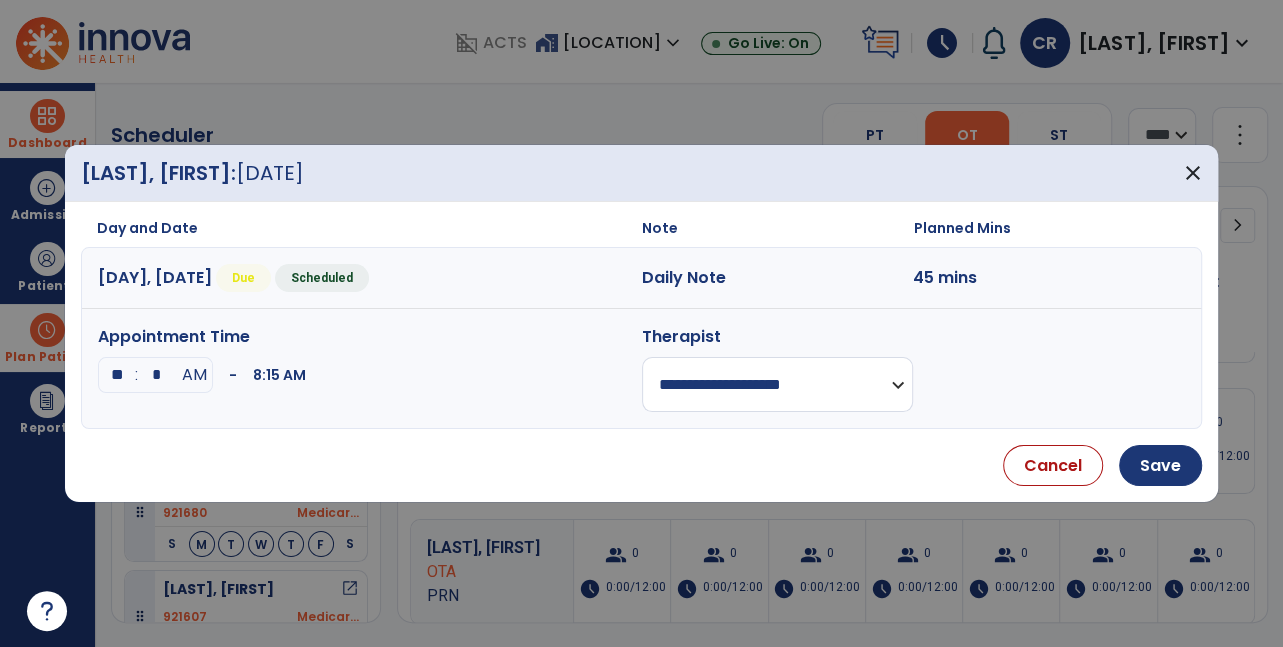 type on "**" 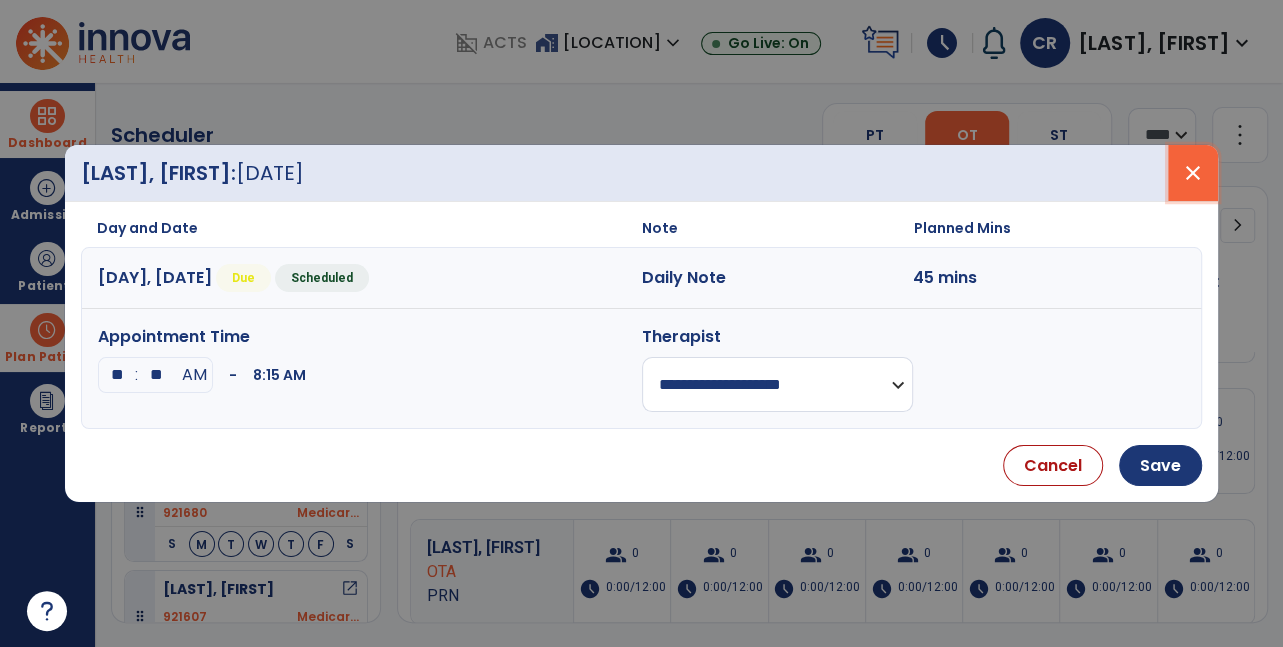 click on "close" at bounding box center (1193, 173) 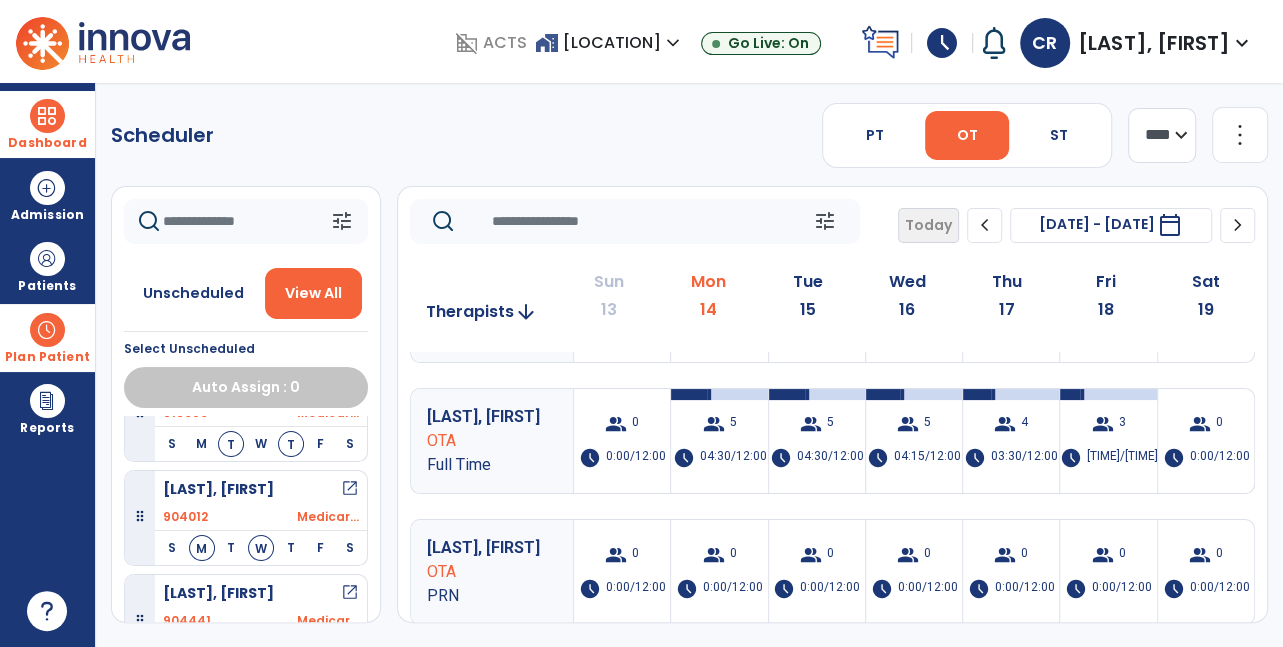 scroll, scrollTop: 382, scrollLeft: 0, axis: vertical 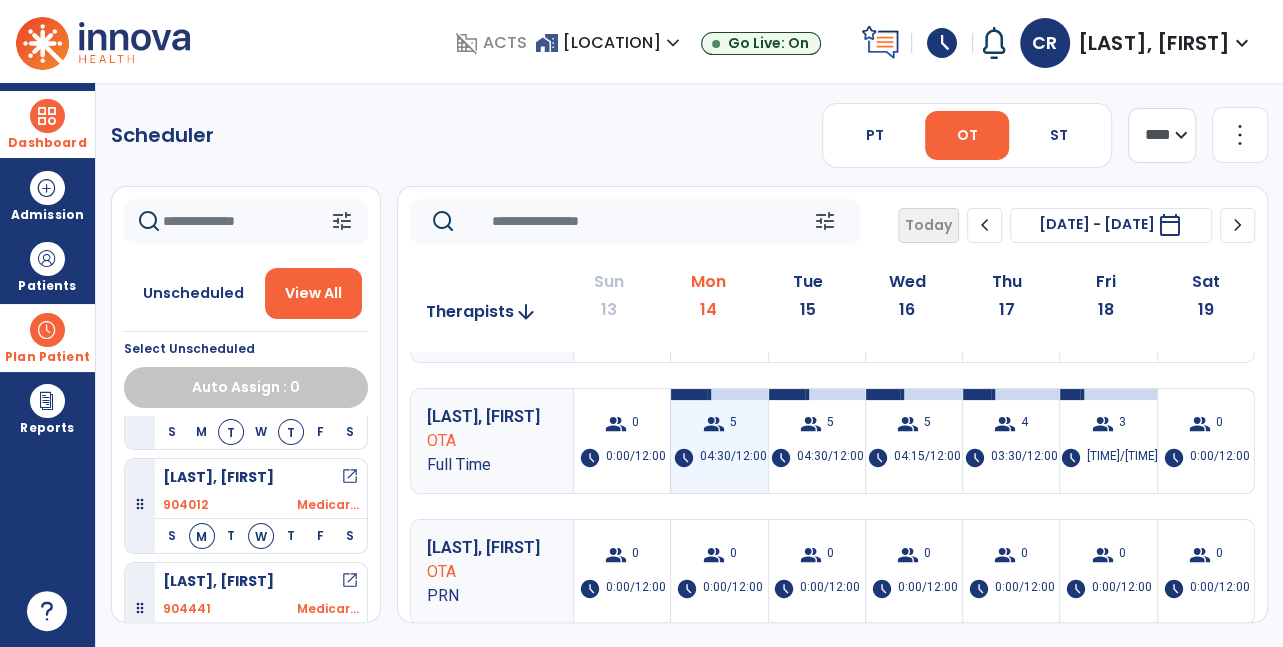 click on "04:30/12:00" at bounding box center (732, 458) 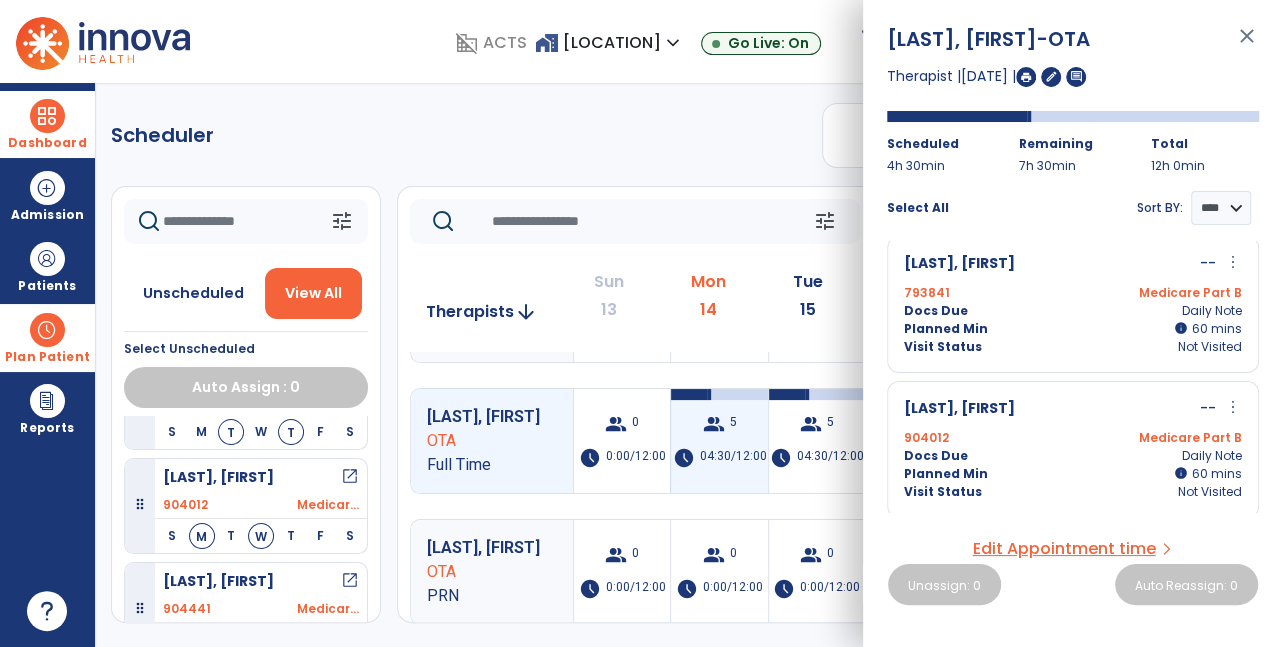 scroll, scrollTop: 301, scrollLeft: 0, axis: vertical 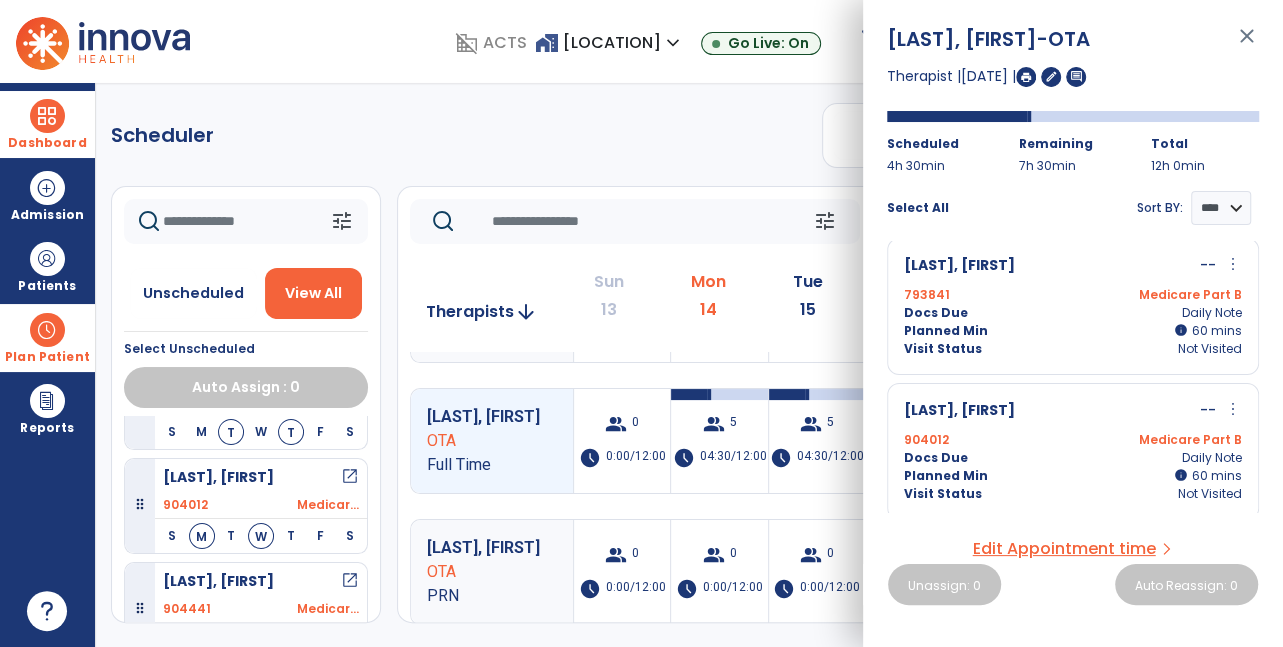click on "M" at bounding box center (202, 536) 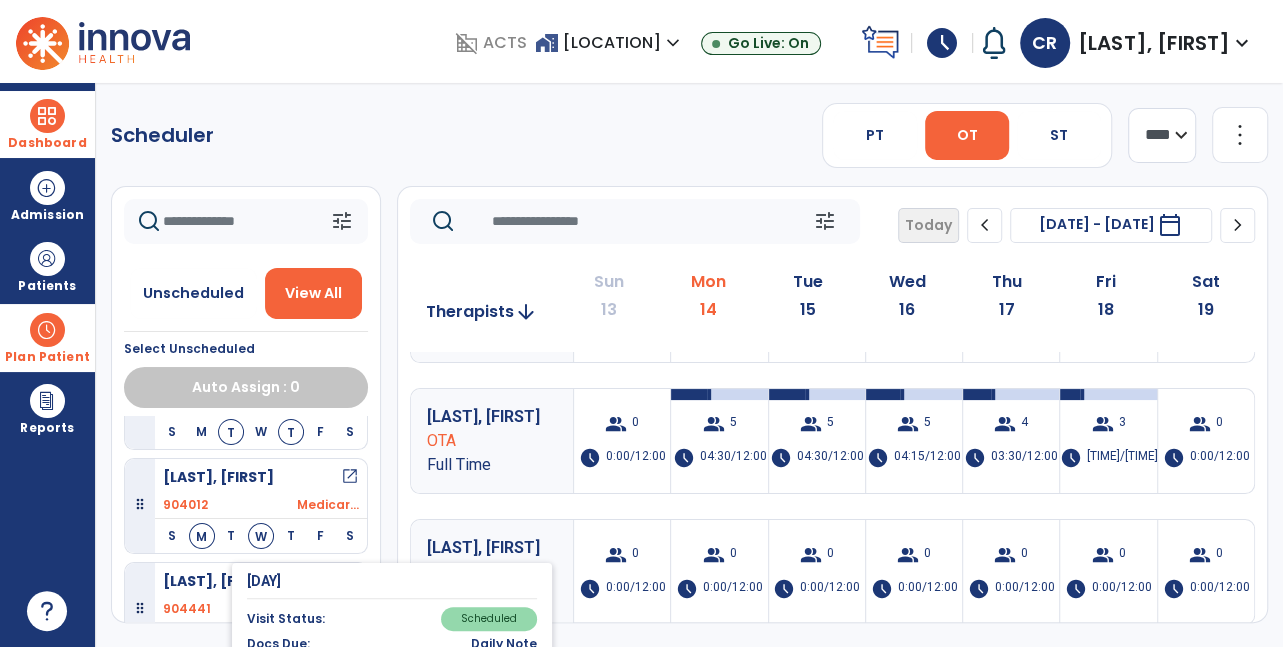 click on "open_in_new" at bounding box center [350, 477] 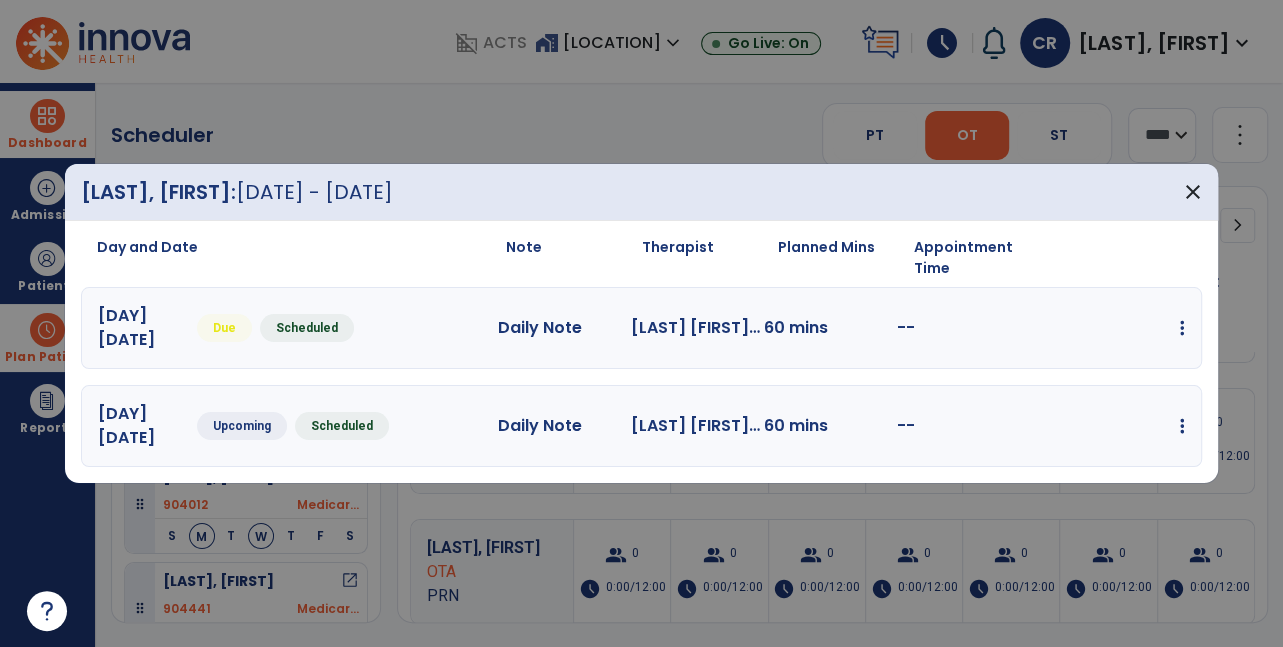 click on "Mon Jul 14 Due Scheduled Daily Note  REYES CLAUDIA  OTA  60 mins   --   edit   Edit Session   alt_route   Split Minutes  add_comment  Add Note" at bounding box center [641, 328] 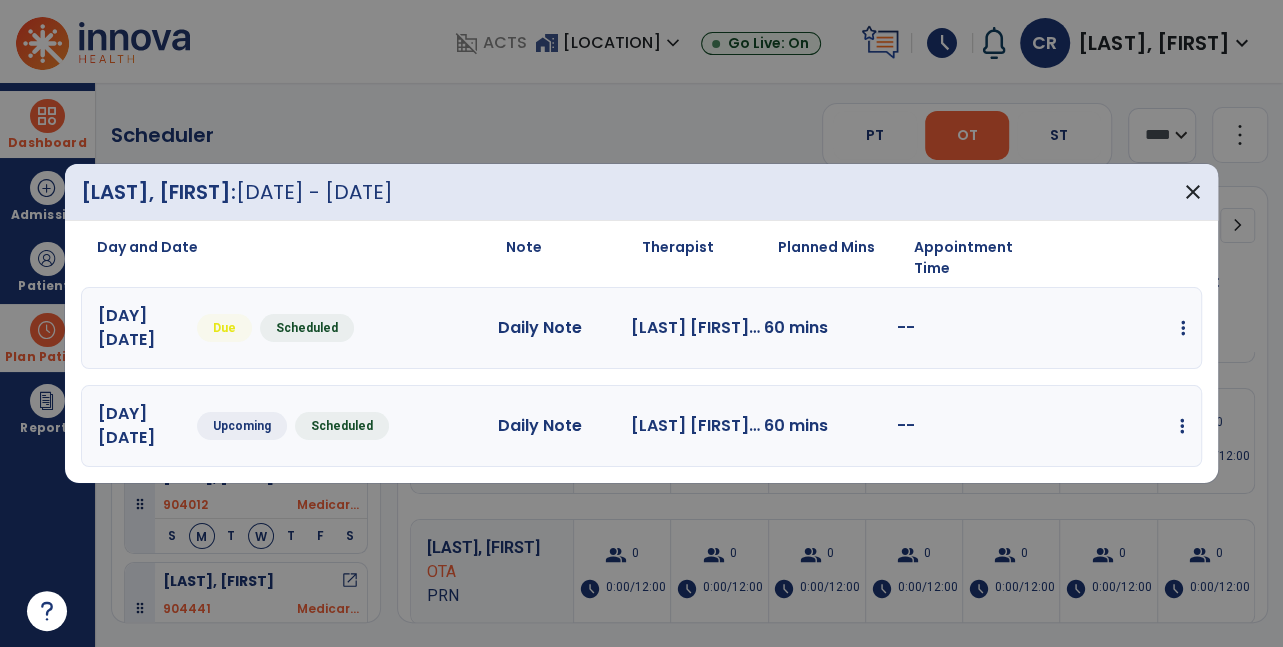 click at bounding box center (1183, 328) 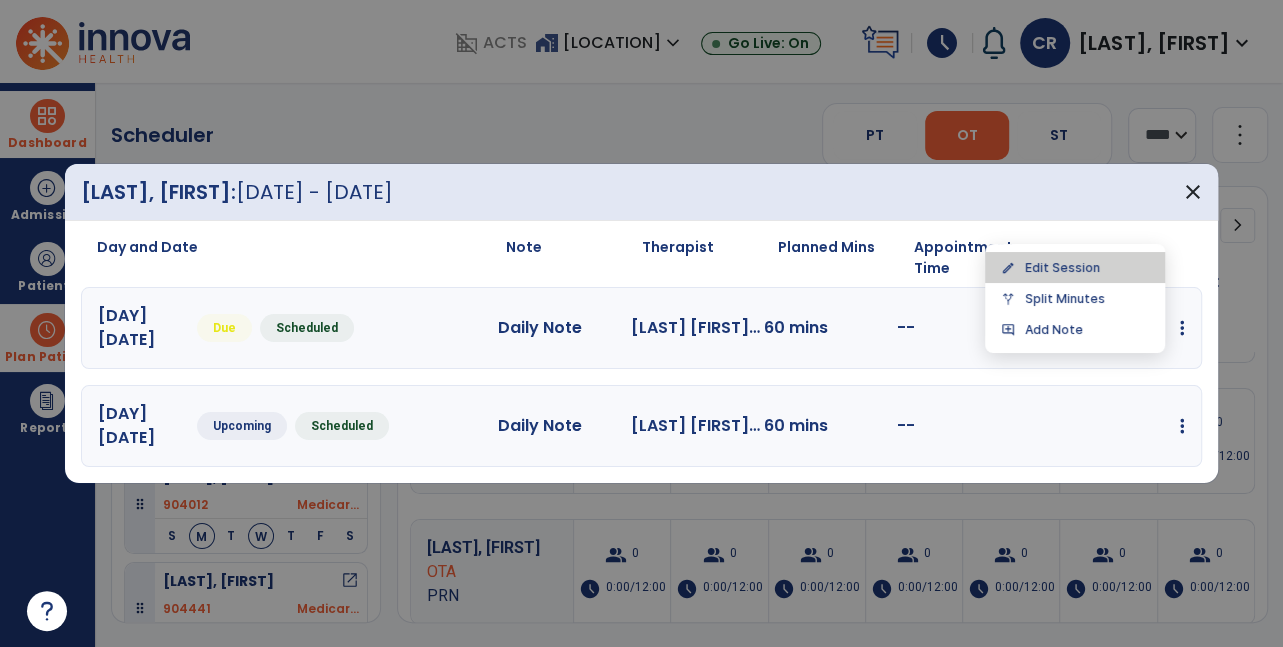 click on "edit   Edit Session" at bounding box center (1075, 267) 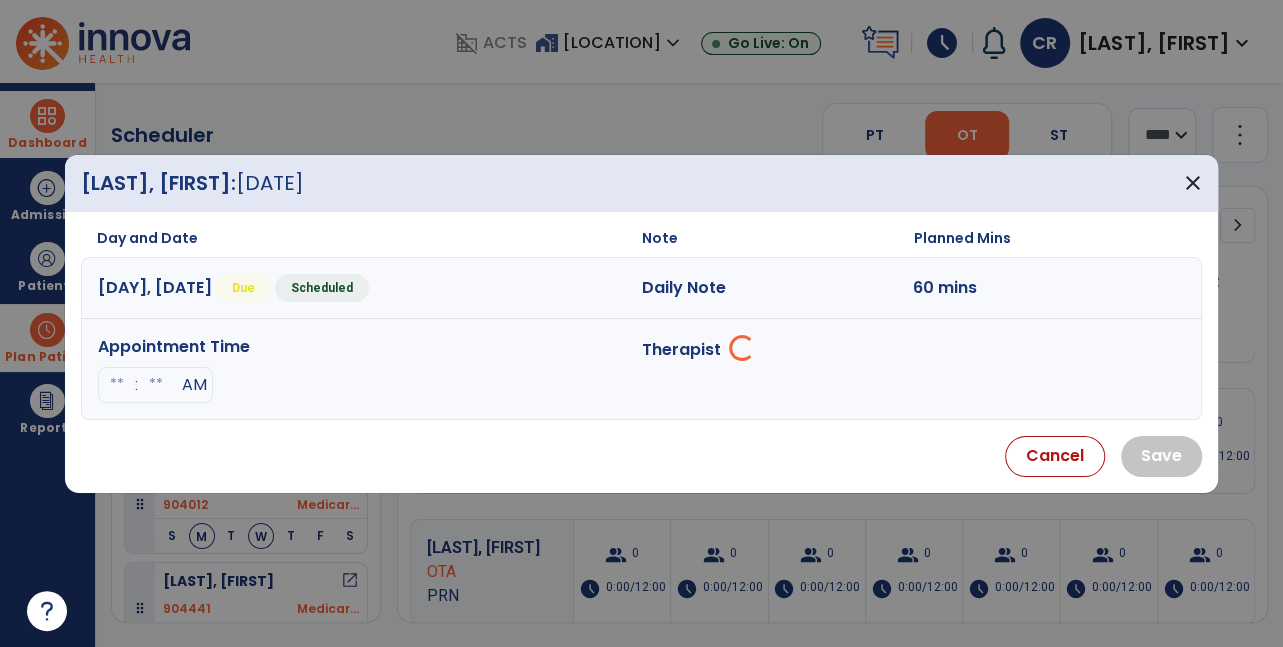 select on "**********" 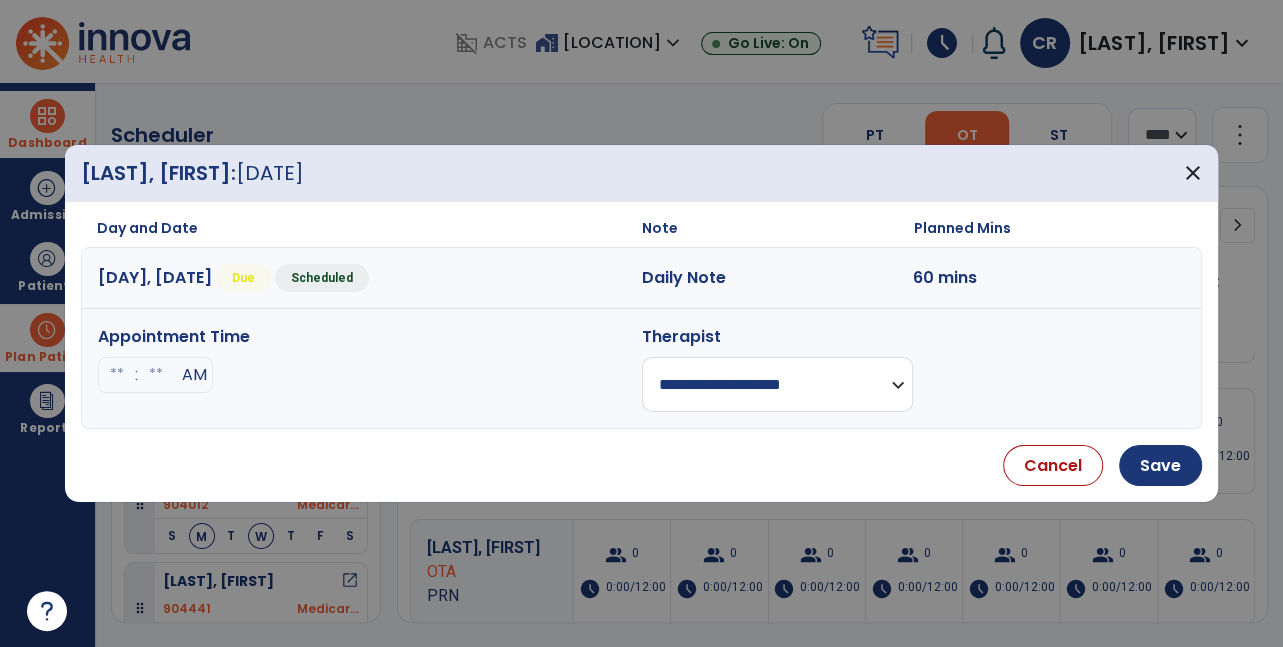 click at bounding box center (117, 375) 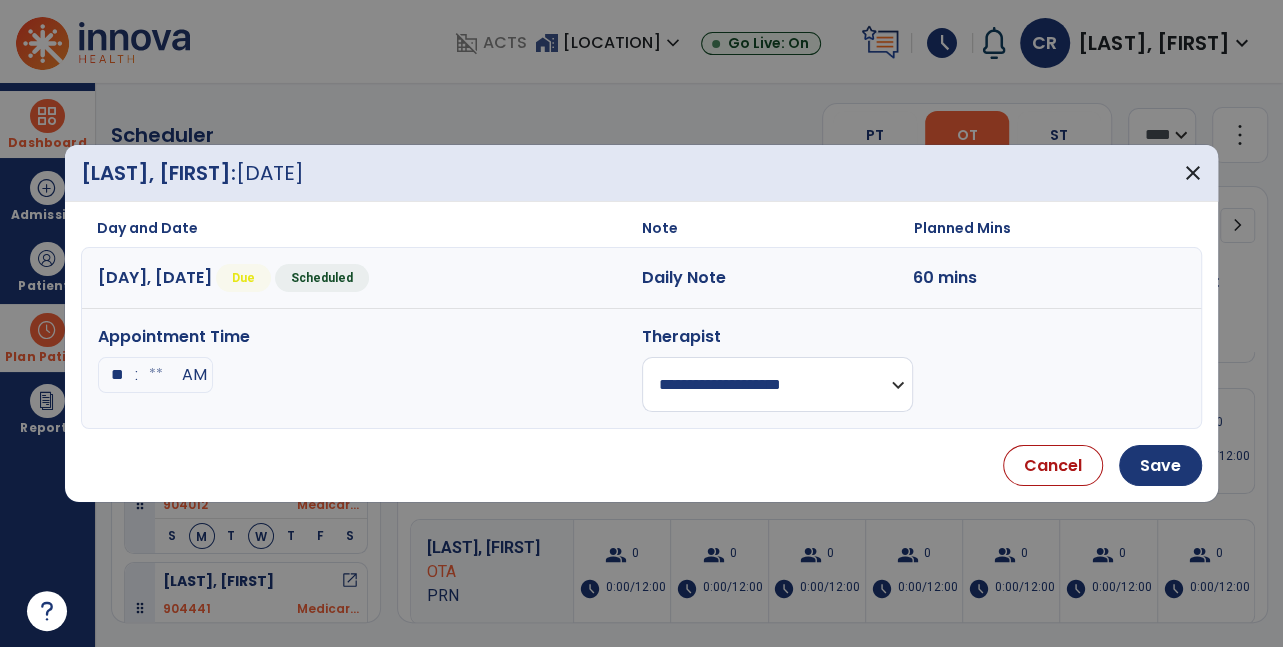 type on "**" 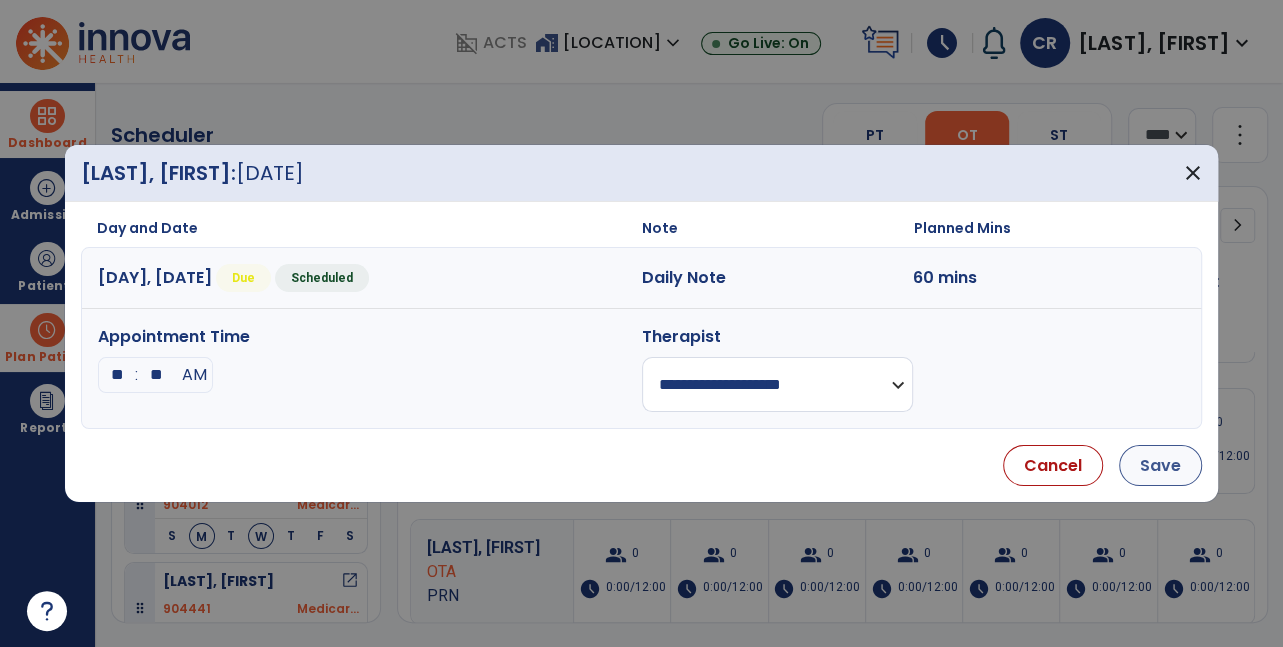 type on "**" 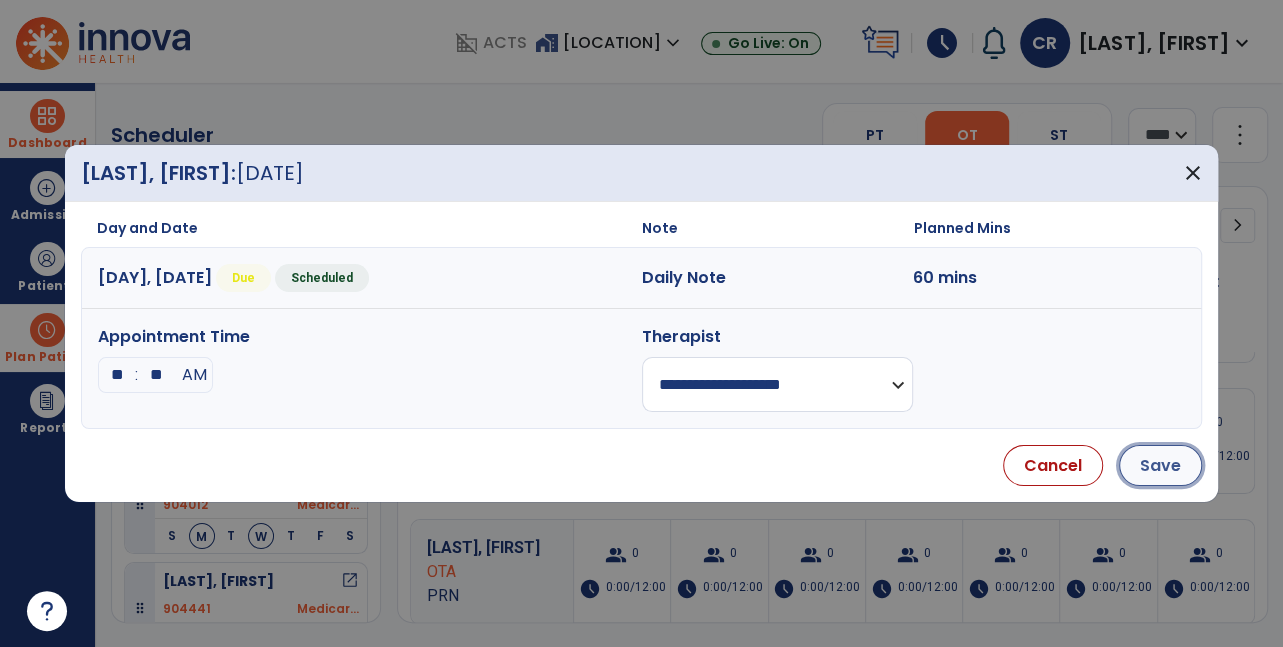 click on "Save" at bounding box center [1160, 465] 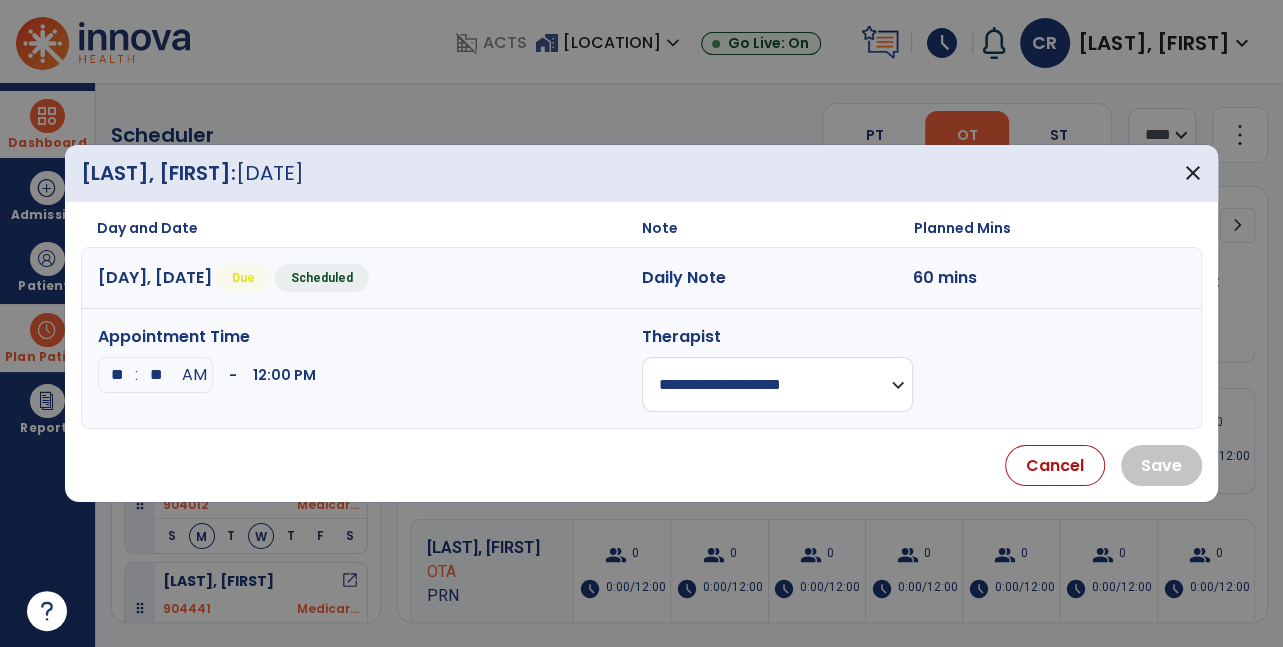click on "close" at bounding box center (1193, 173) 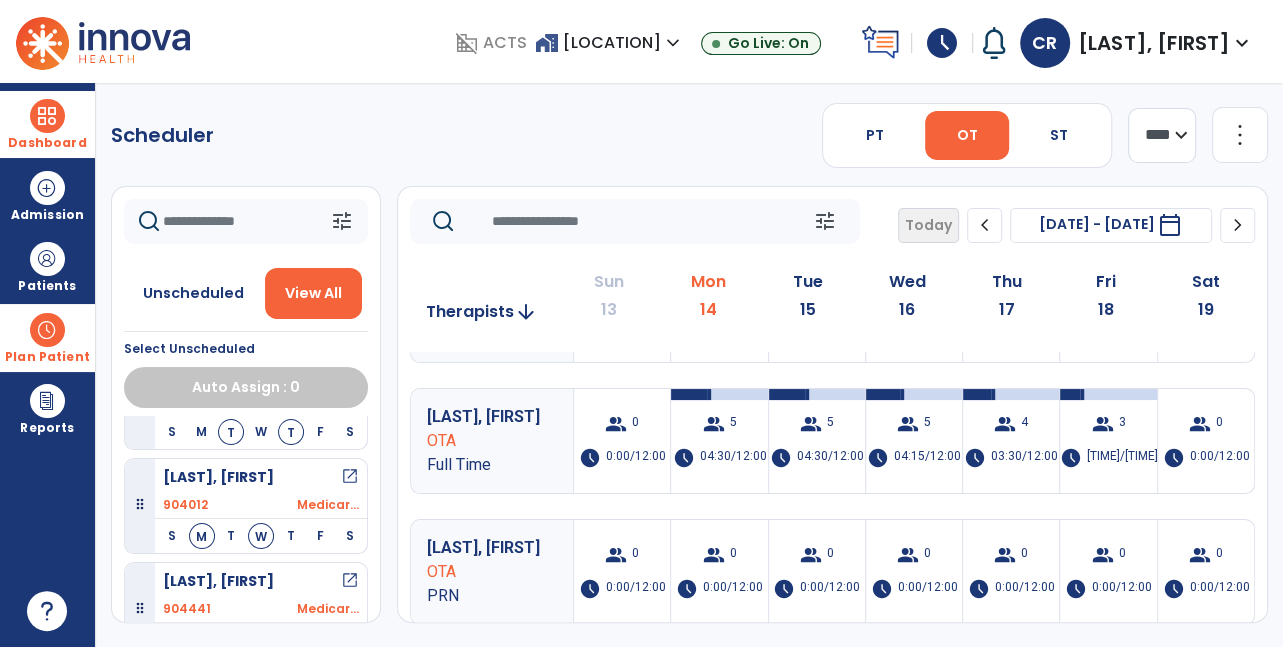 click on "S M T W T F S" at bounding box center (261, 536) 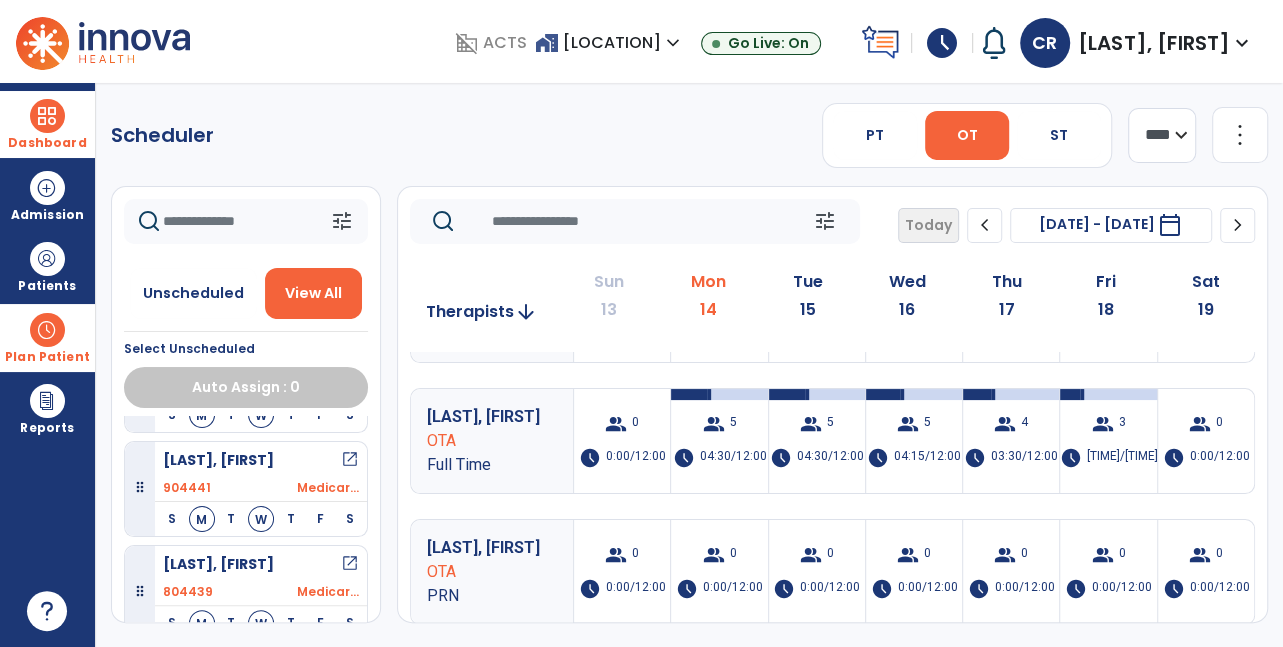 click on "Heistand, David   open_in_new  804439 Medicar...  S M T W T F S" at bounding box center (246, 589) 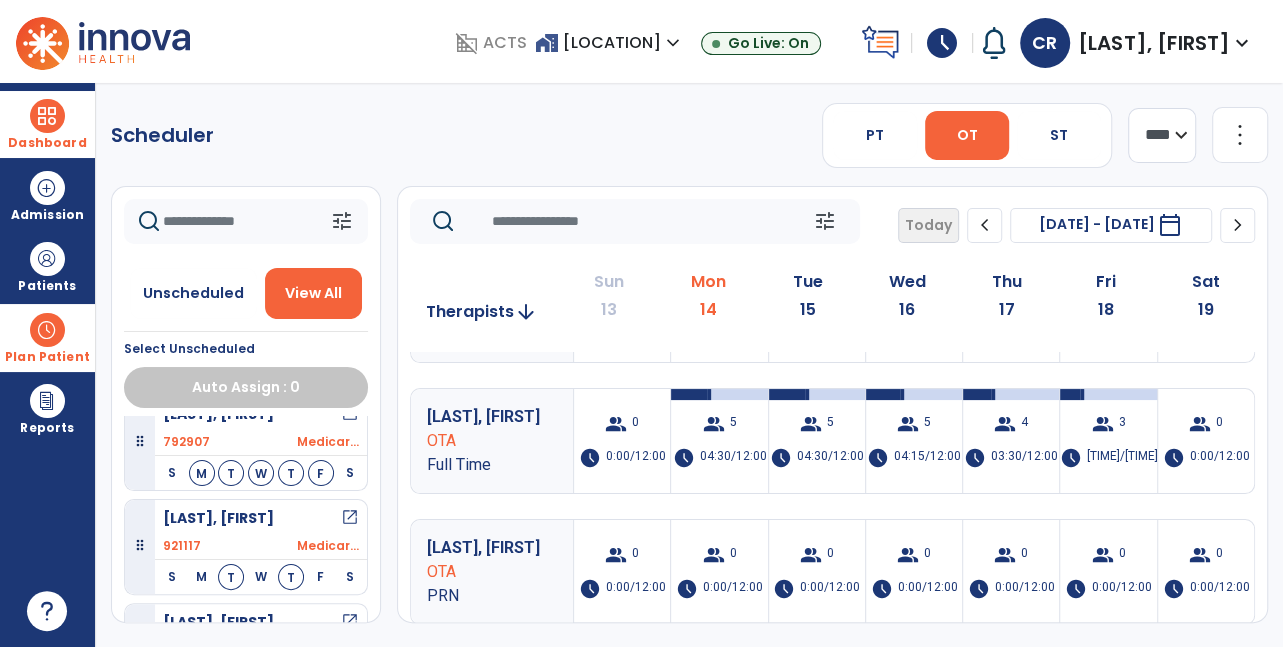 click on "Lyons, Marjorie   open_in_new  792907 Medicar...  S M T W T F S" at bounding box center [261, 443] 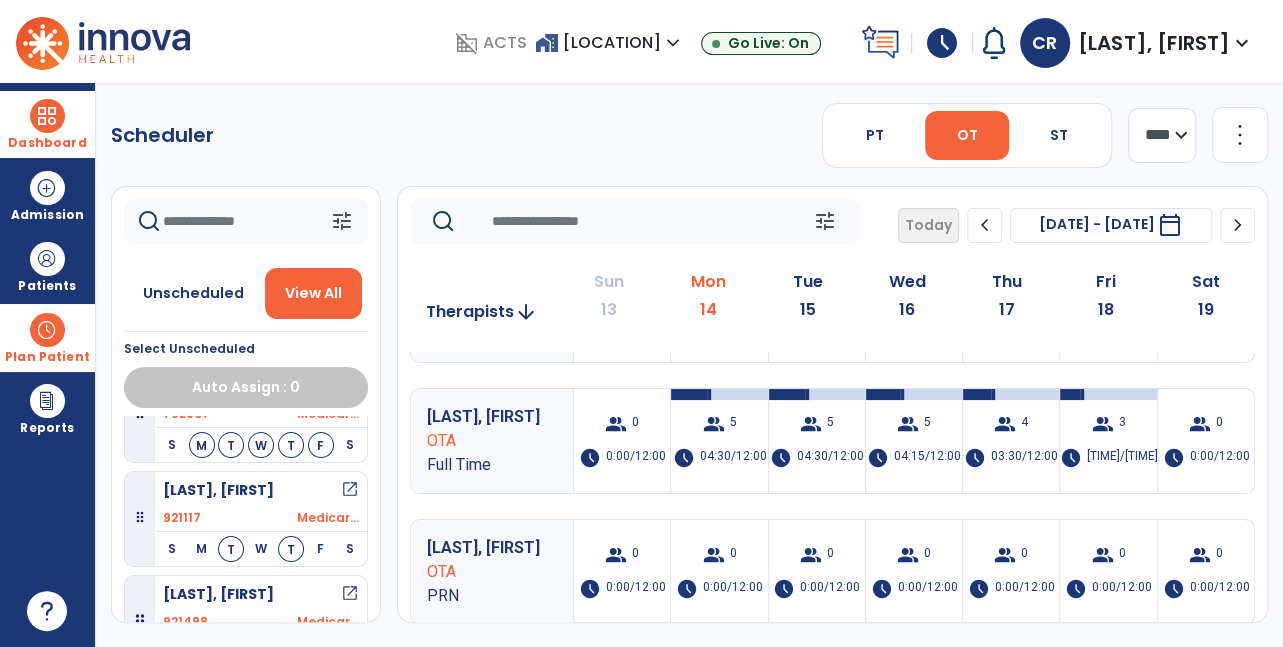 scroll, scrollTop: 891, scrollLeft: 0, axis: vertical 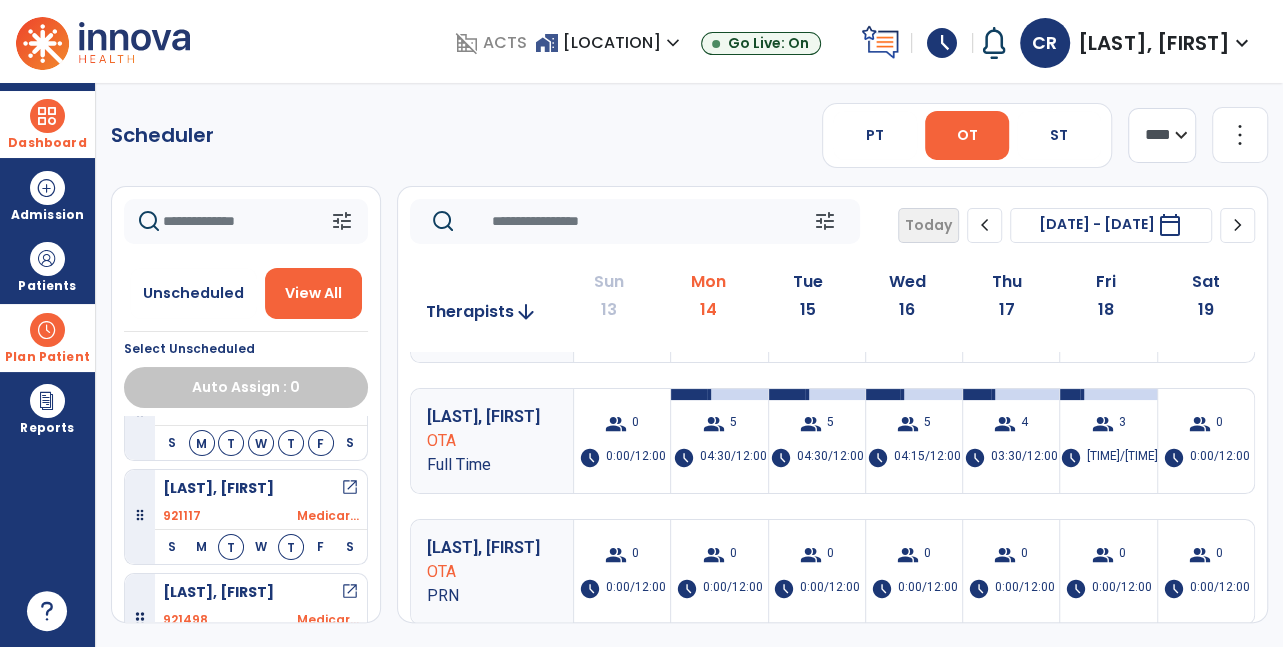 click on "M" at bounding box center [202, 443] 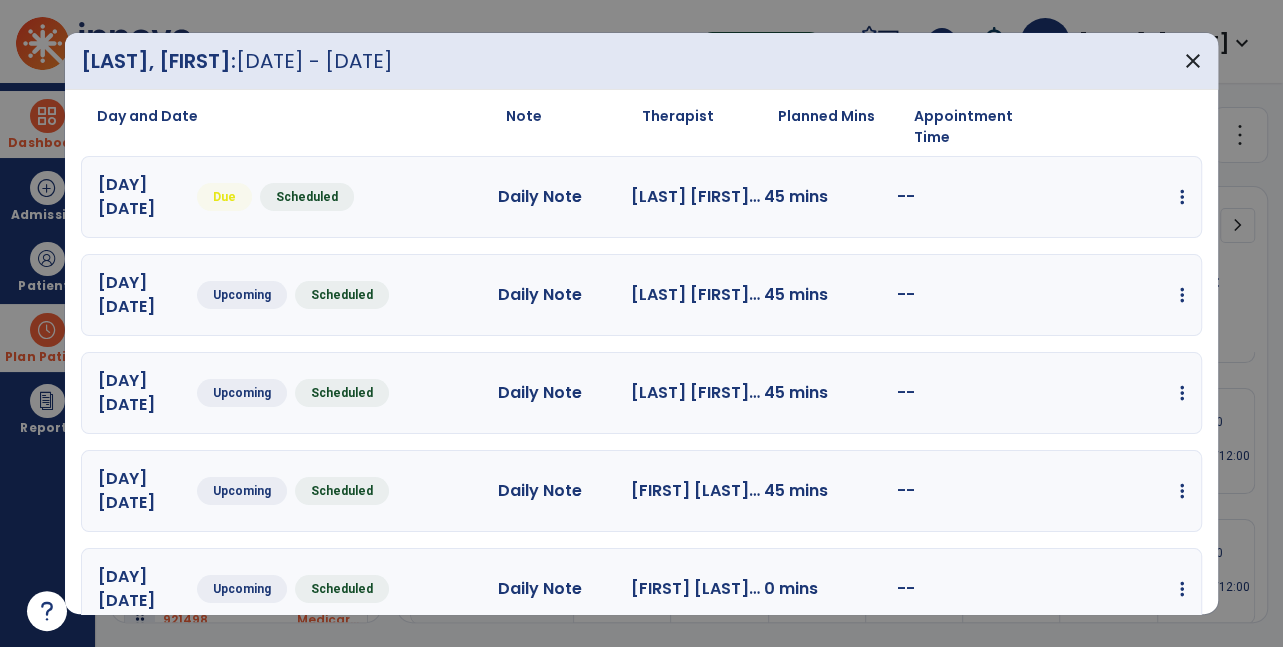 click on "edit   Edit Session   alt_route   Split Minutes  add_comment  Add Note" at bounding box center (1118, 197) 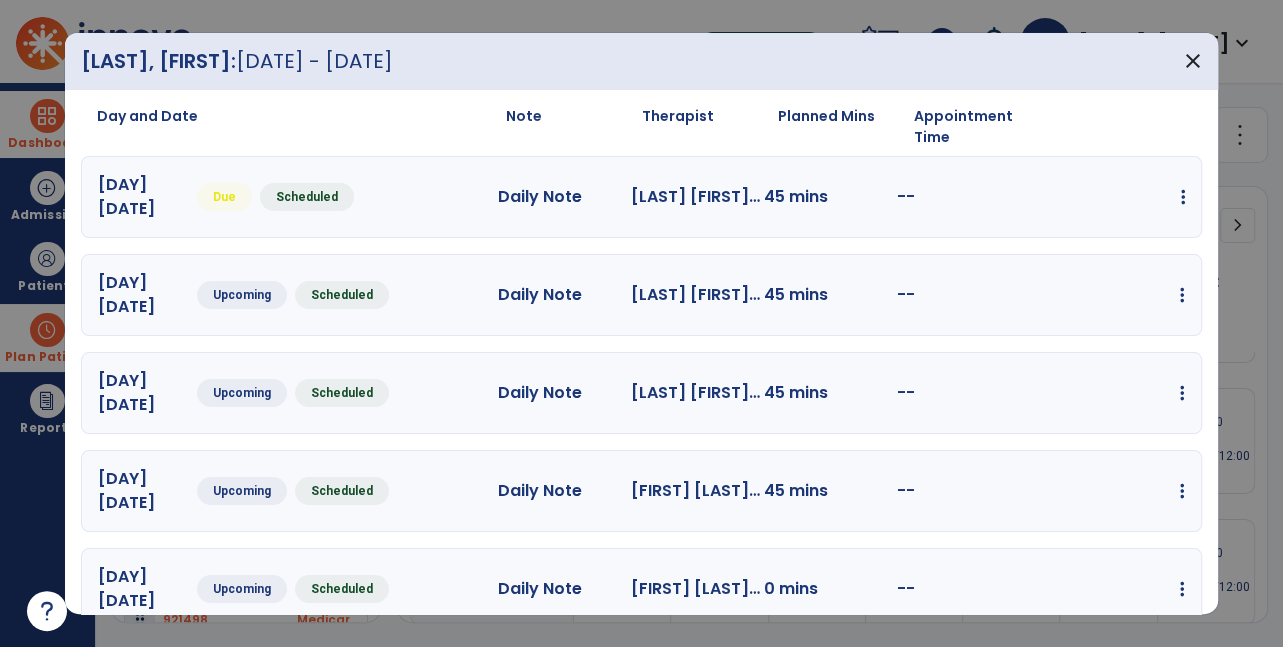 click at bounding box center [1183, 197] 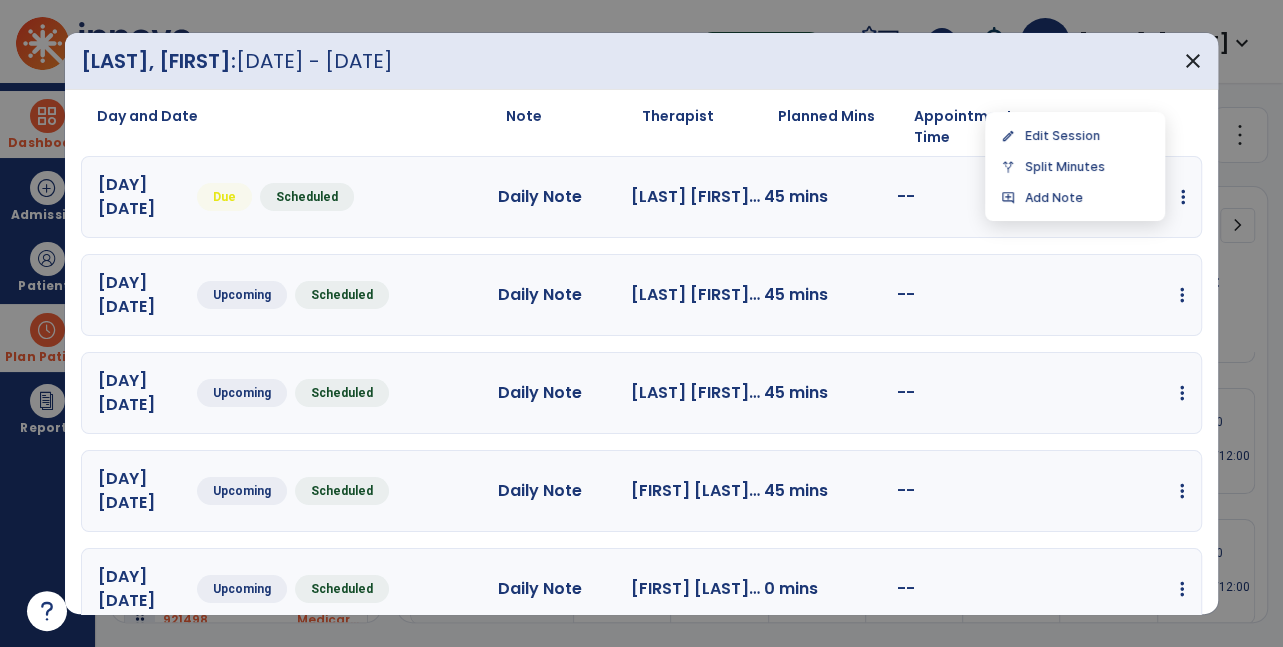 click at bounding box center [1183, 197] 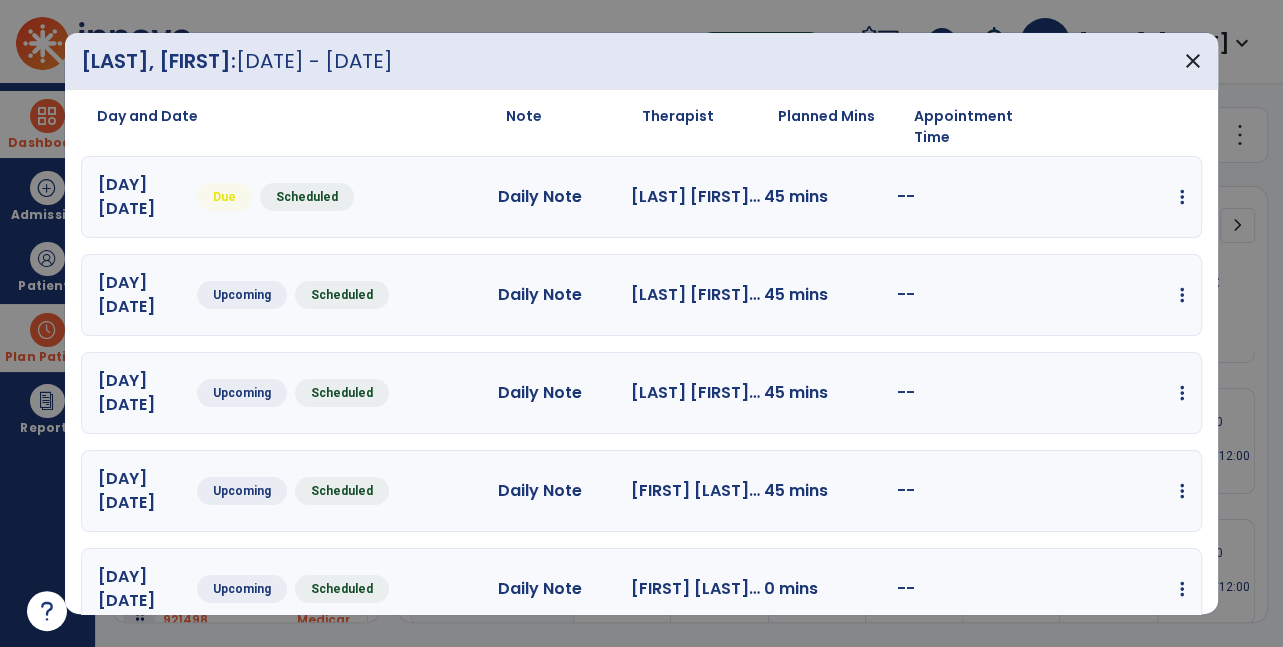 click on "edit   Edit Session   alt_route   Split Minutes  add_comment  Add Note" at bounding box center (1118, 197) 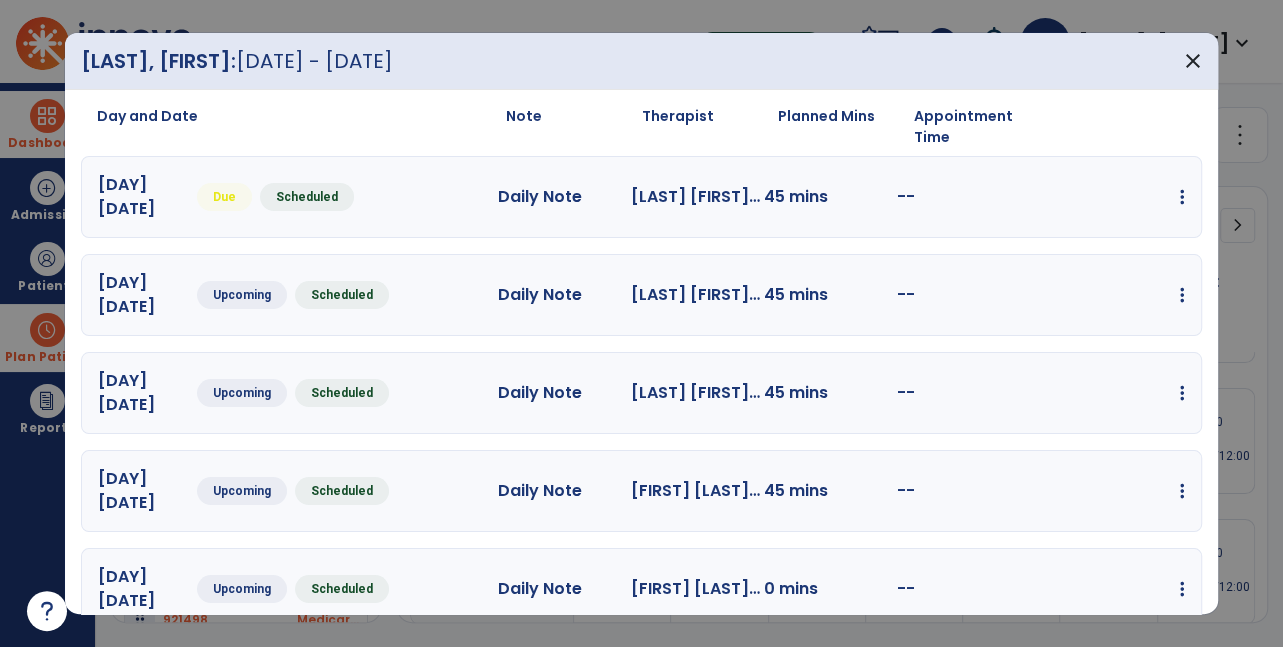 click on "edit   Edit Session   alt_route   Split Minutes  add_comment  Add Note" at bounding box center [1118, 197] 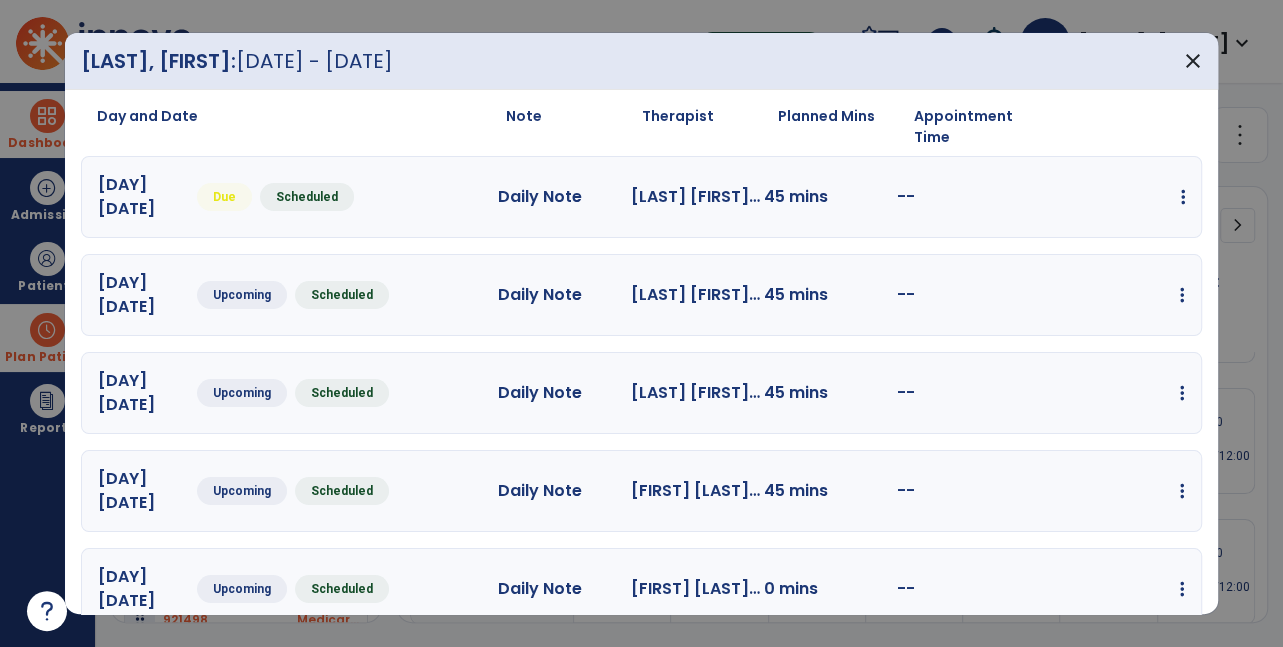 click at bounding box center (1183, 197) 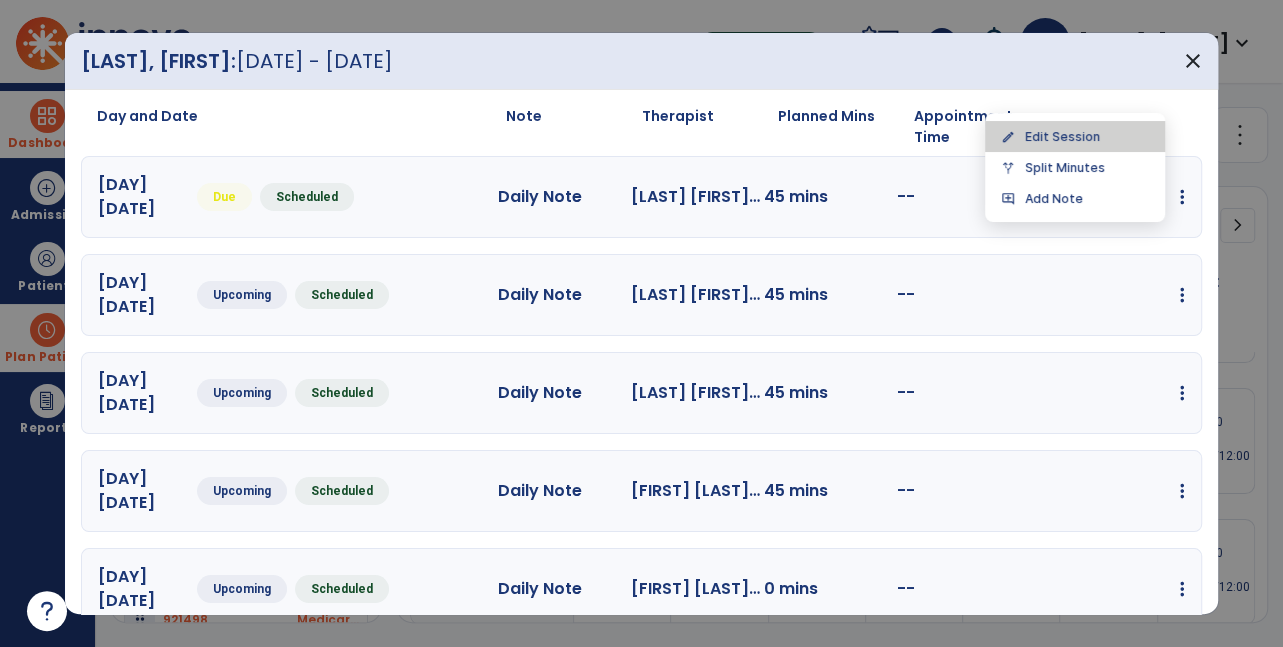 click on "edit   Edit Session" at bounding box center [1075, 136] 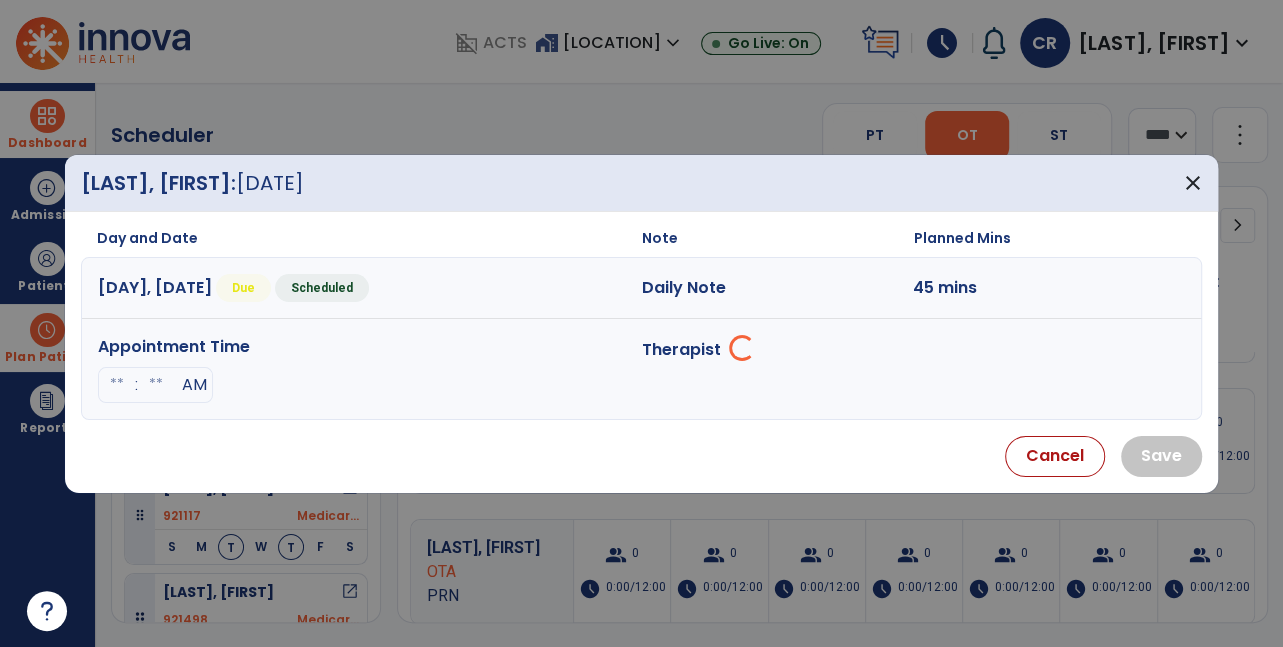 select on "**********" 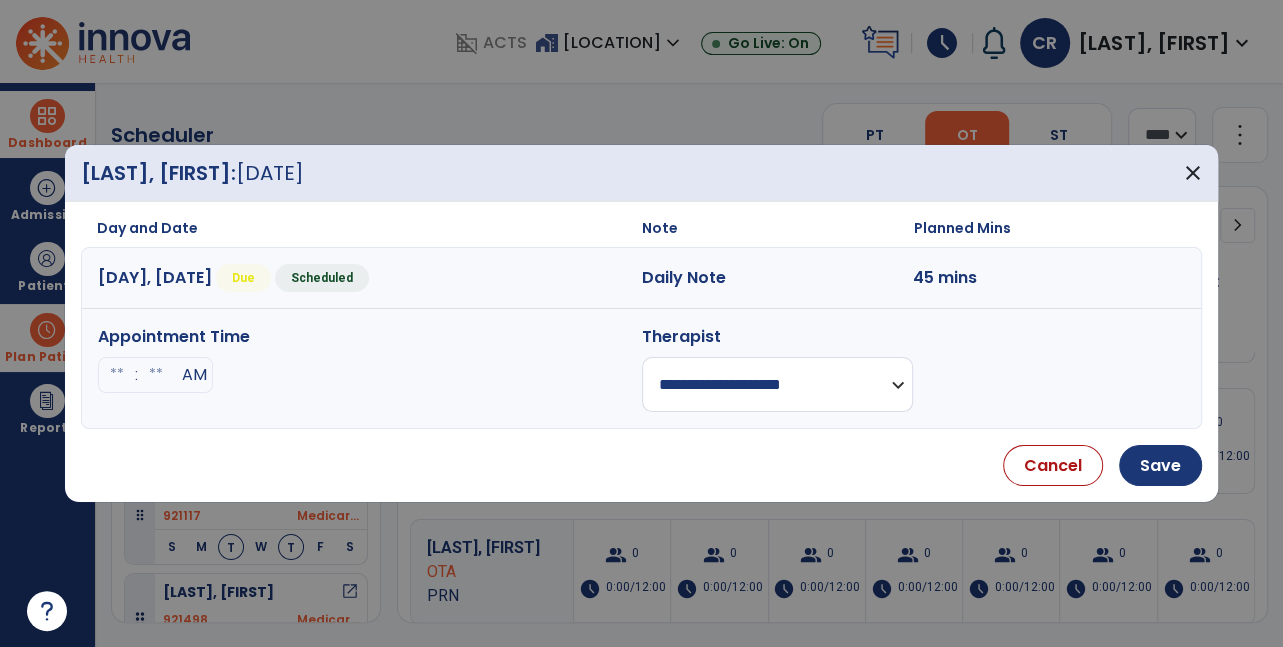 click at bounding box center [117, 375] 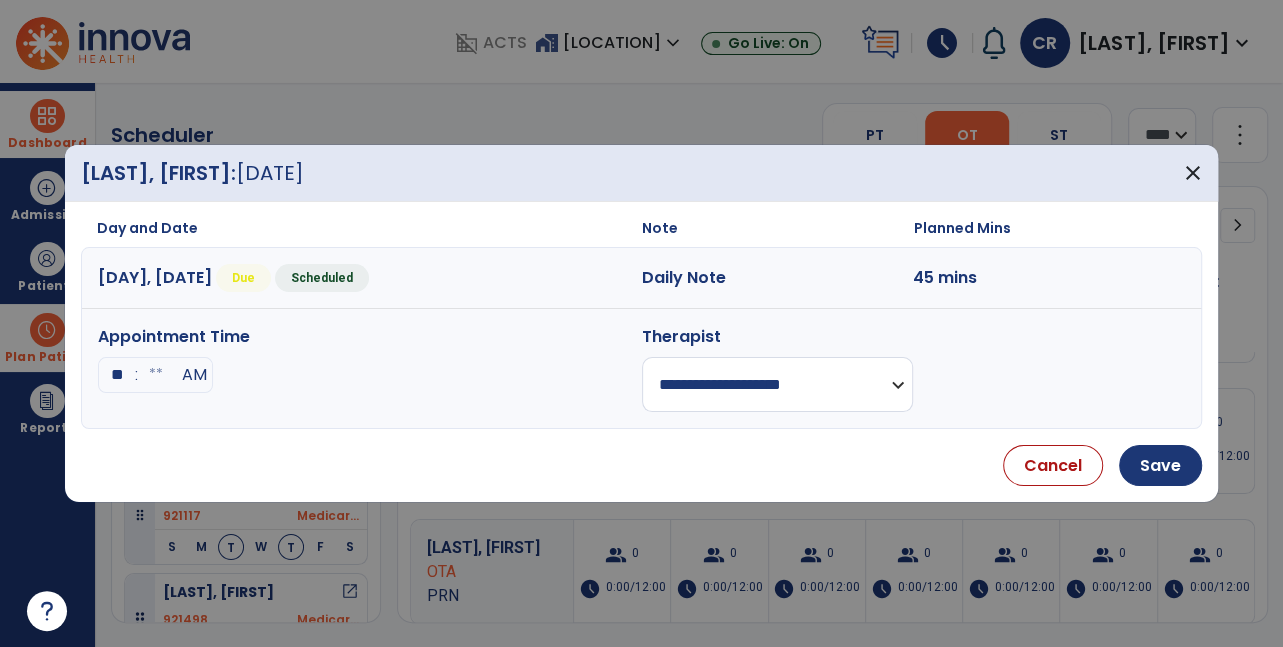type on "**" 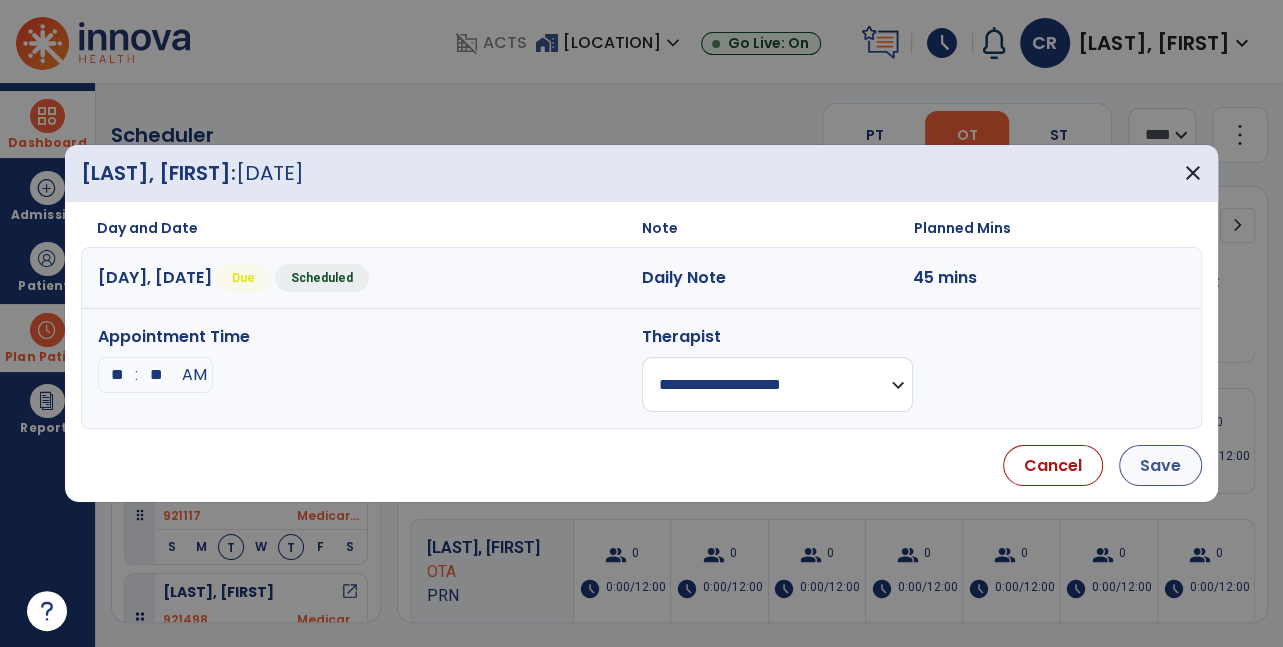 type on "**" 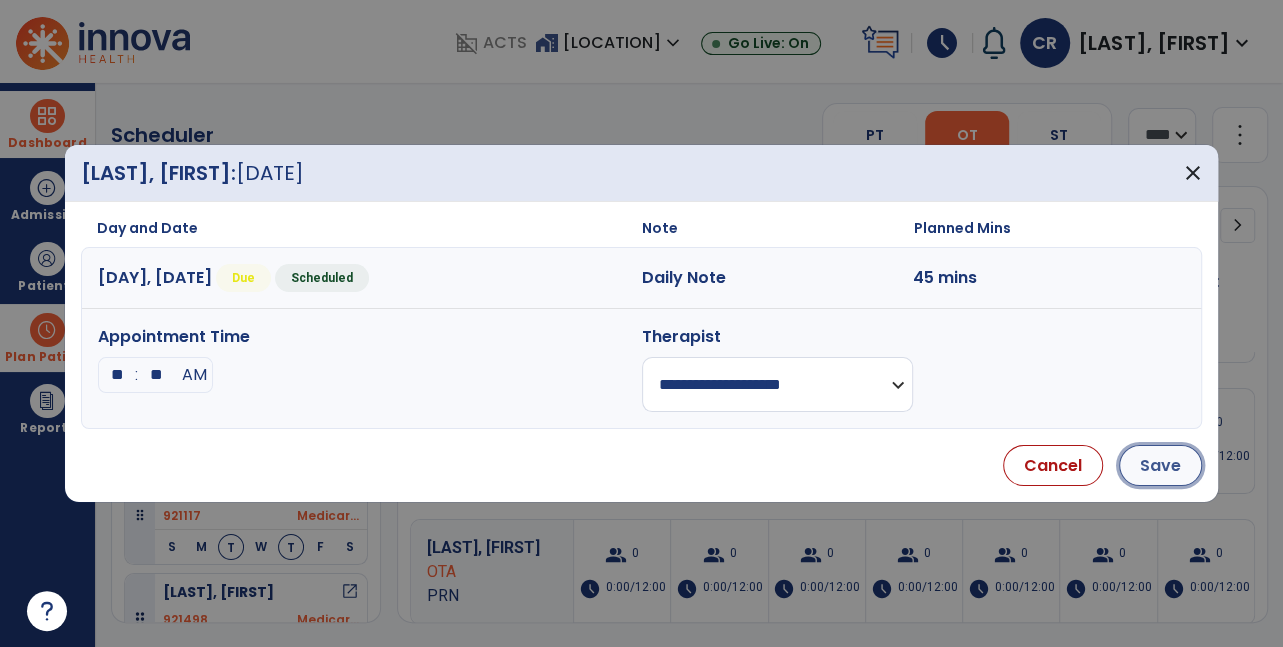click on "Save" at bounding box center (1160, 465) 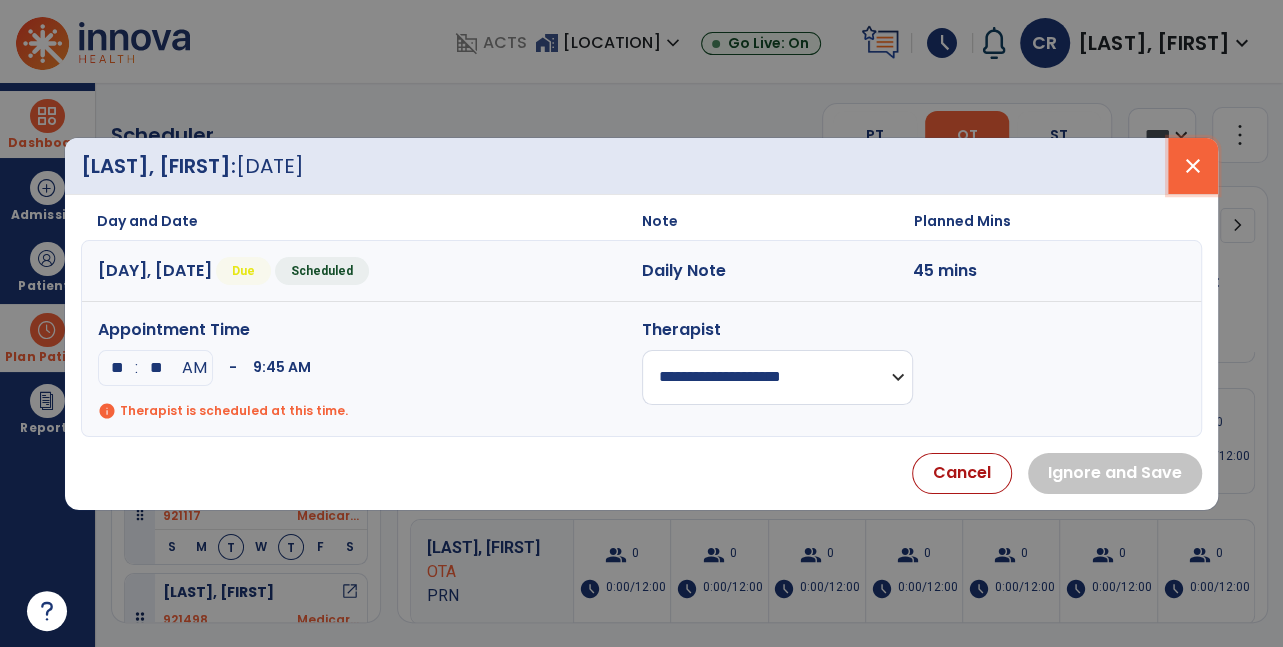 click on "close" at bounding box center [1193, 166] 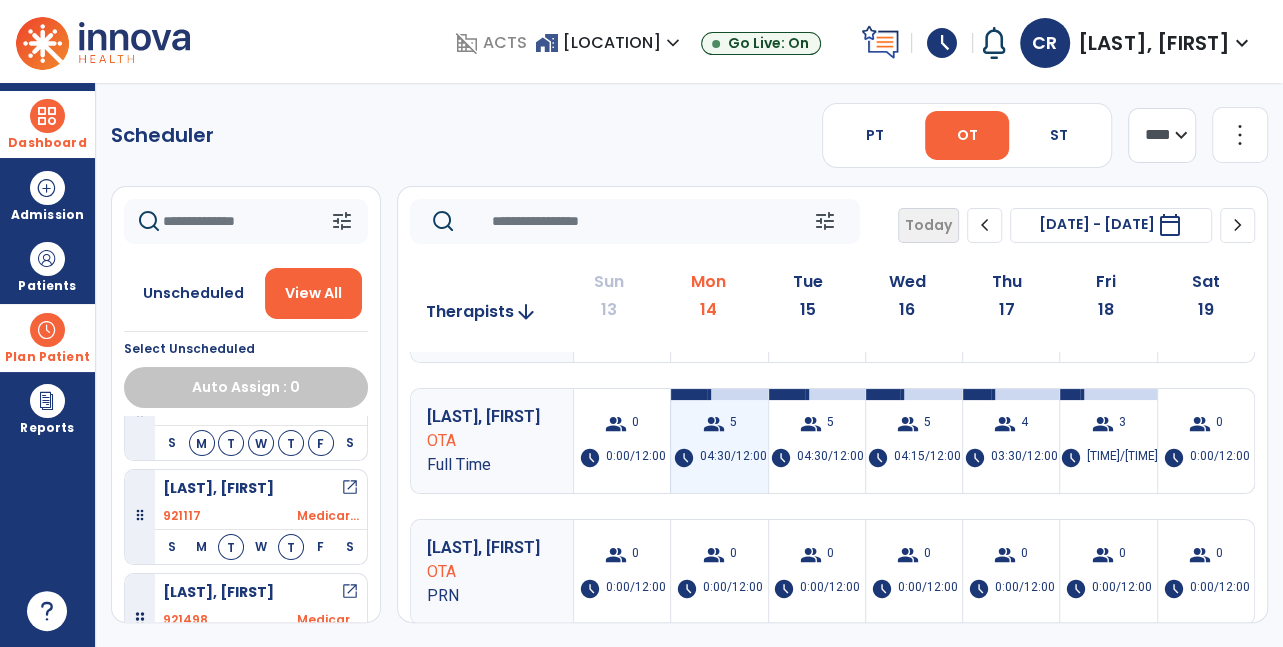click on "group  5  schedule  04:30/12:00" at bounding box center (719, 441) 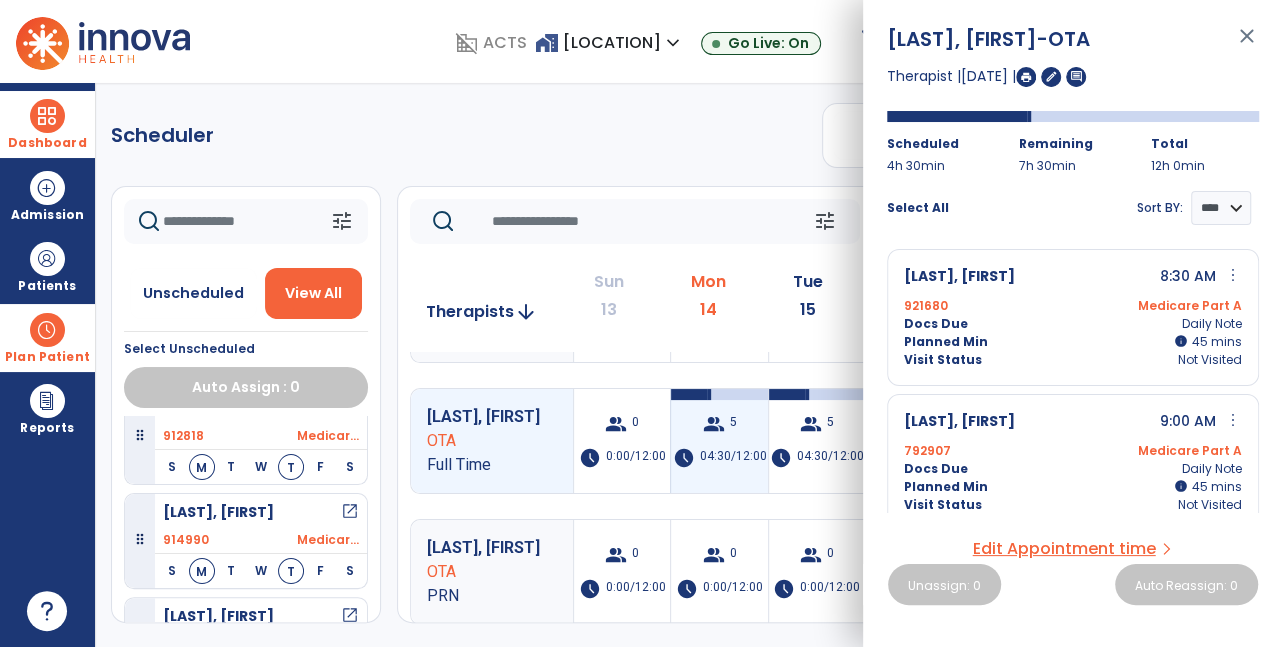 scroll, scrollTop: 1184, scrollLeft: 0, axis: vertical 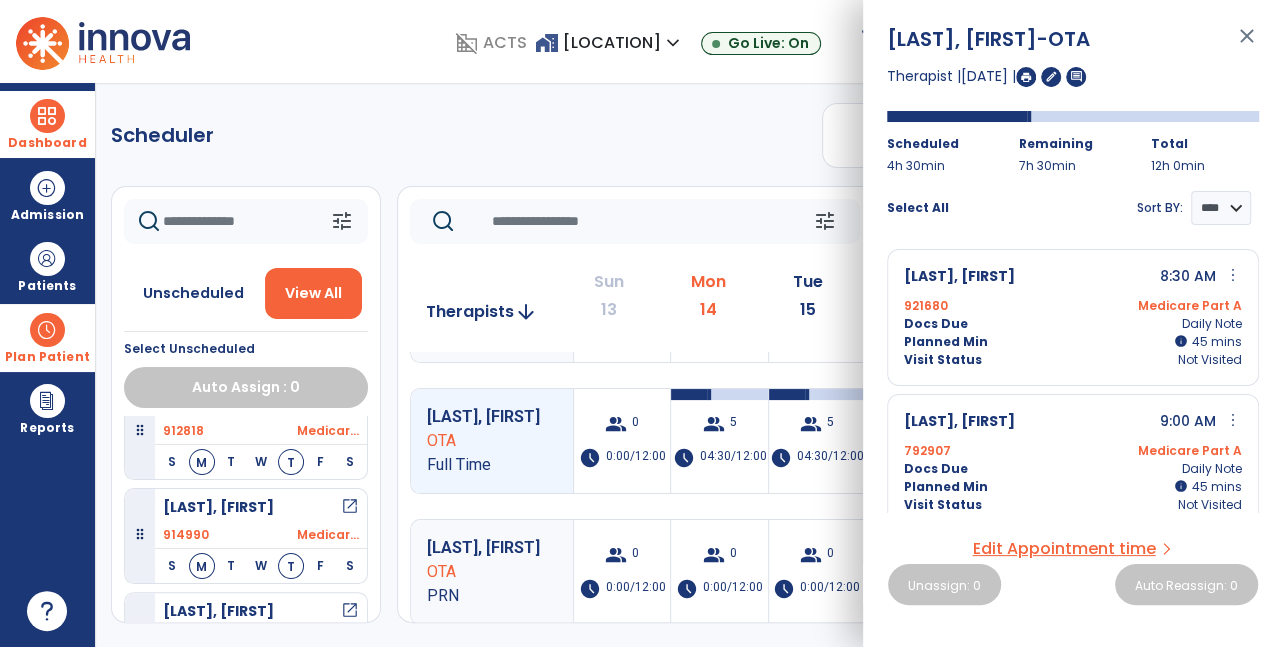 click on "open_in_new" at bounding box center (350, 403) 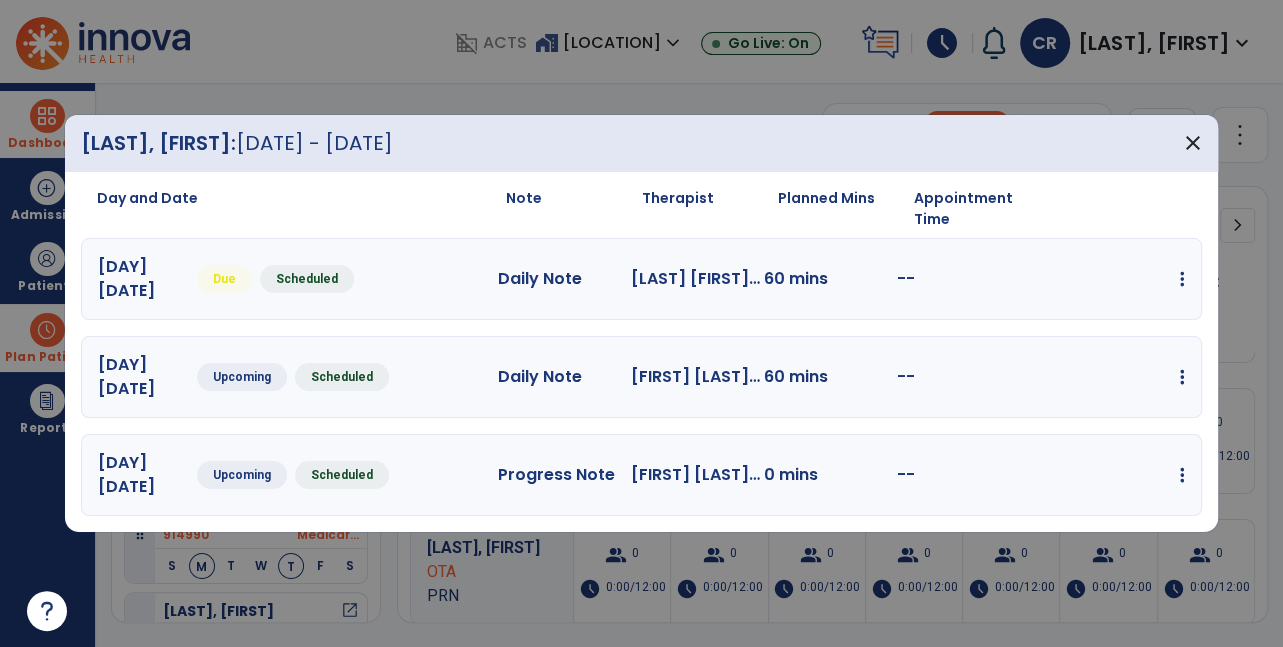 click at bounding box center (1182, 279) 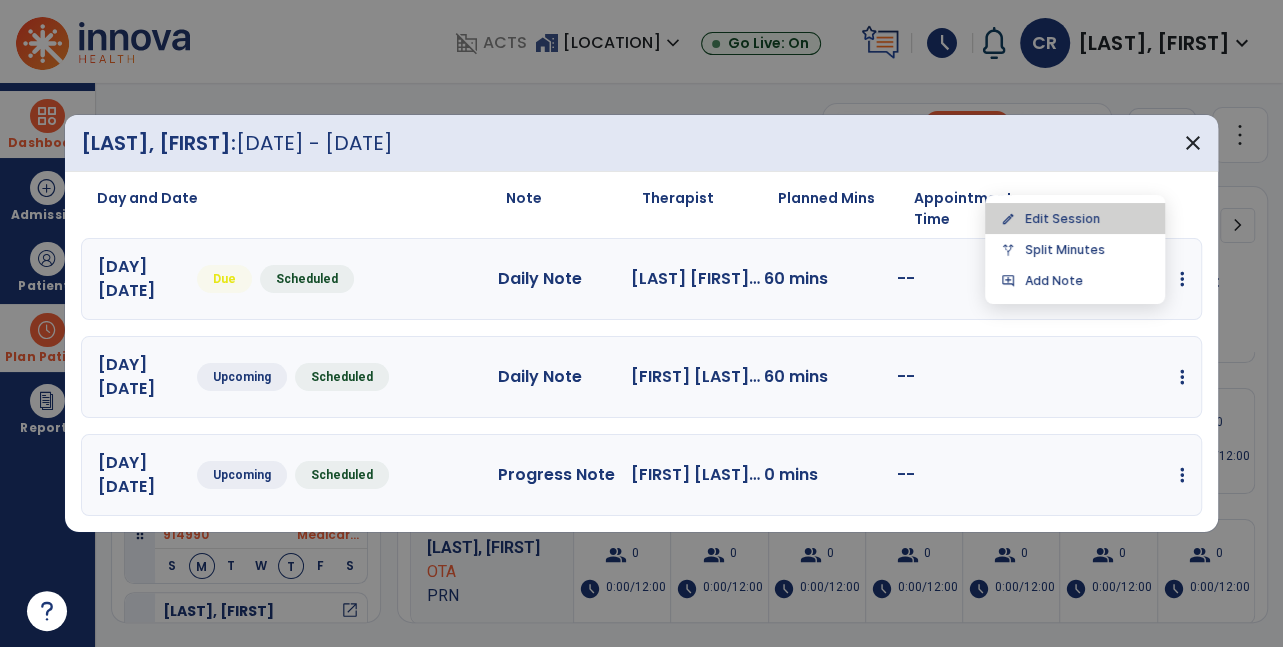 click on "edit   Edit Session" at bounding box center [1075, 218] 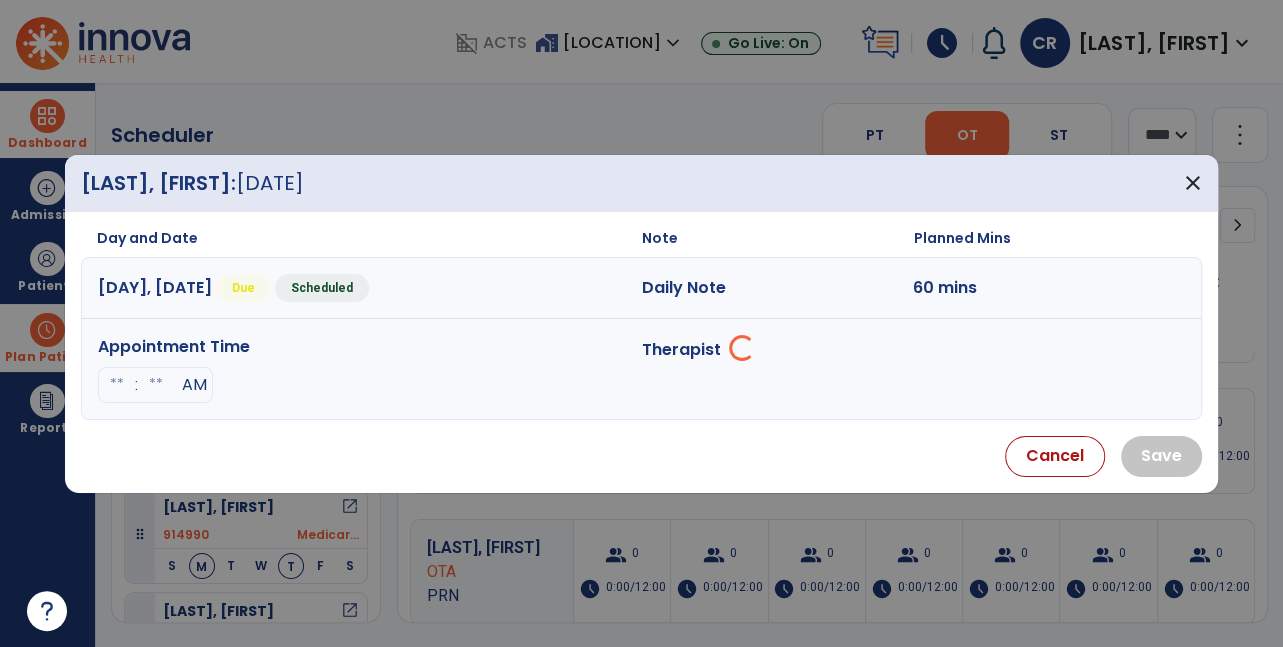 select on "**********" 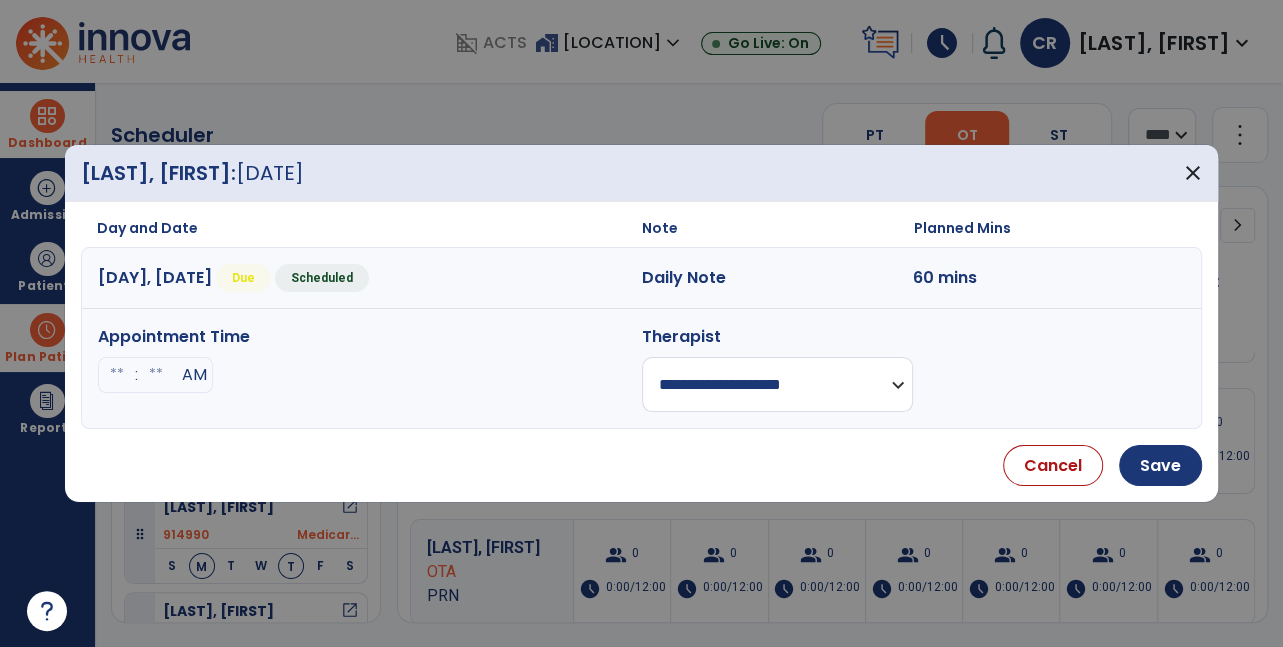 click at bounding box center (117, 375) 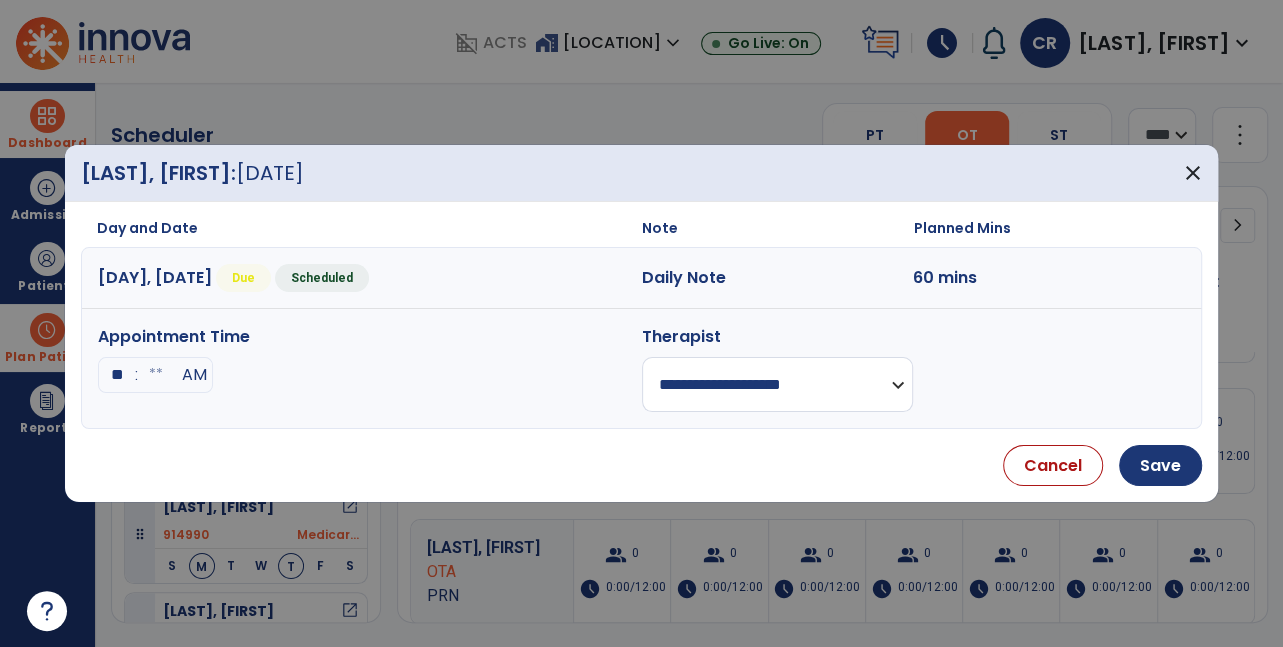 type on "**" 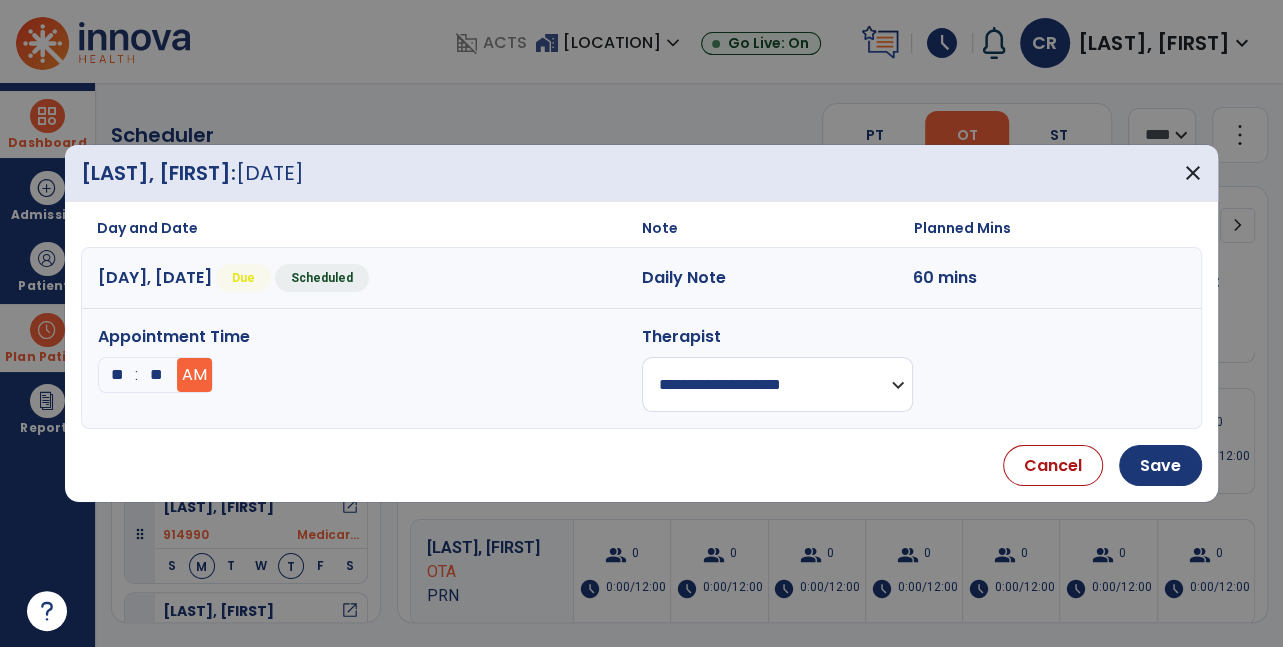 type on "**" 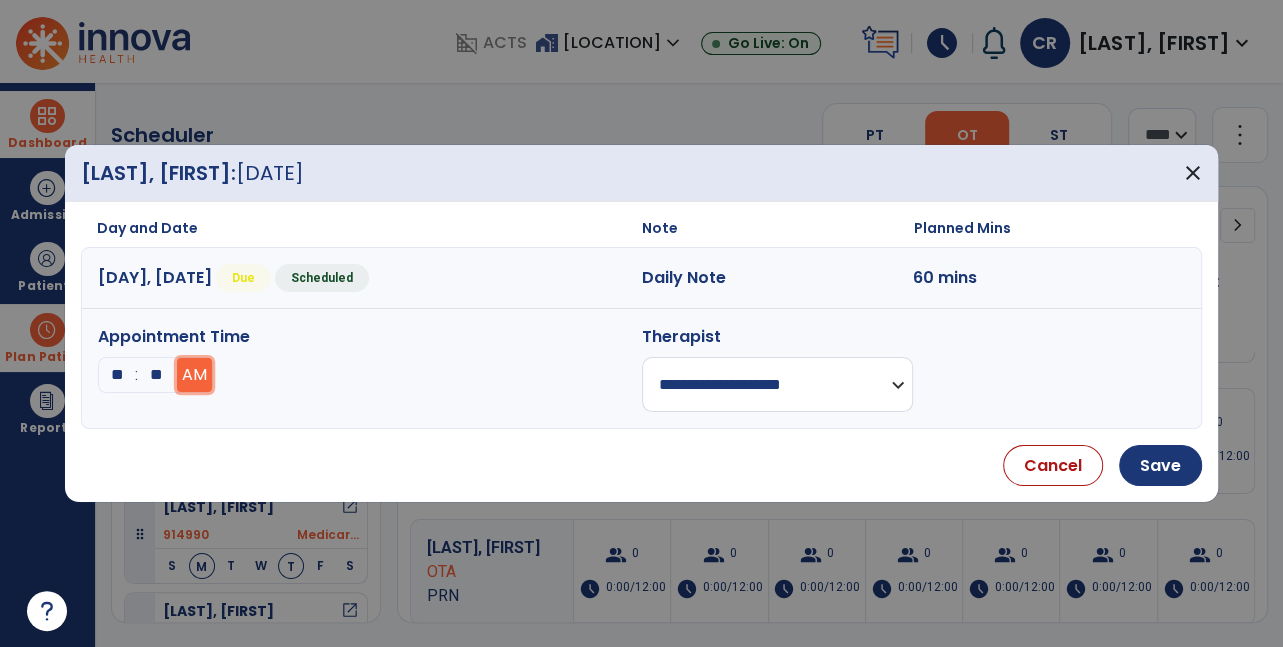 click on "AM" at bounding box center (194, 375) 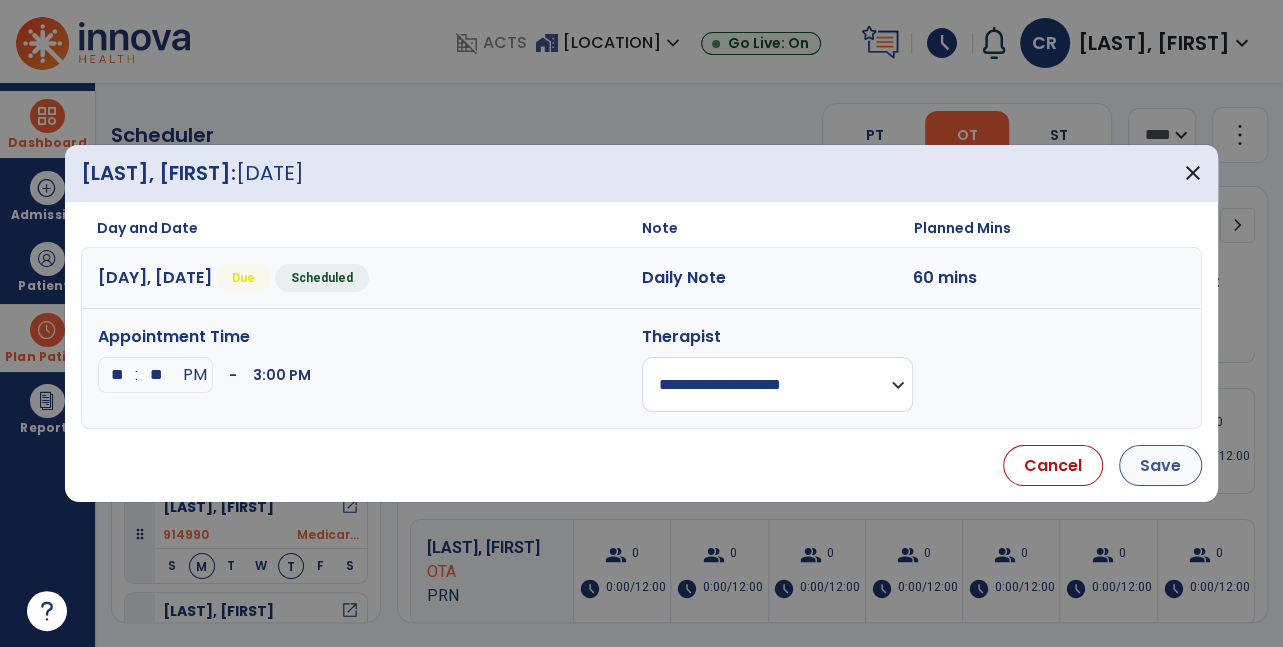 click on "Save" at bounding box center [1160, 465] 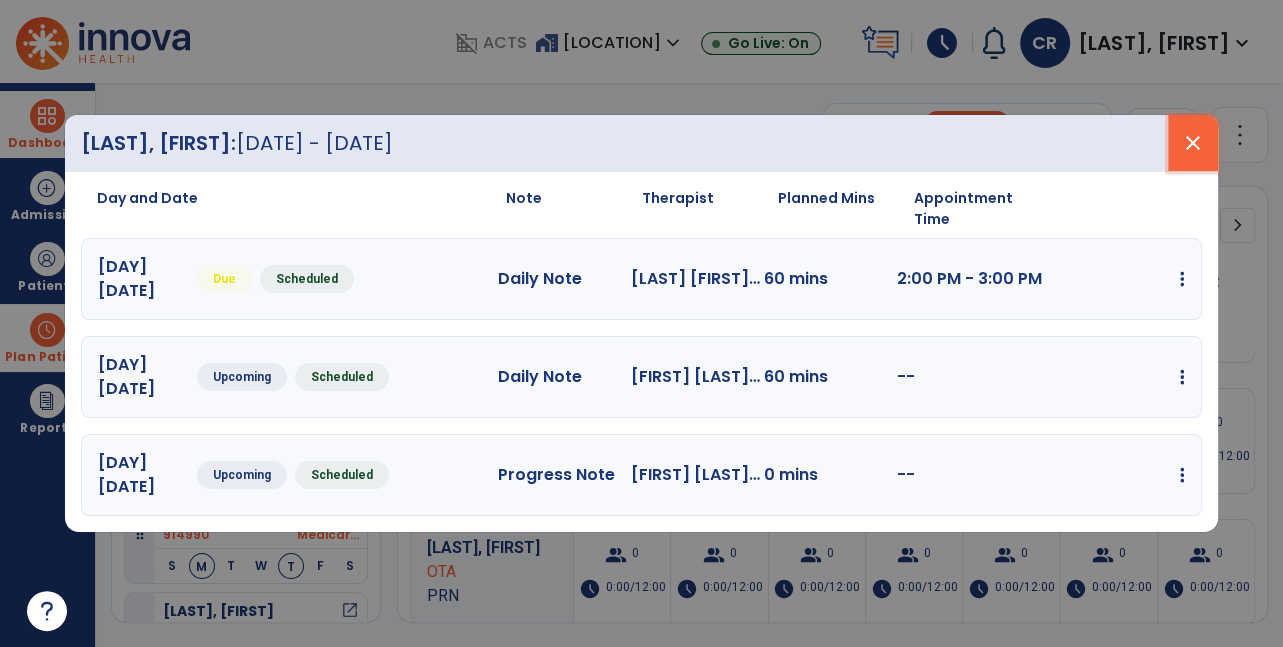 click on "close" at bounding box center (1193, 143) 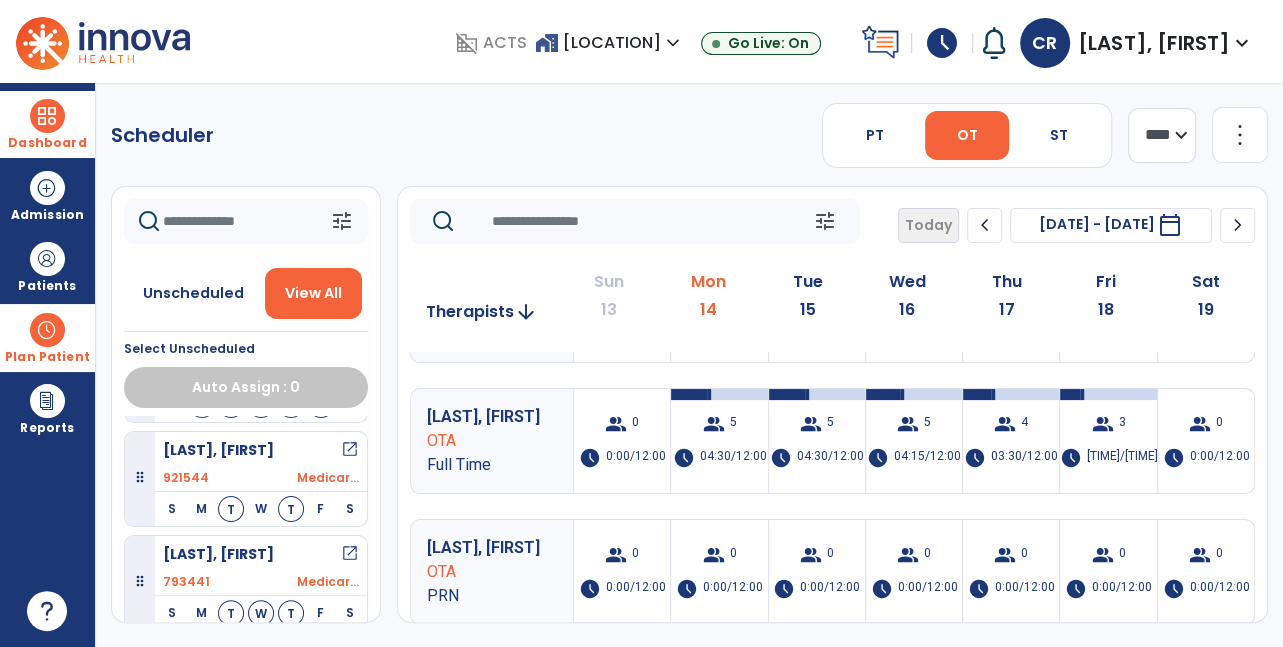 scroll, scrollTop: 2246, scrollLeft: 0, axis: vertical 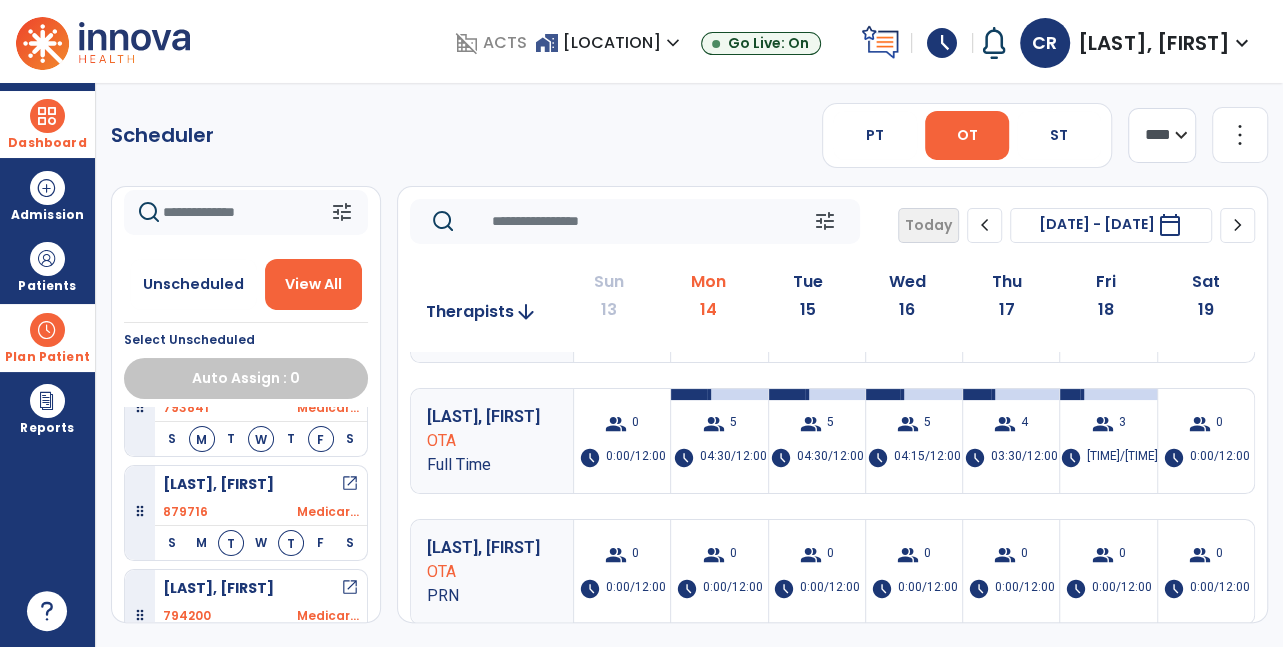 click on "M" at bounding box center (202, 439) 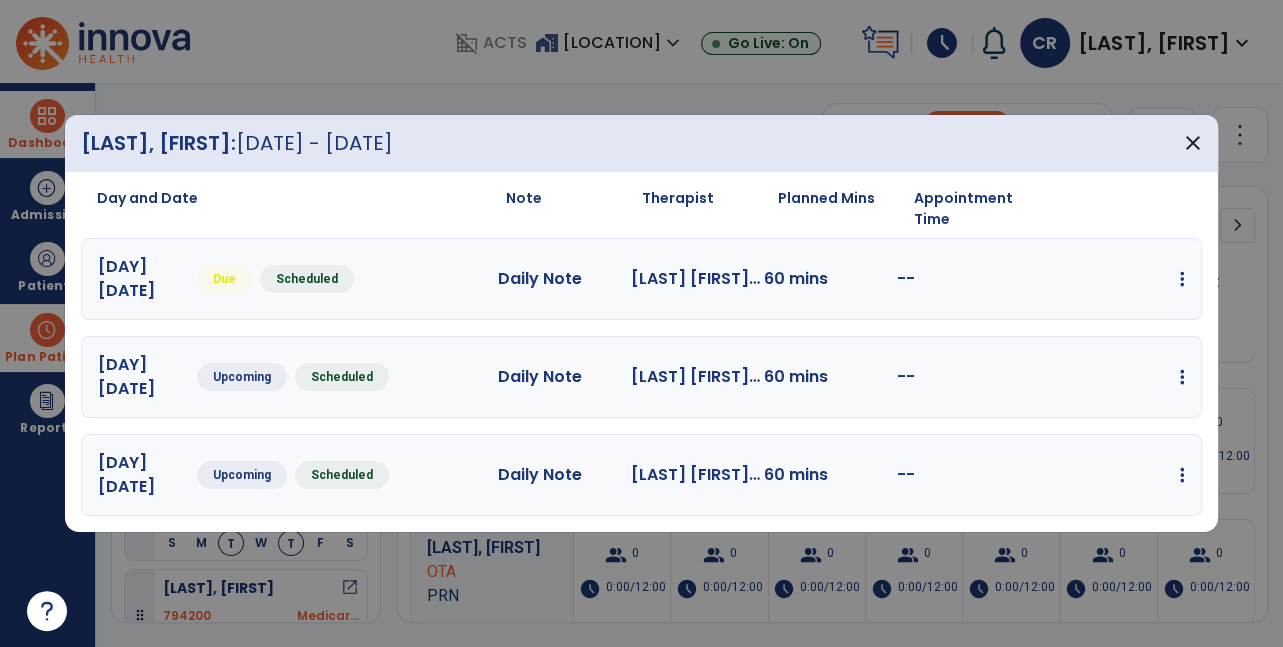 click on "Day and Date Note Therapist Planned Mins Appointment Time" at bounding box center [641, 213] 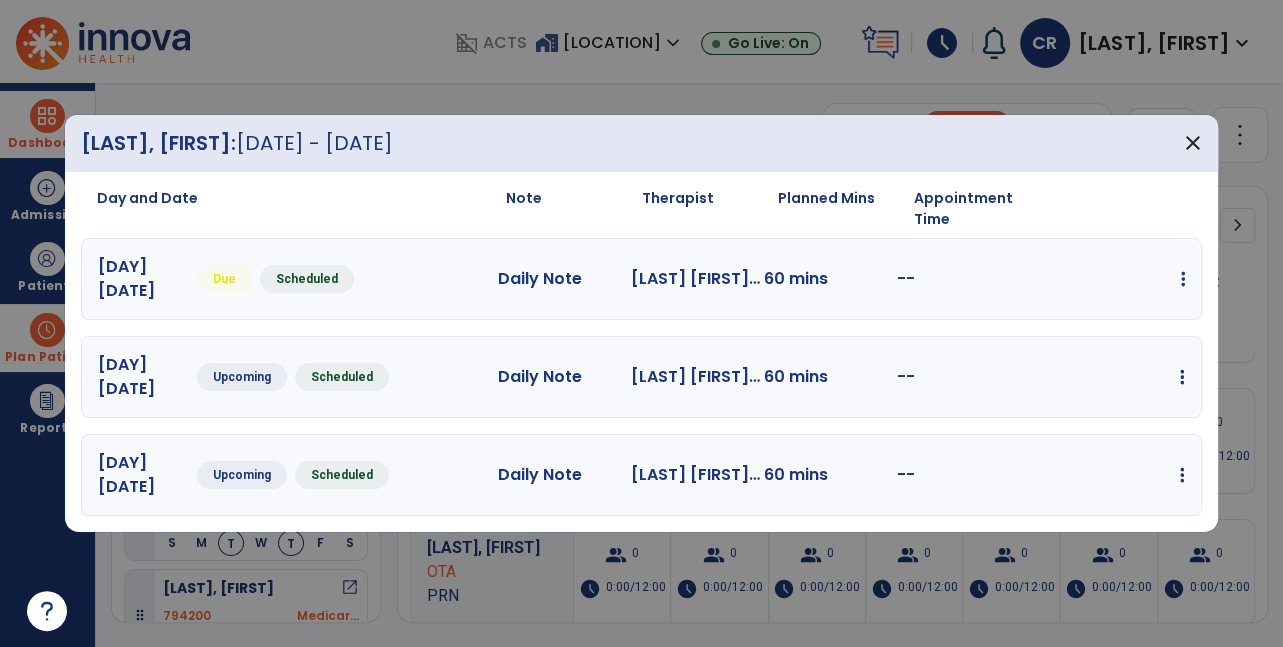 click at bounding box center (1183, 279) 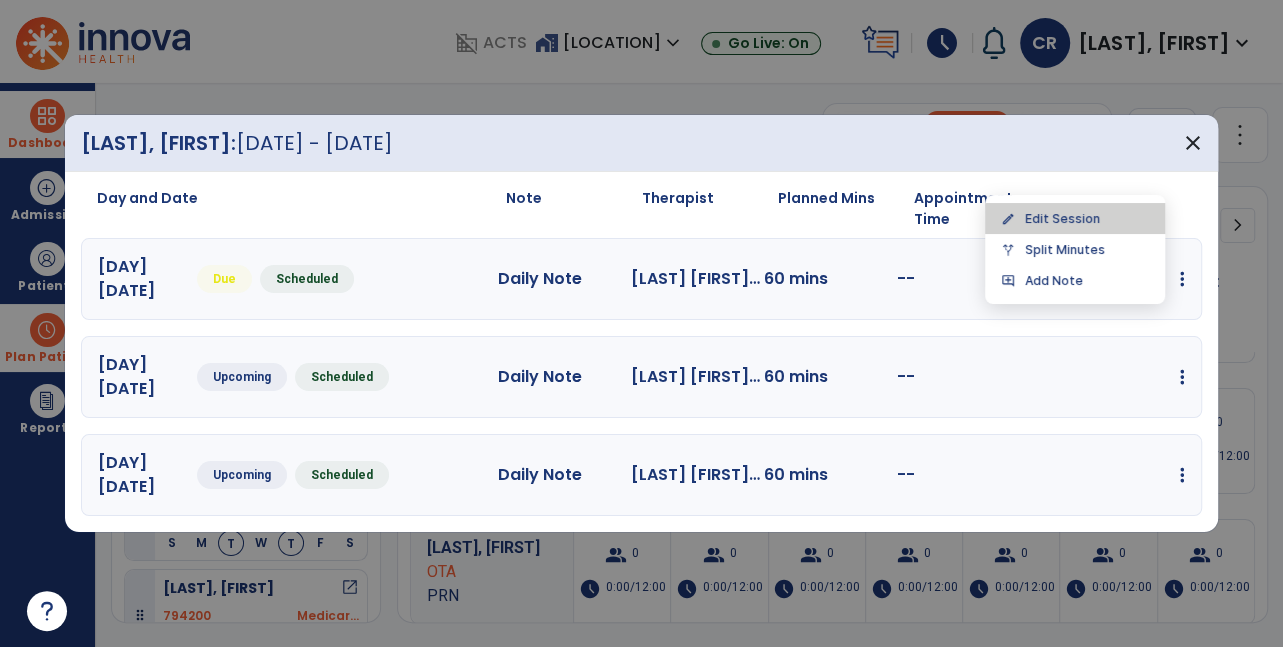 click on "edit   Edit Session" at bounding box center [1075, 218] 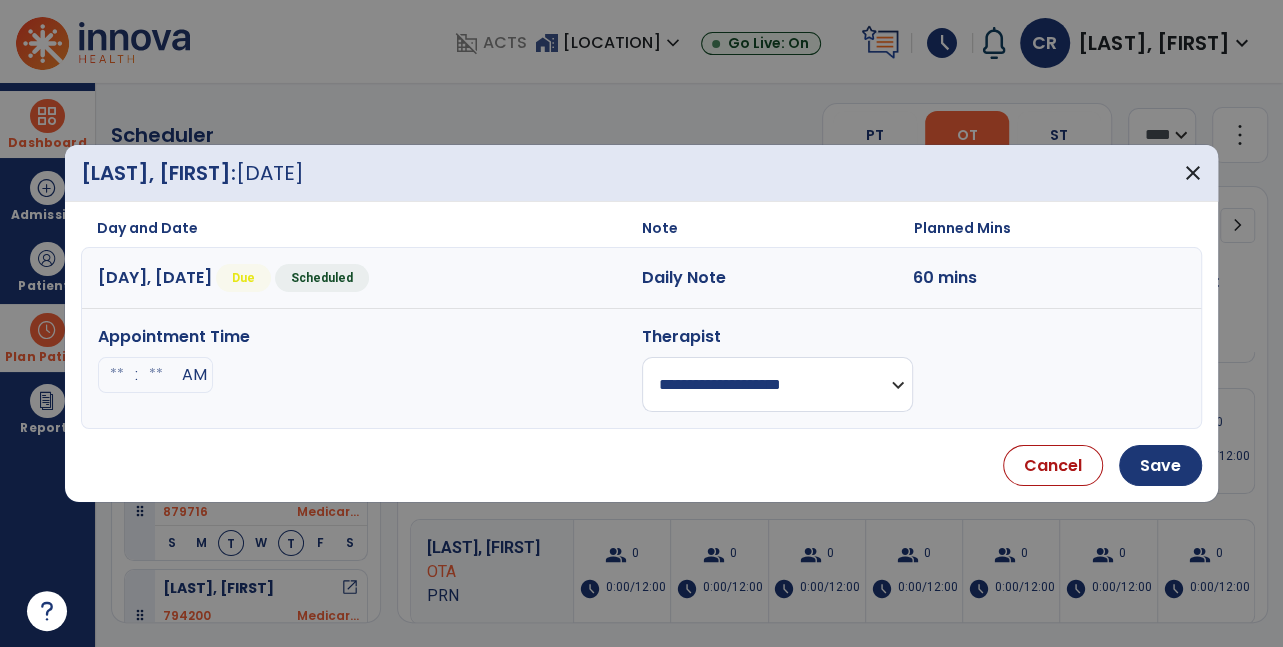 click at bounding box center (117, 375) 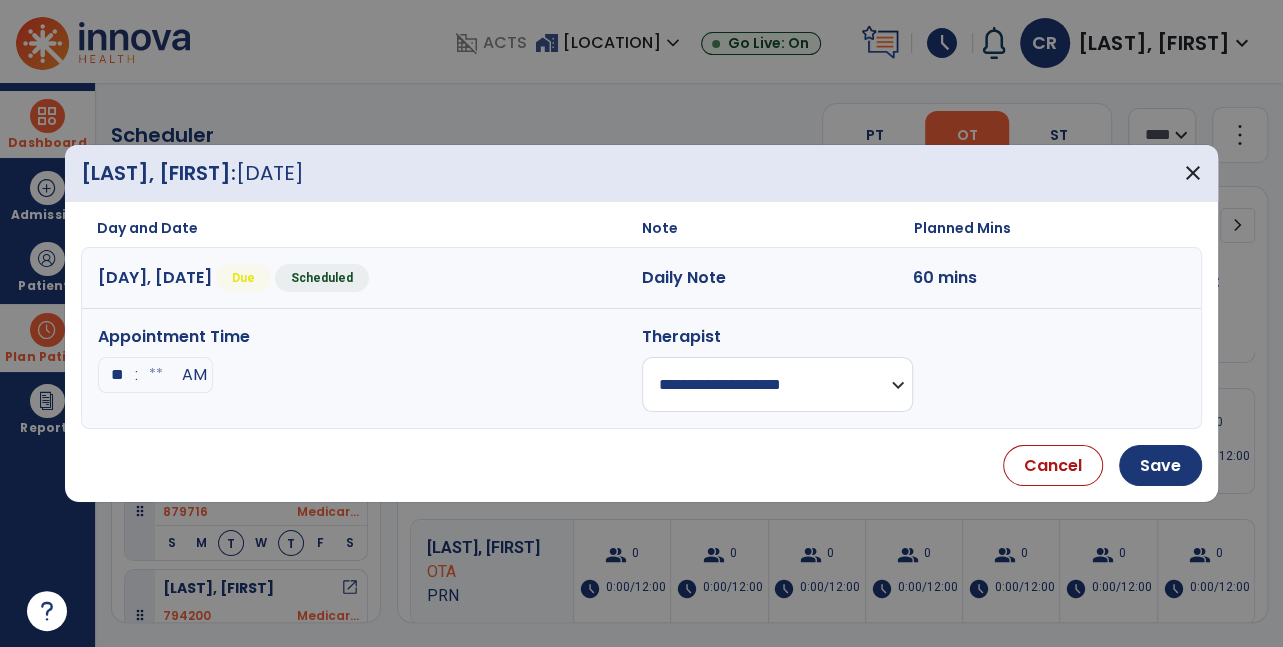 type on "*" 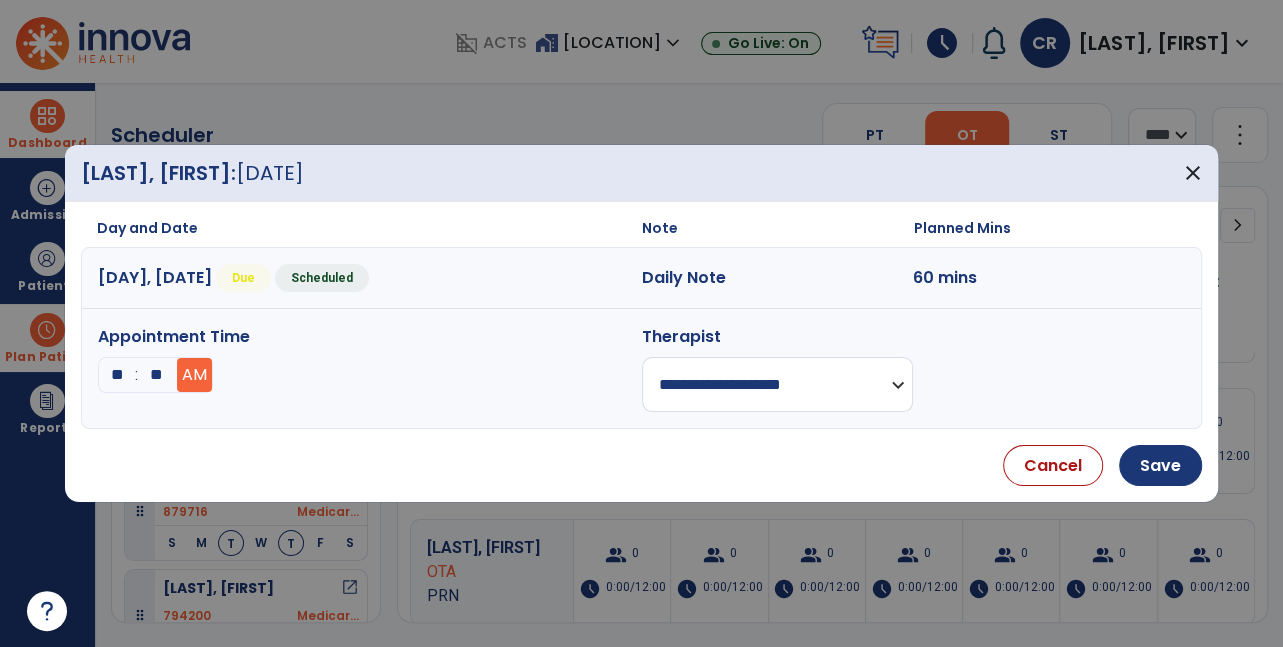 type on "**" 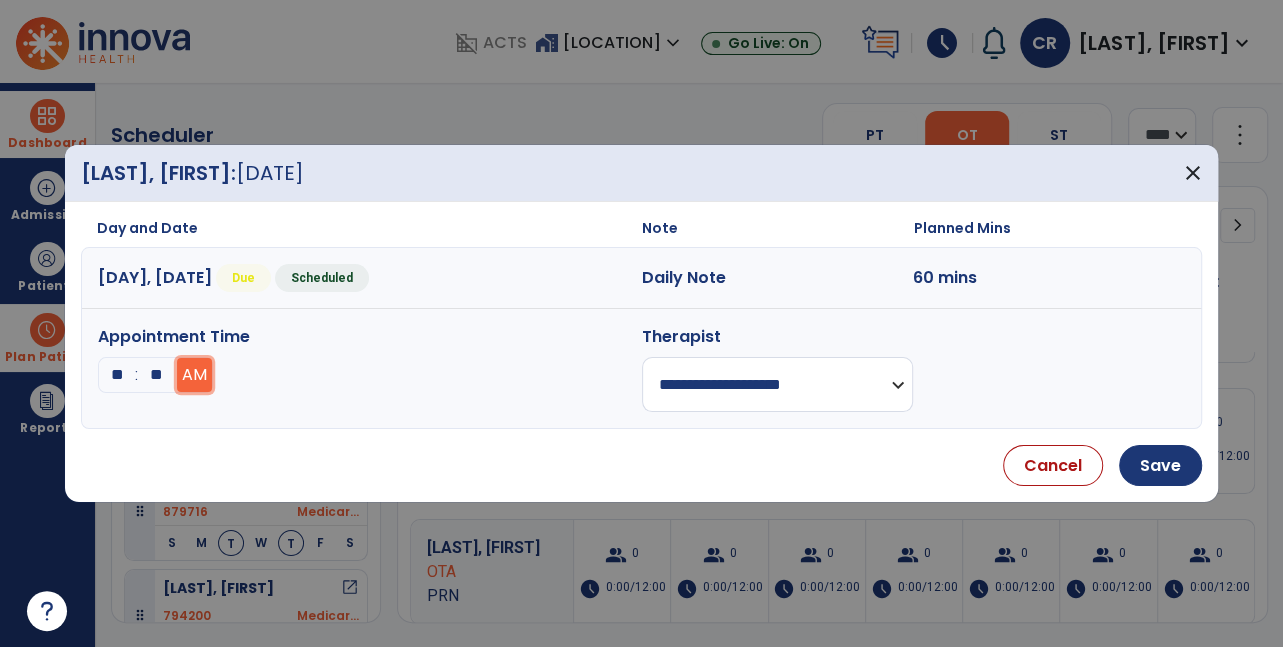 click on "AM" at bounding box center (194, 375) 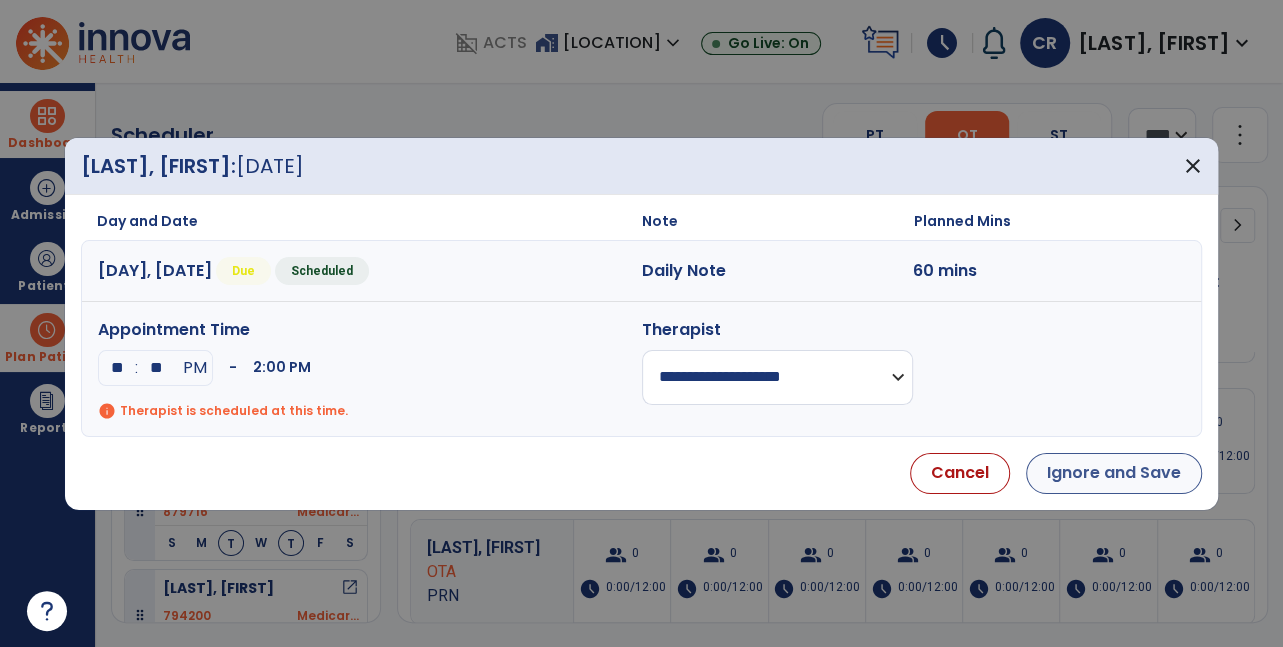 click on "Ignore and Save" at bounding box center [1114, 473] 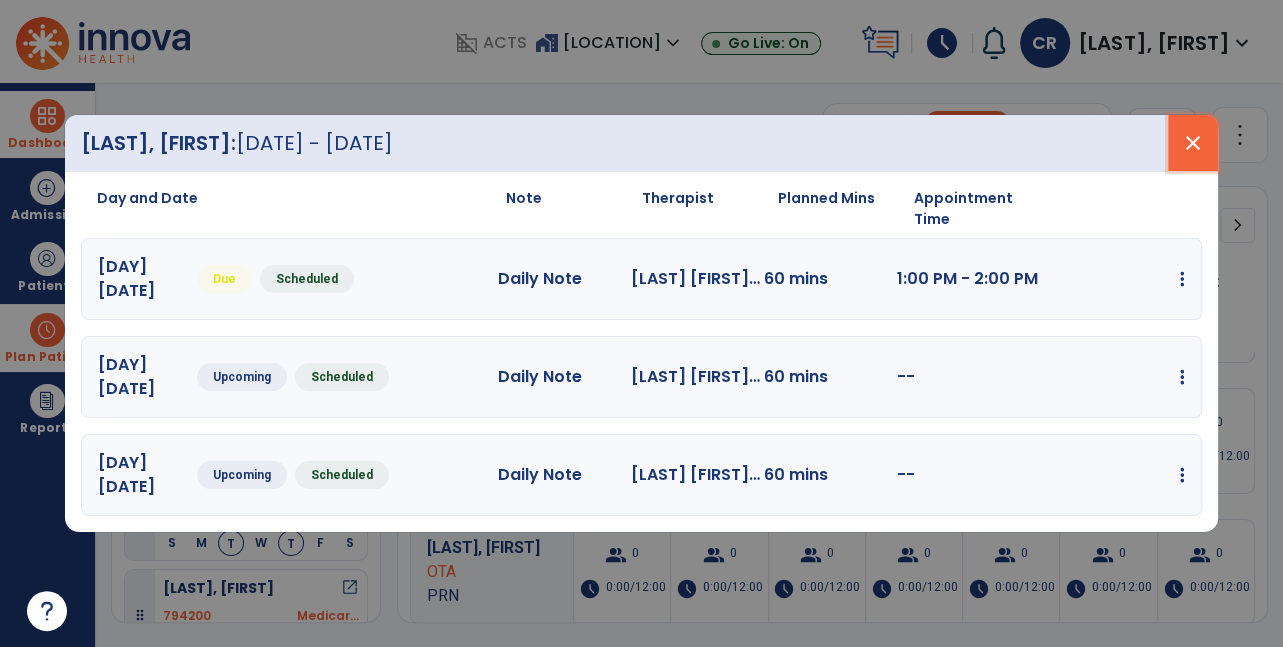 click on "close" at bounding box center (1193, 143) 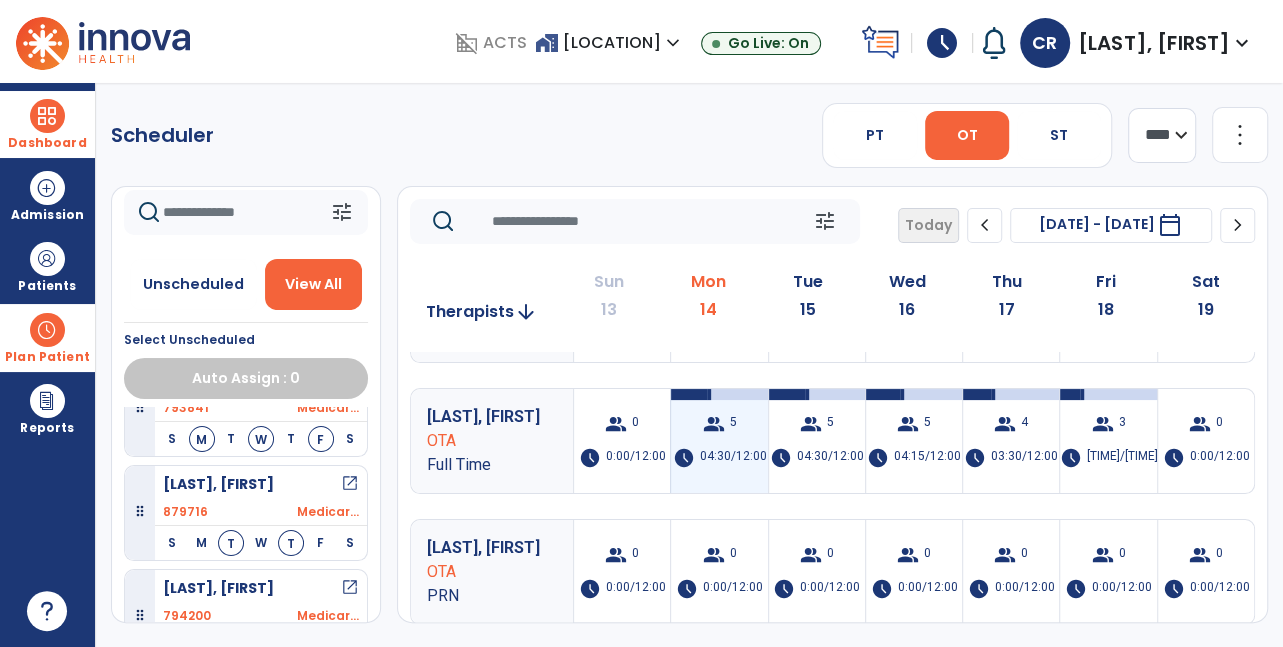 click on "04:30/12:00" at bounding box center [732, 458] 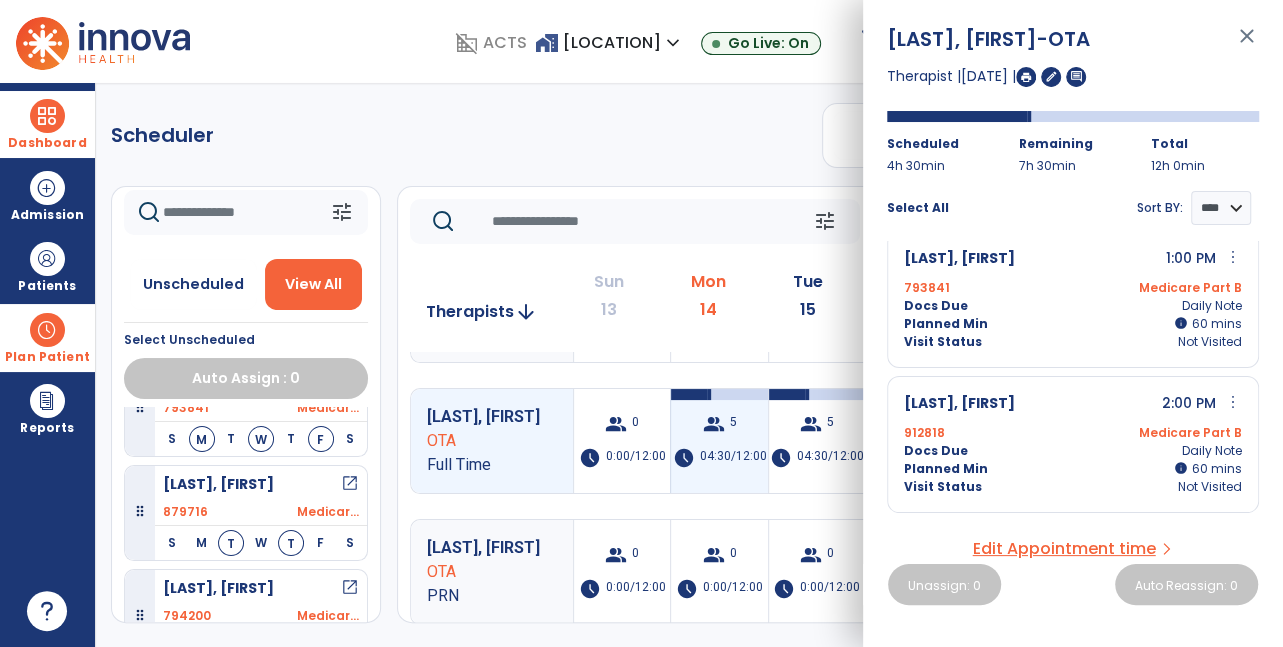 scroll, scrollTop: 510, scrollLeft: 0, axis: vertical 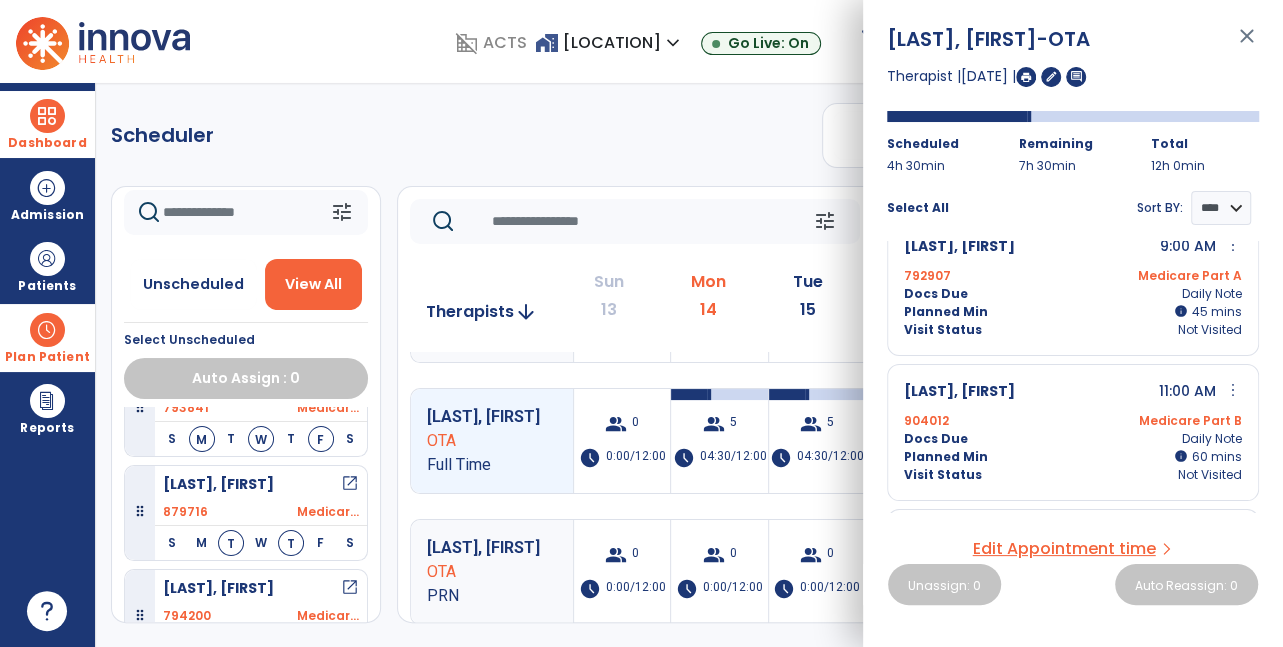 click on "Docs Due Daily Note" at bounding box center [1073, 294] 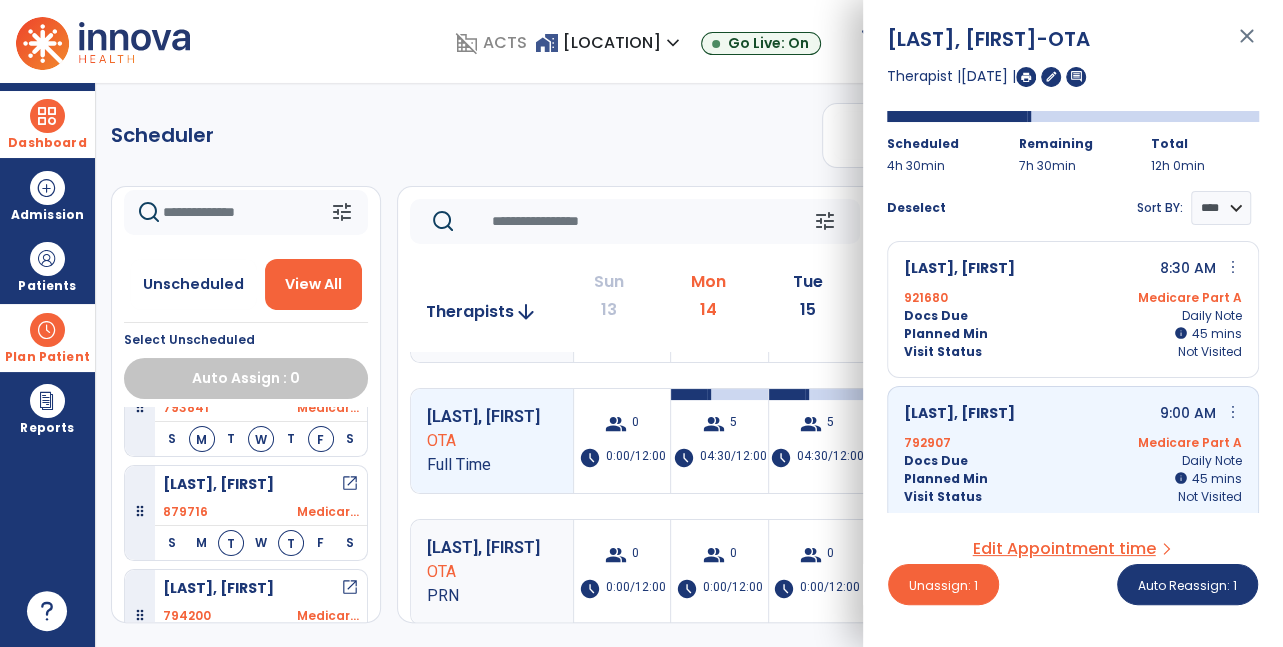 scroll, scrollTop: 0, scrollLeft: 0, axis: both 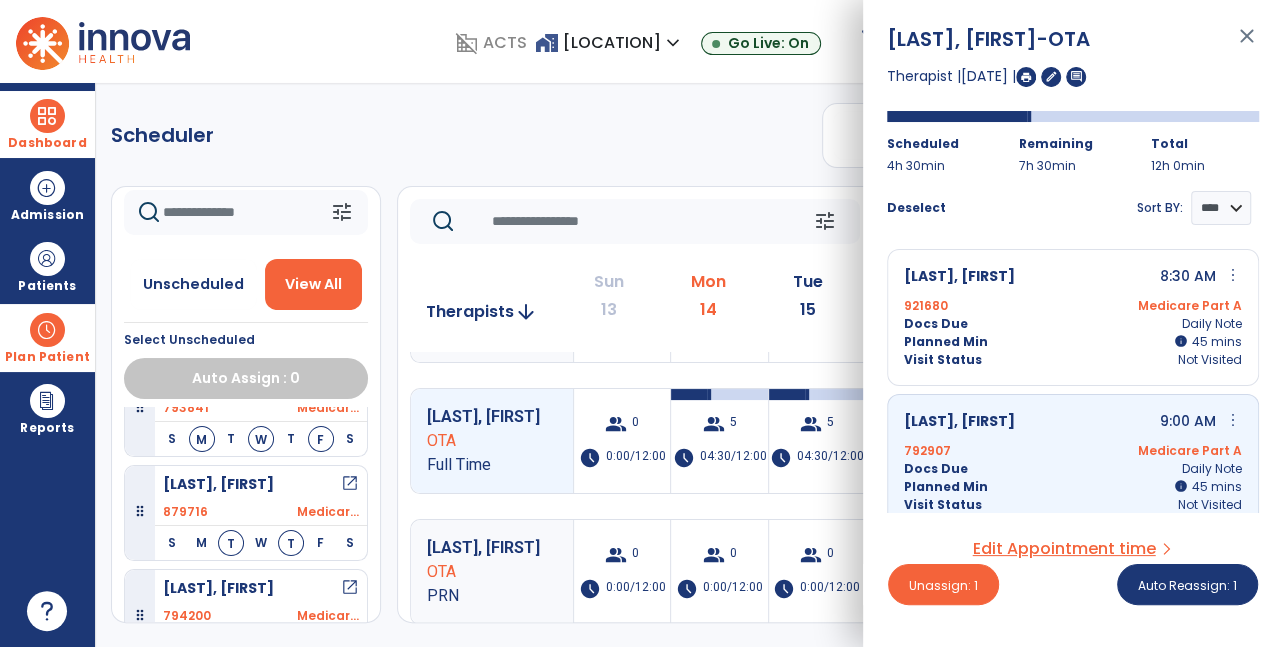 click at bounding box center (1026, 77) 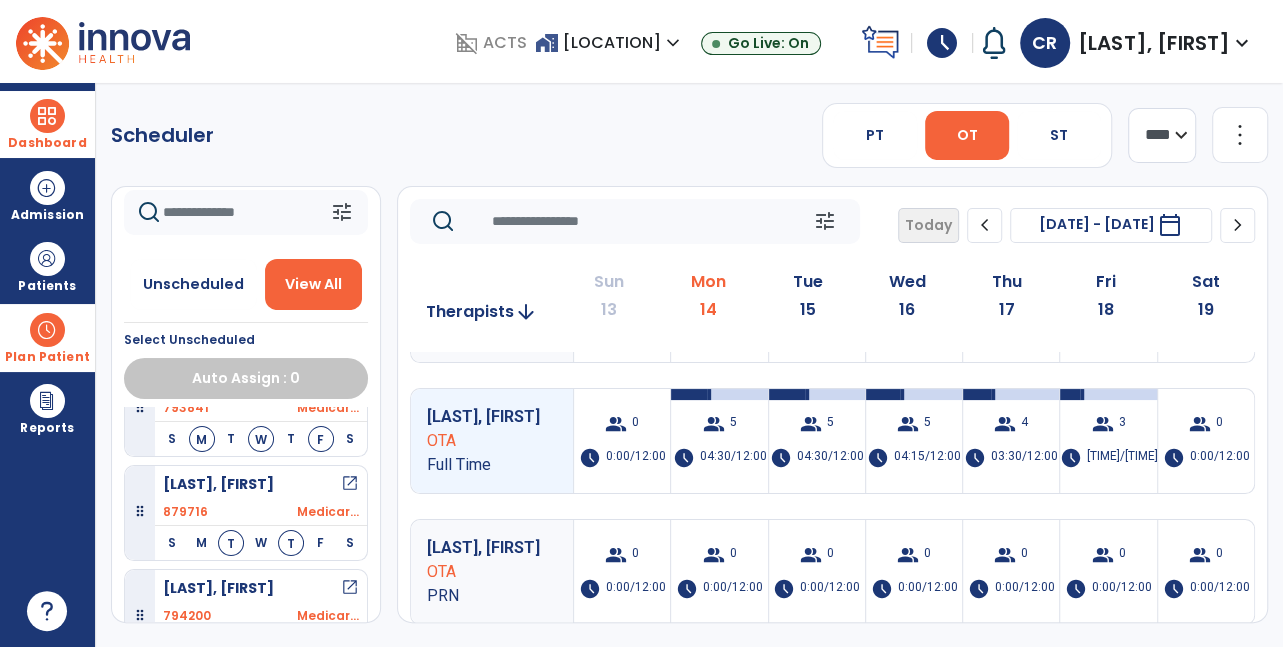 click on "Scheduler   PT   OT   ST  **** *** more_vert  Manage Labor   View All Therapists   Print   tune   Unscheduled   View All  Select Unscheduled  Auto Assign : 0   Altman, Doris   open_in_new  899378 Aetna- B  S M T W T F S  Alvarado, Edward   open_in_new  921680 Medicar...  S M T W T F S  Bradley, Charlotte   open_in_new  921607 Medicar...  S M T W T F S  Burns, Janice   open_in_new  915090 Medicar...  S M T W T F S  Falcone, Fausto   open_in_new  904012 Medicar...  S M T W T F S  Glenn, Ellin   open_in_new  904441 Medicar...  S M T W T F S  Heistand, David   open_in_new  804439 Medicar...  S M T W T F S  Kamrath, Catherine   open_in_new  912285 Medicar...  S M T W T F S  Lyons, Marjorie   open_in_new  792907 Medicar...  S M T W T F S  Mathwich, Alfred   open_in_new  921117 Medicar...  S M T W T F S  Moore, Thomas Sr   open_in_new  921498 Medicar...  S M T W T F S  Nollmeyer, Jean   open_in_new  912818 Medicar...  S M T W T F S  Rice, Christa   open_in_new  914990 Medicar...  S M T W T F S  Sanders, James  S M" at bounding box center (689, 365) 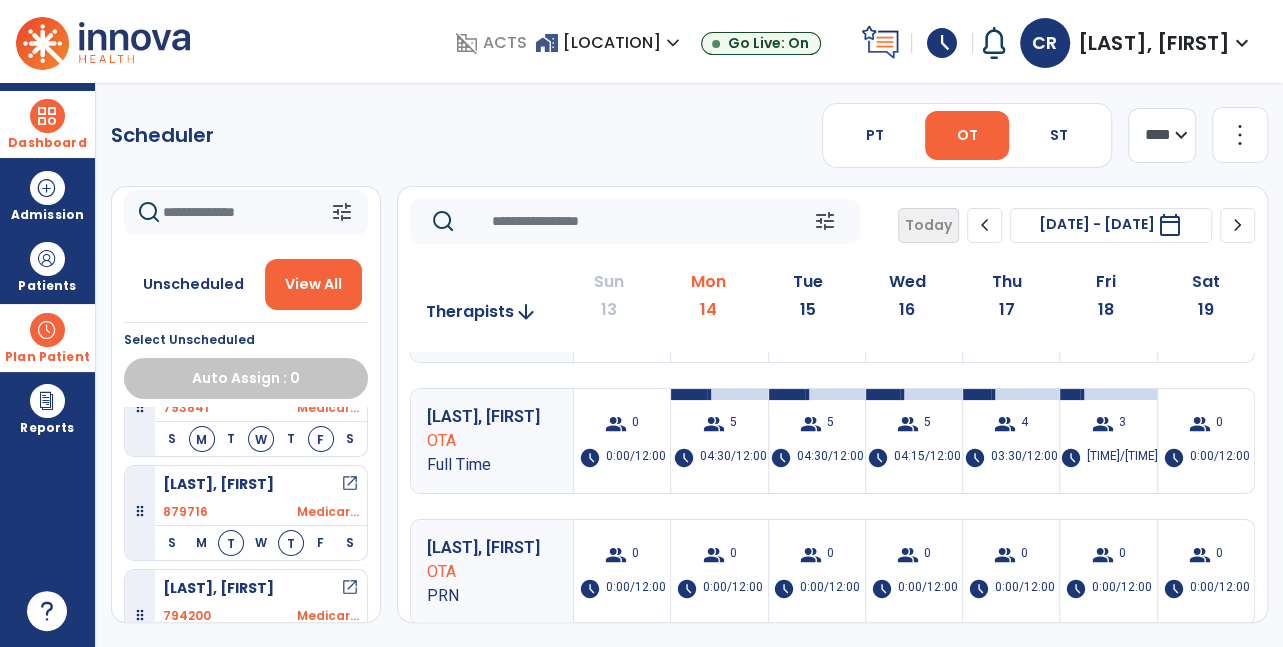click on "Scheduler   PT   OT   ST  **** *** more_vert  Manage Labor   View All Therapists   Print" 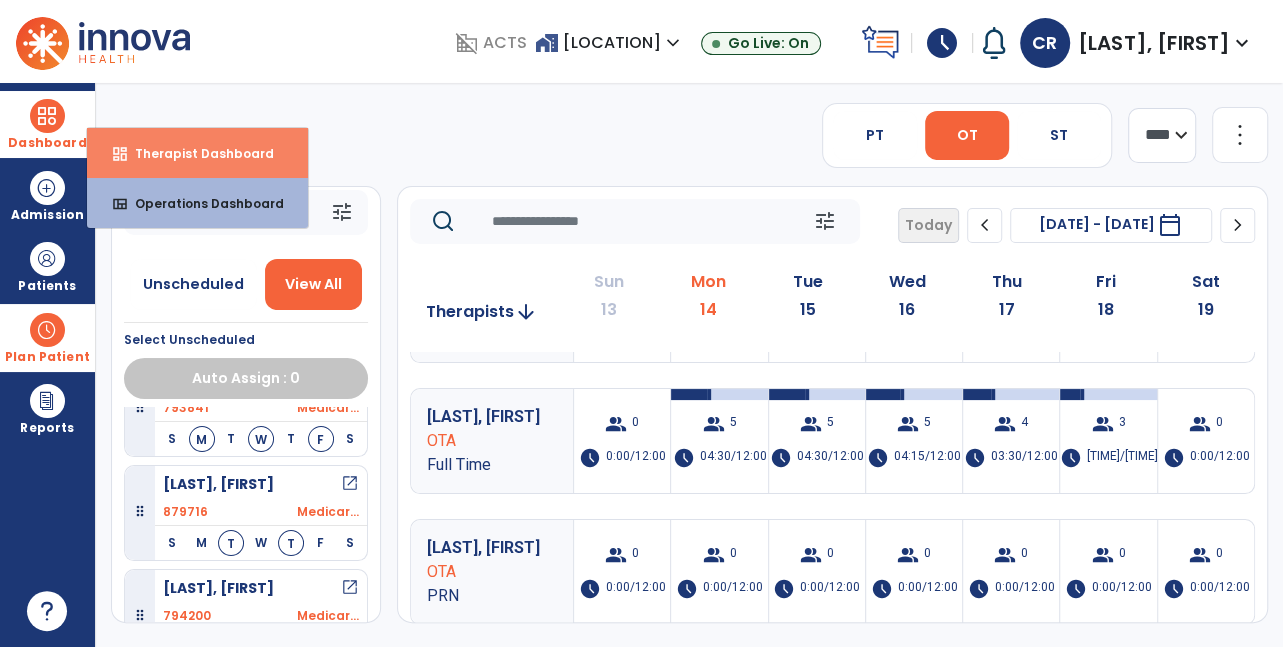 click on "Therapist Dashboard" at bounding box center (196, 153) 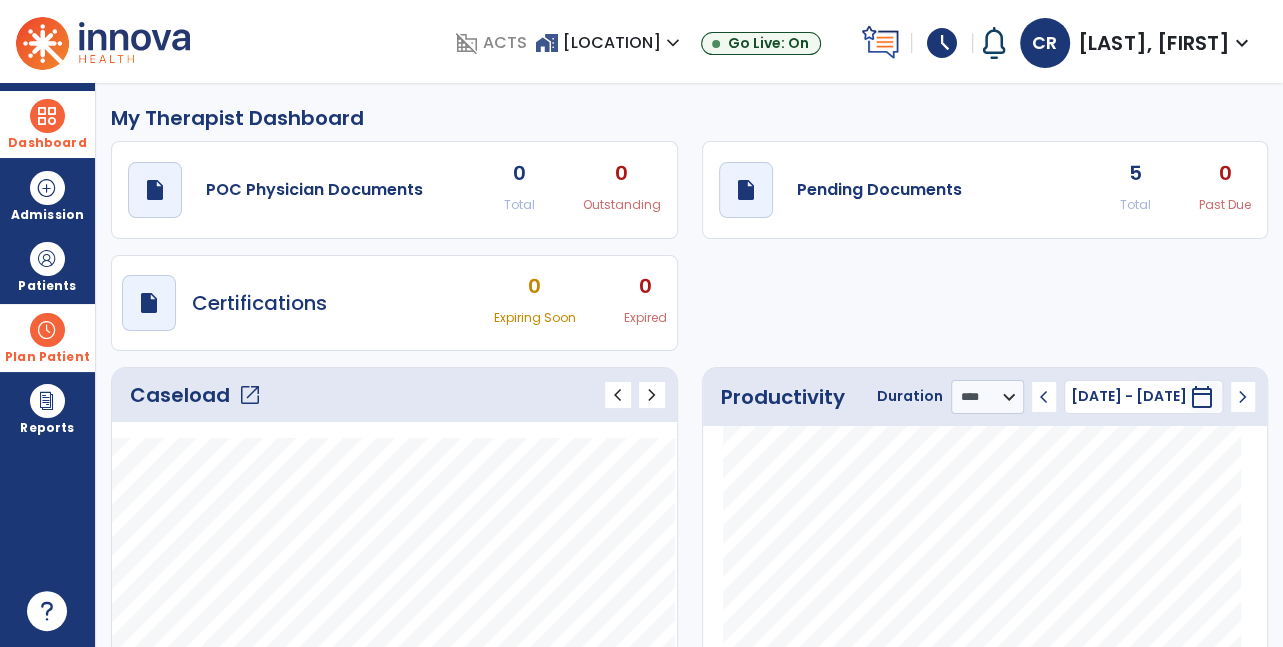 click on "Caseload   open_in_new" 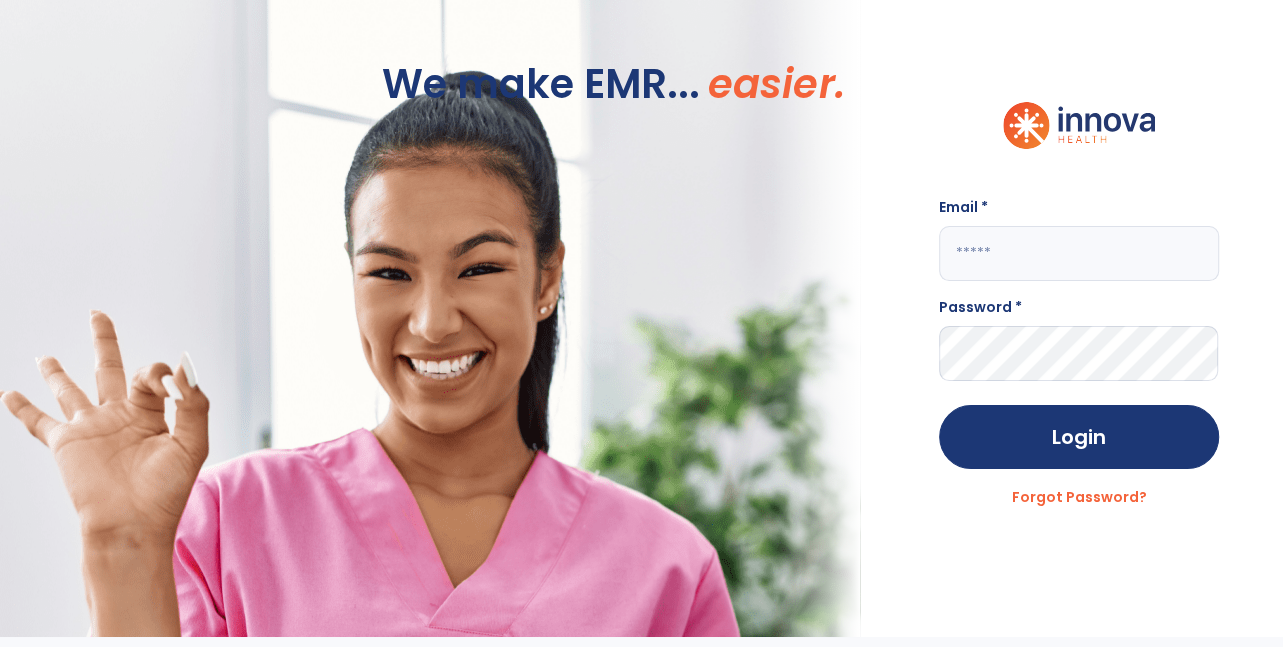 click 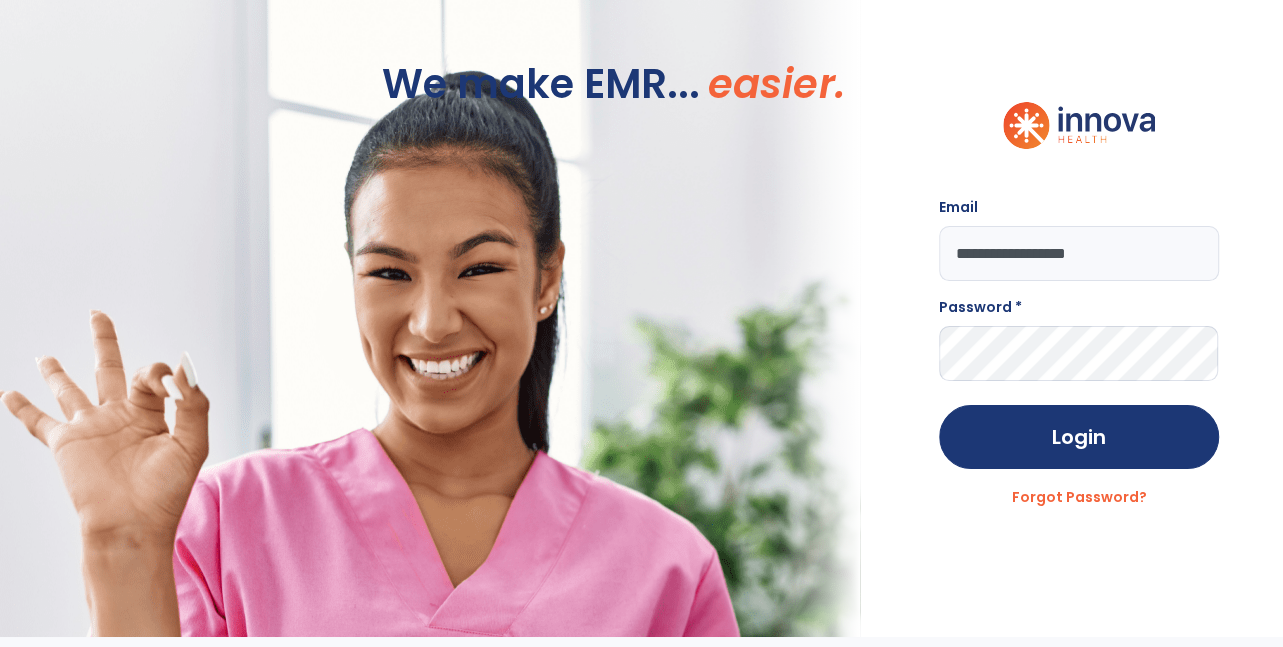 type on "**********" 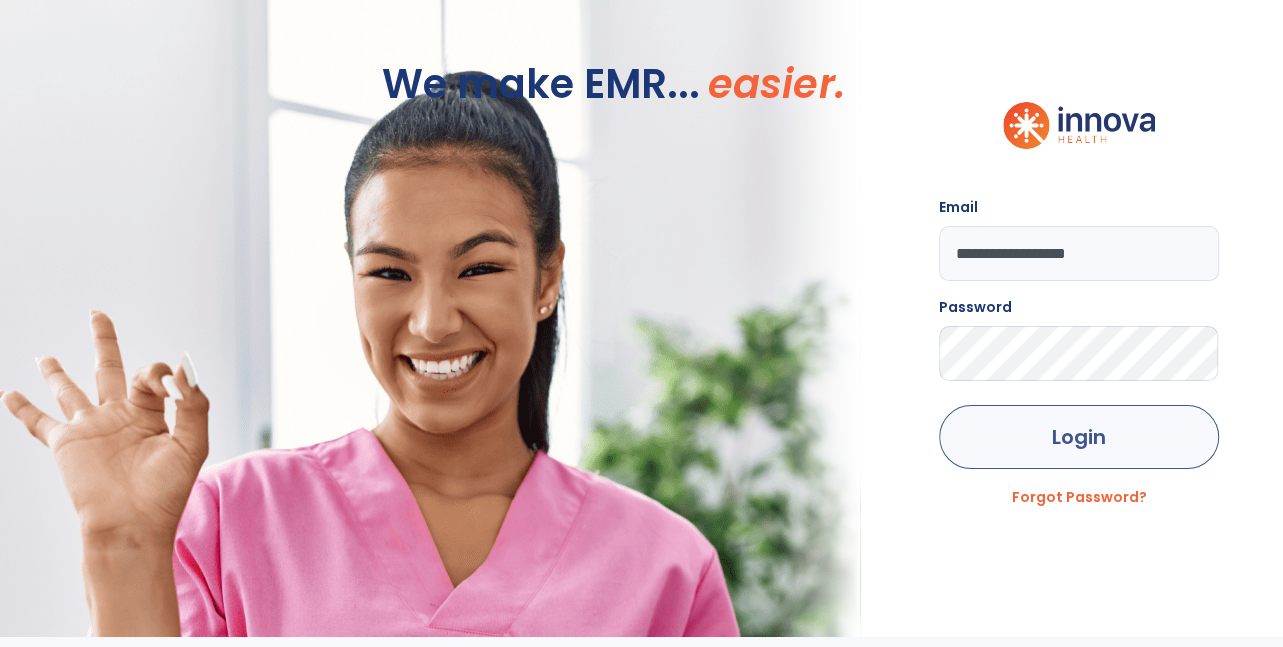 click on "Login" 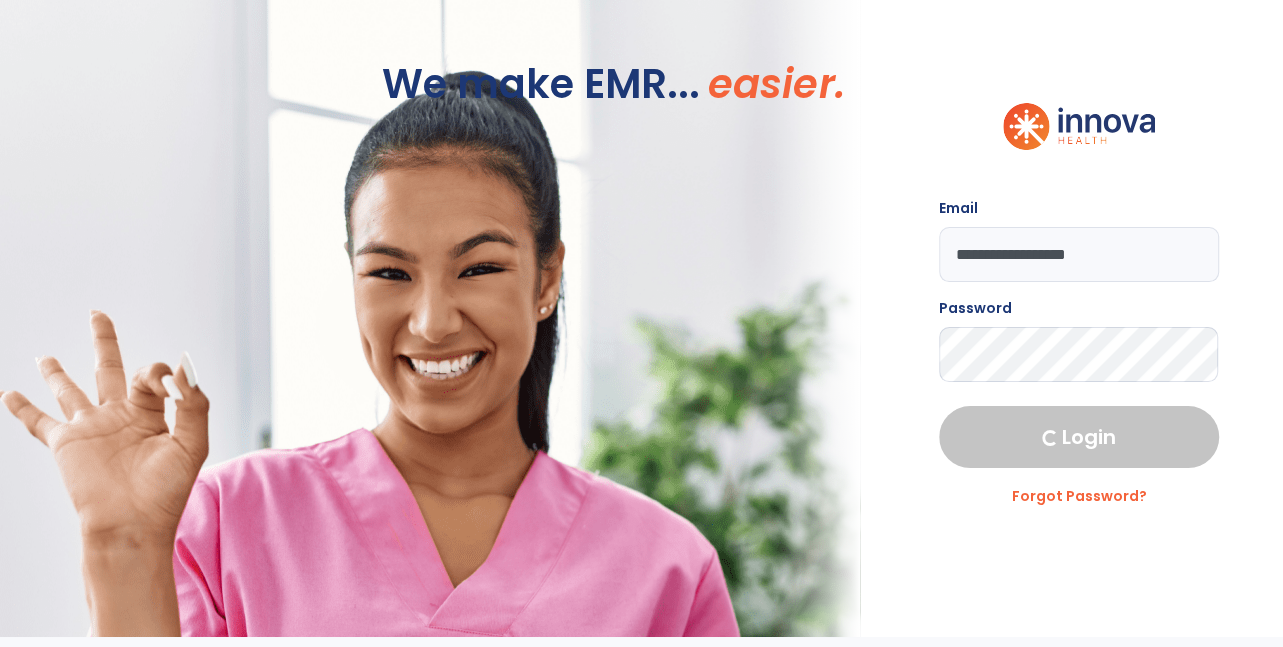select on "****" 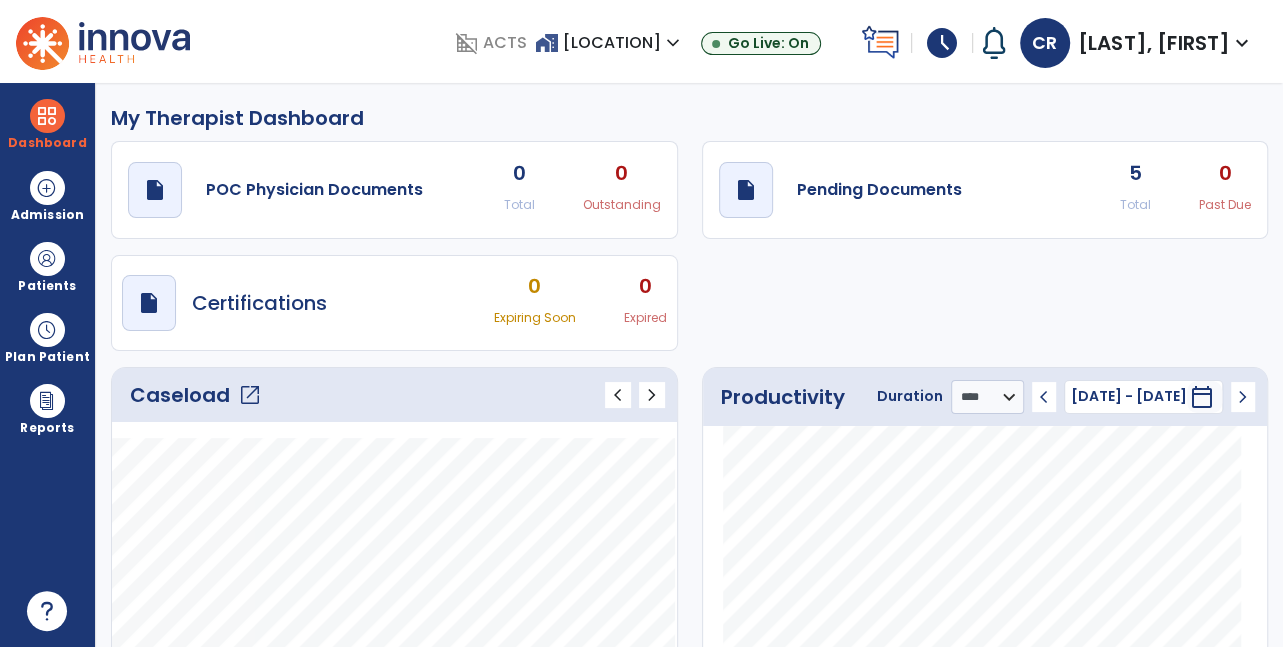 click on "Caseload   open_in_new" 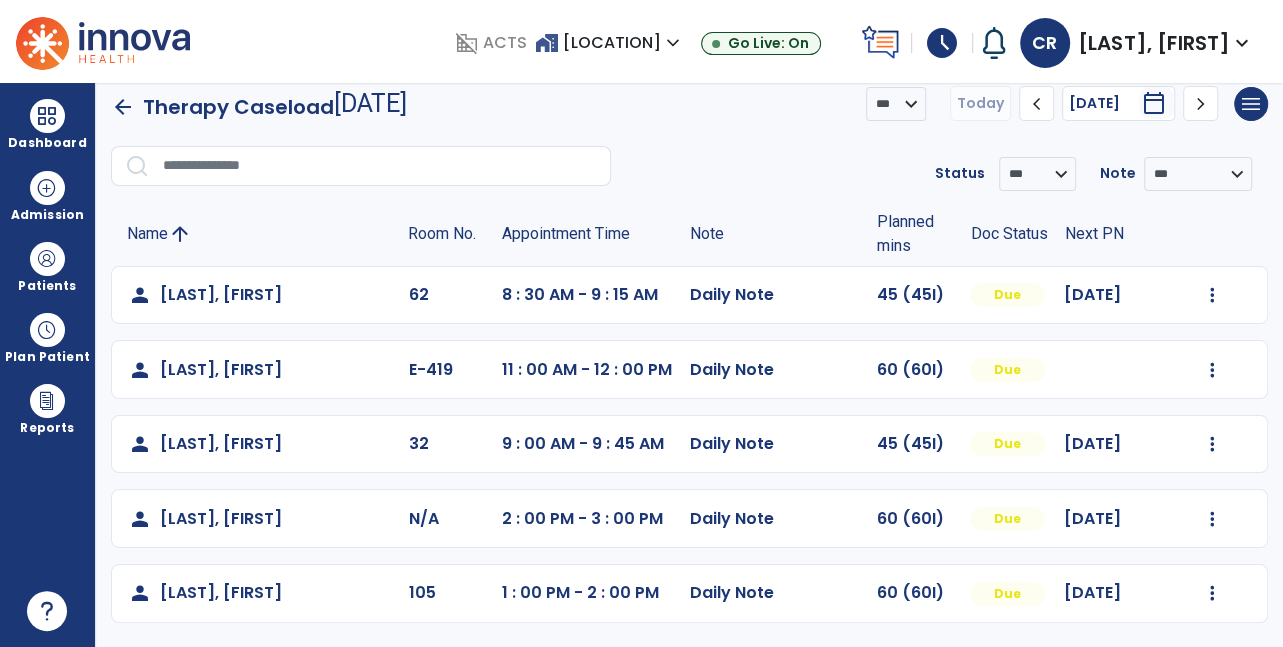 scroll, scrollTop: 43, scrollLeft: 0, axis: vertical 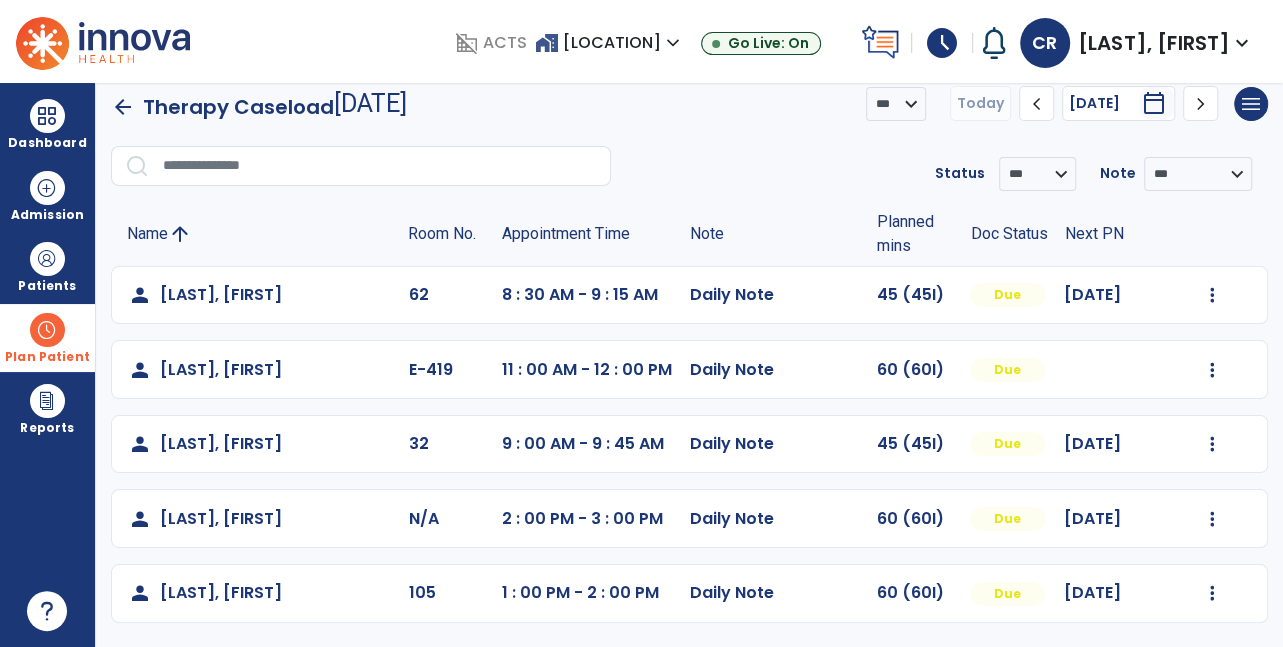 click at bounding box center (47, 330) 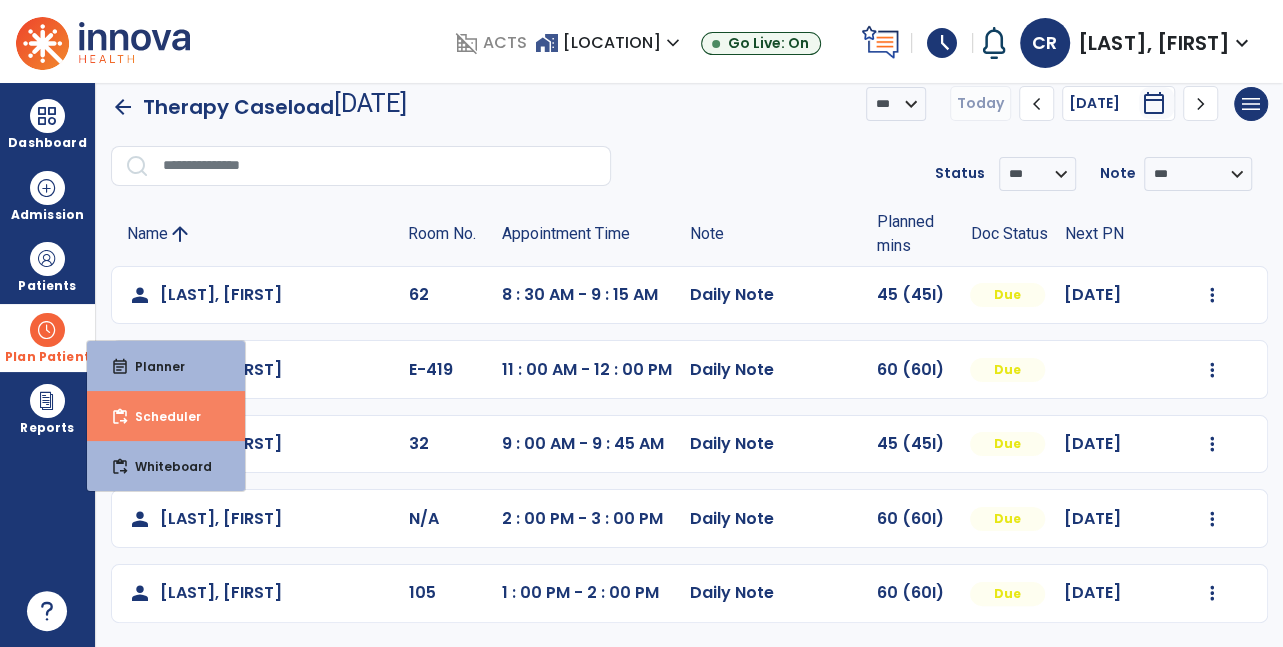 click on "content_paste_go  Scheduler" at bounding box center (166, 416) 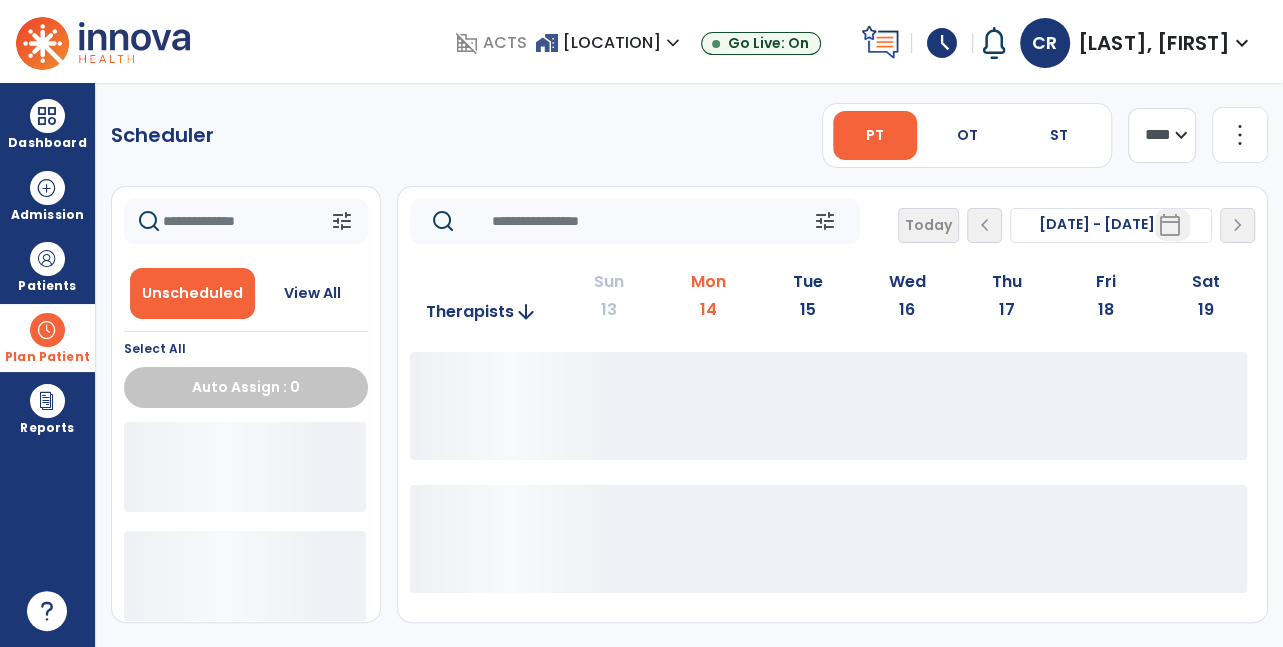 scroll, scrollTop: 0, scrollLeft: 0, axis: both 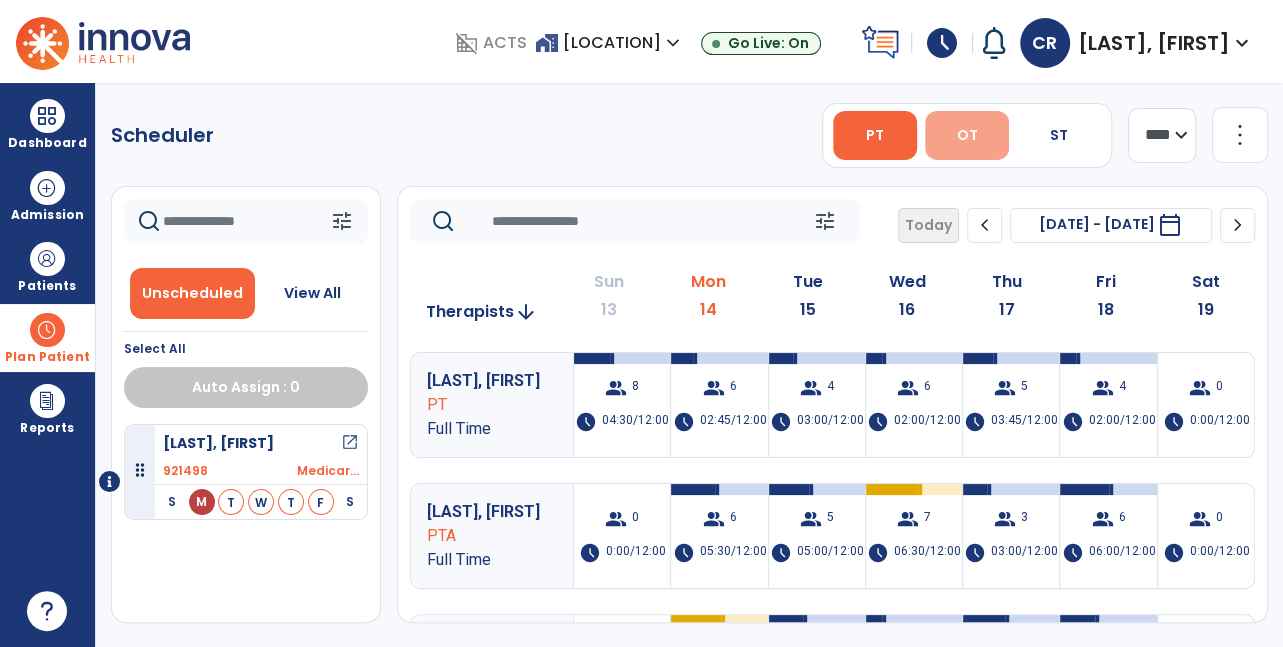 click on "OT" at bounding box center [966, 135] 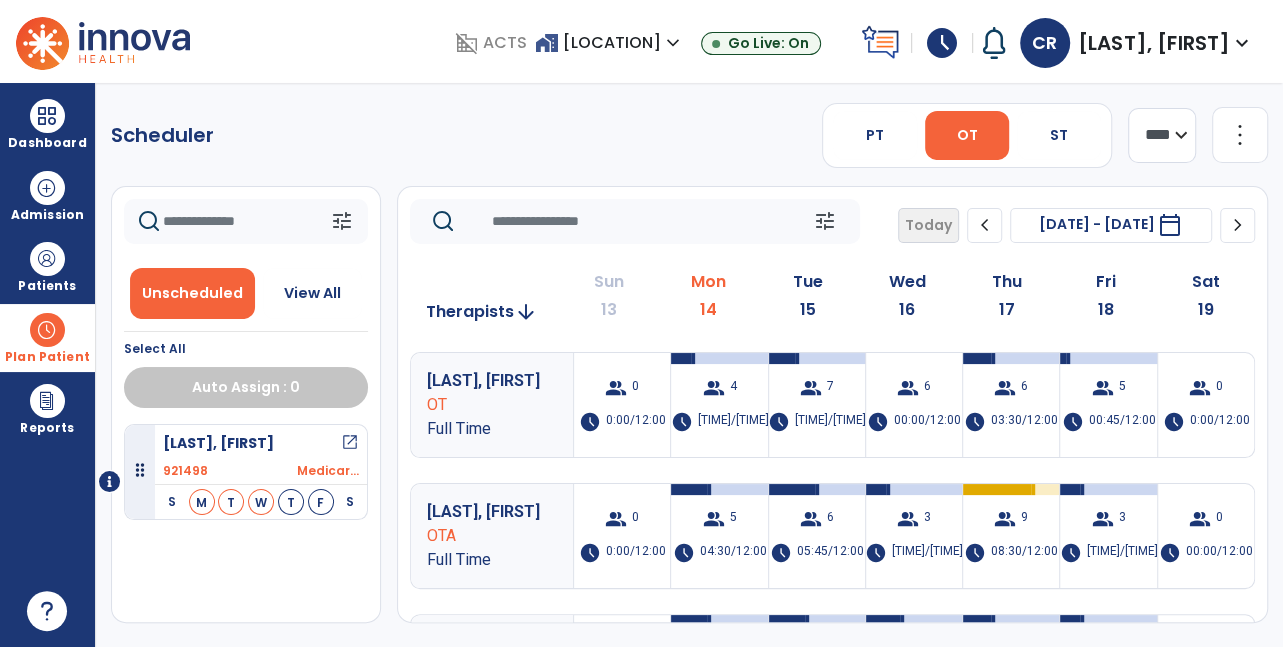 click on "M" at bounding box center [202, 502] 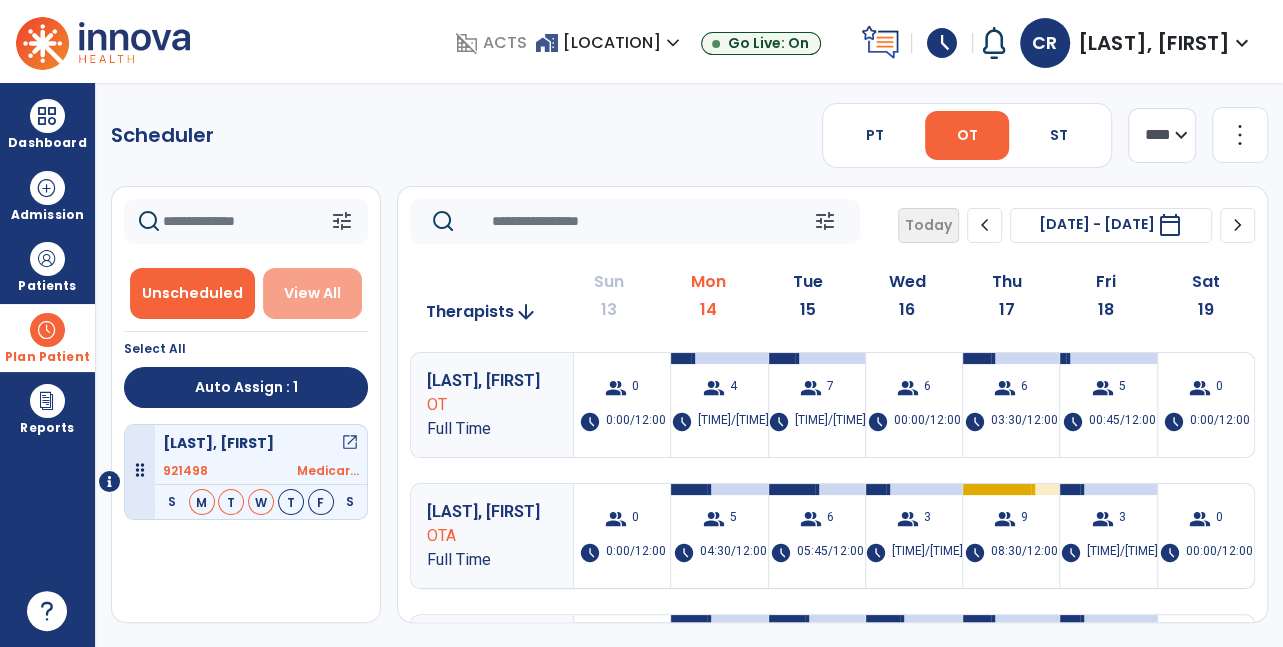 click on "View All" at bounding box center [312, 293] 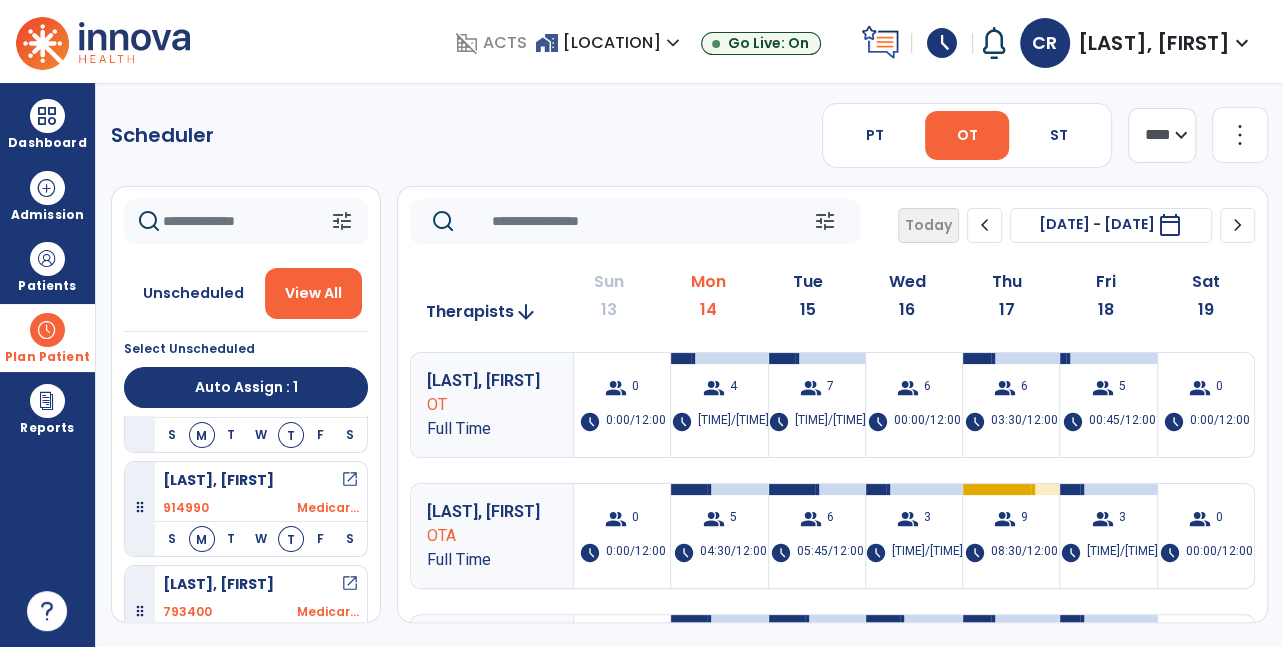 scroll, scrollTop: 1210, scrollLeft: 0, axis: vertical 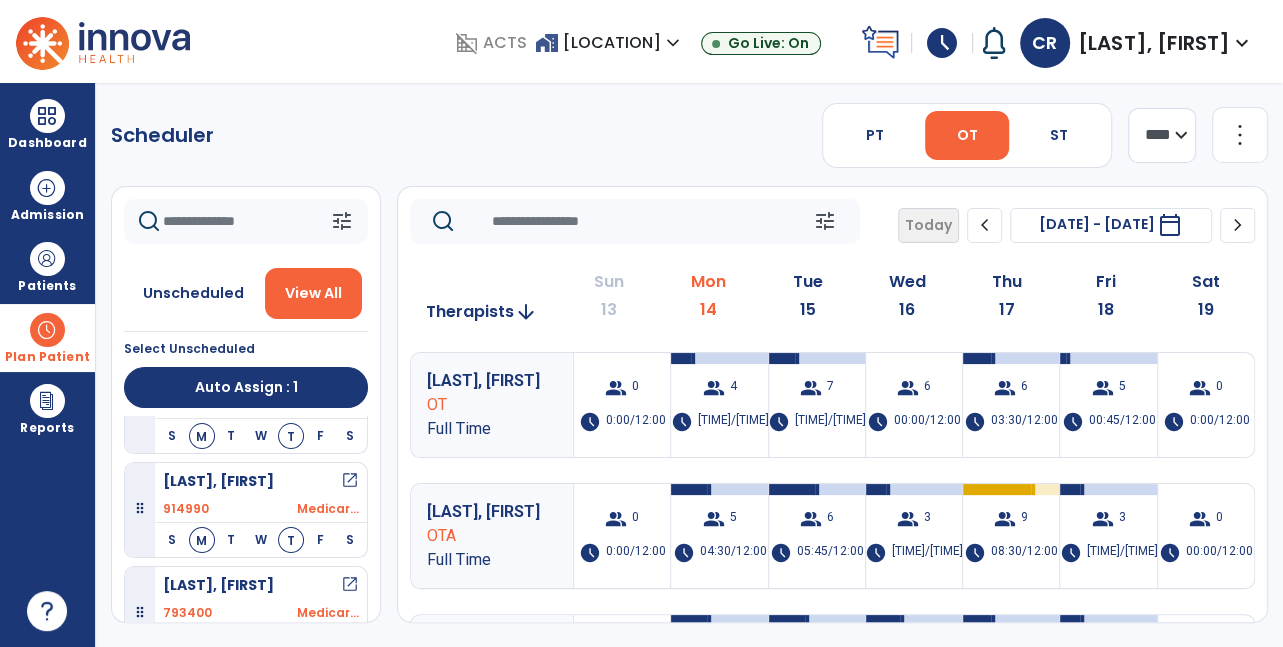 click on "M" at bounding box center (202, 436) 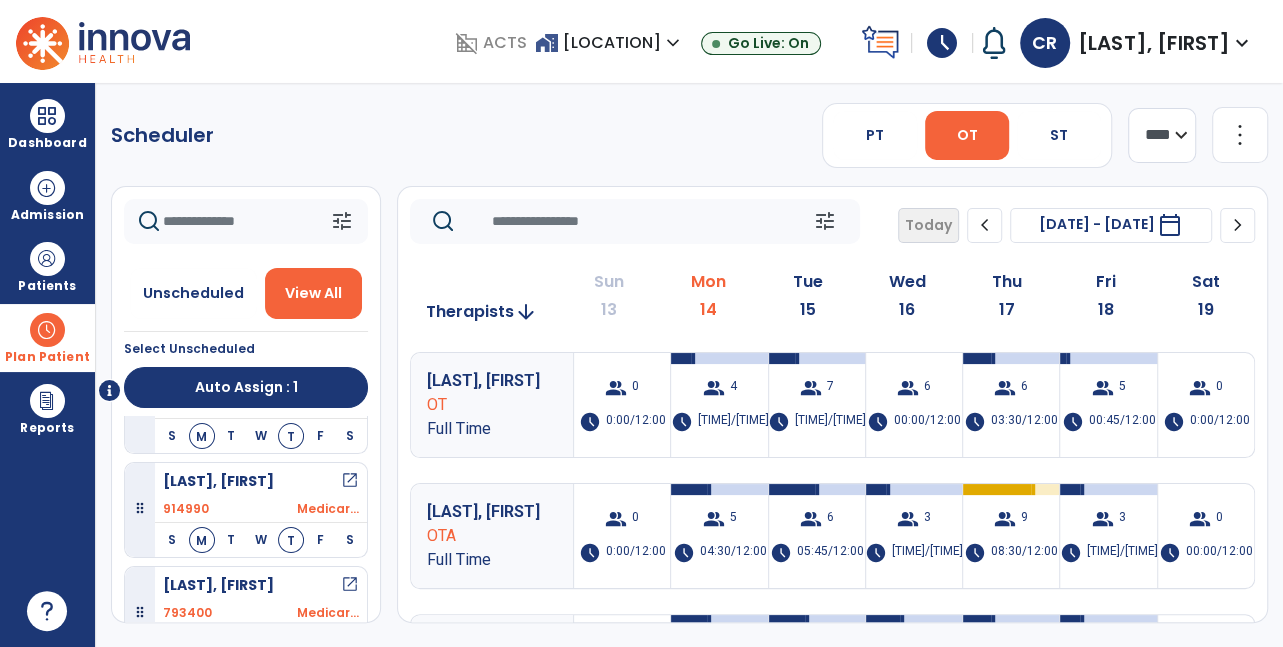 click on "open_in_new" at bounding box center [350, 377] 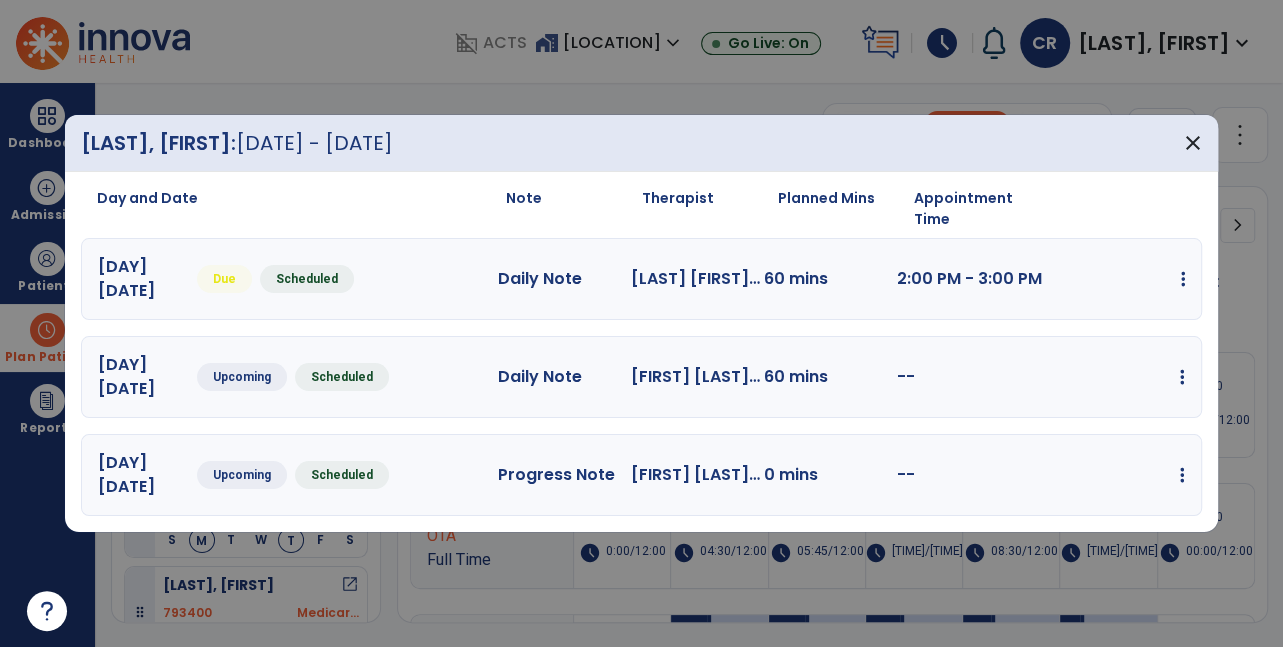 click at bounding box center (1183, 279) 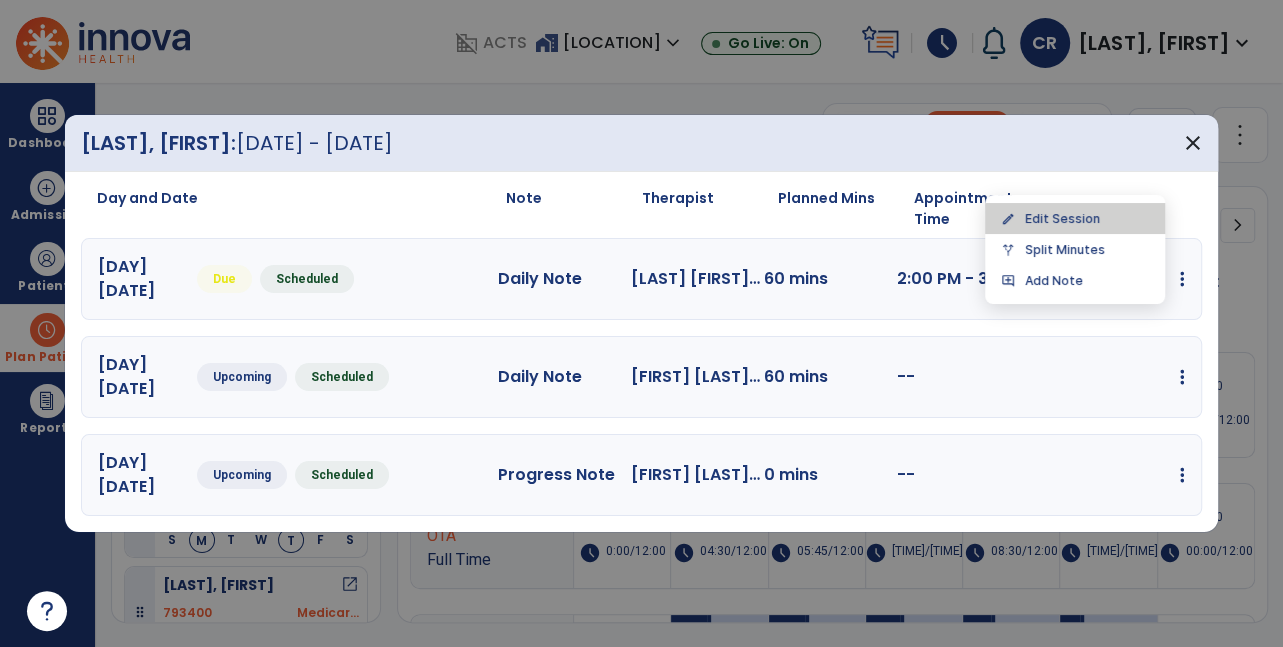 click on "edit   Edit Session" at bounding box center (1075, 218) 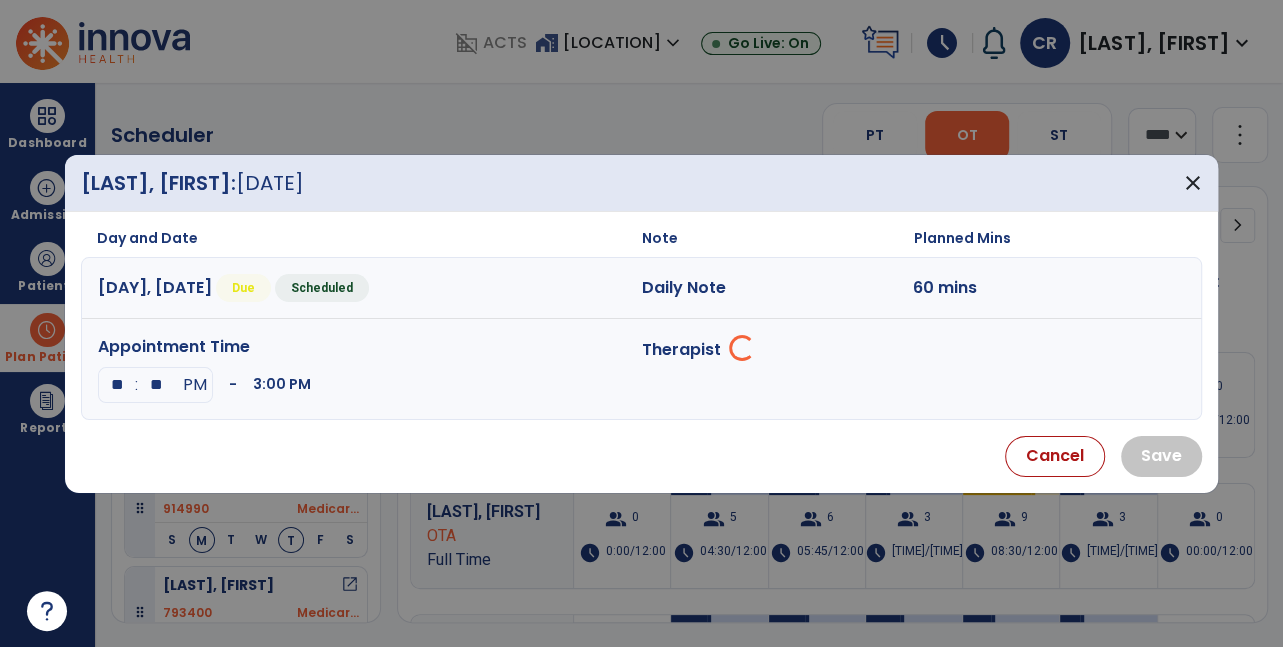 select on "**********" 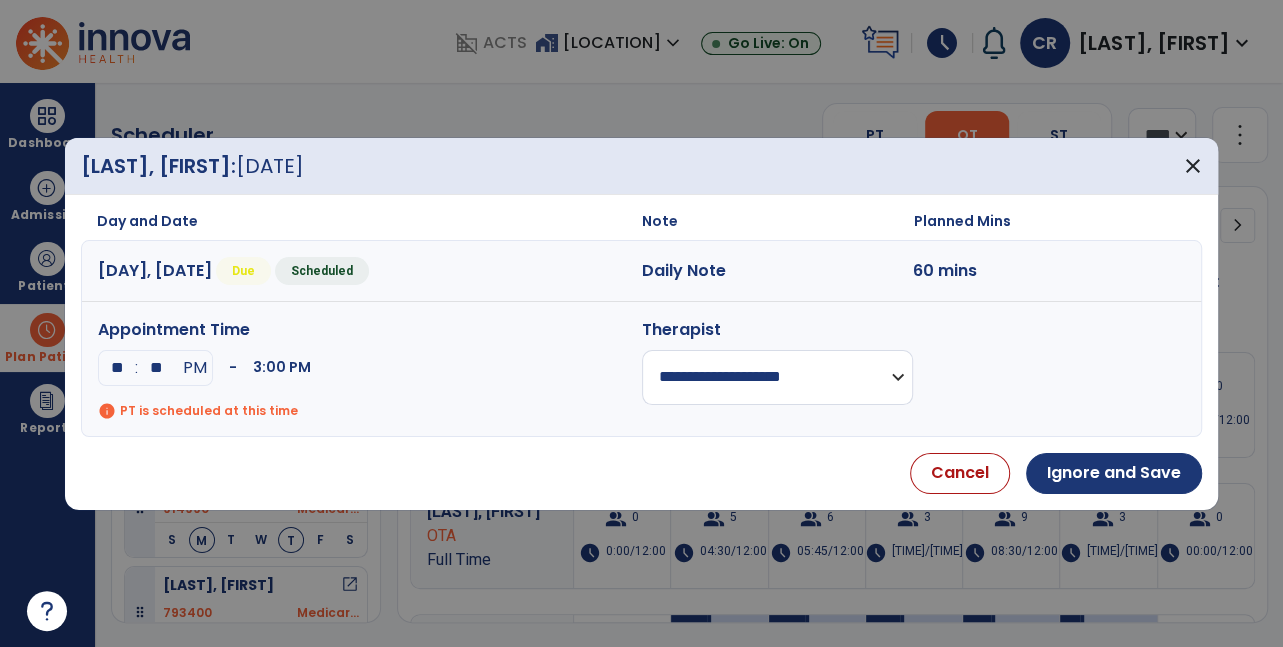 click on "**" at bounding box center [157, 368] 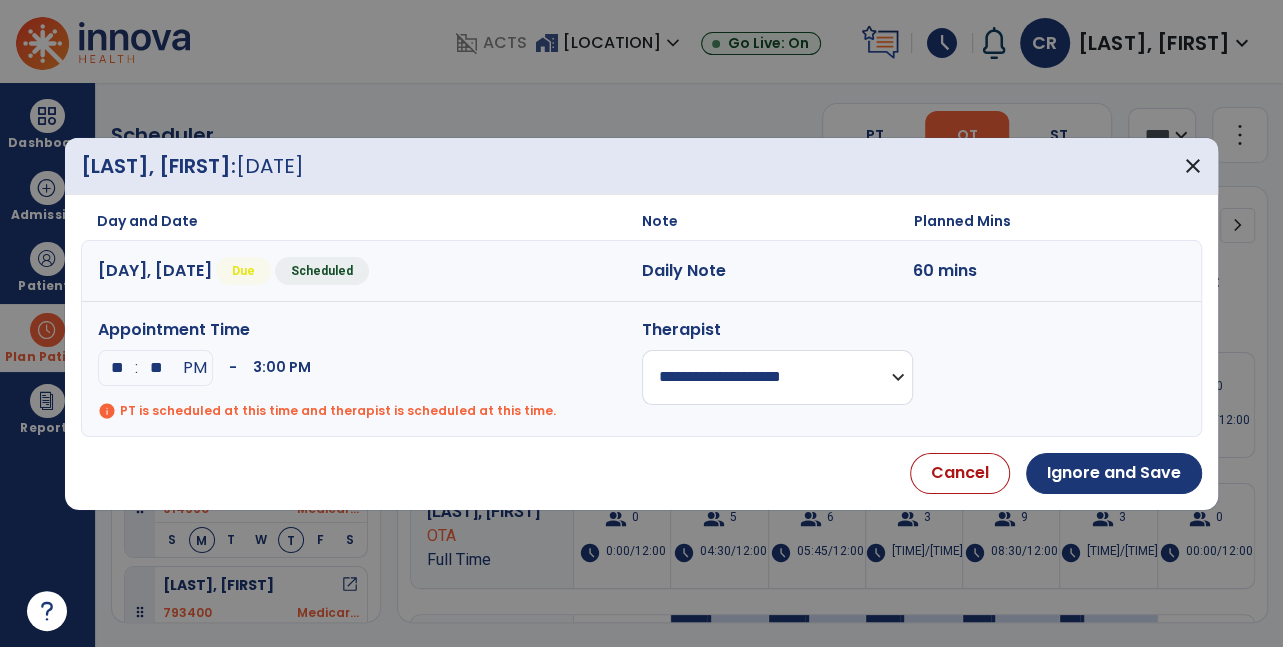 click on "**" at bounding box center [117, 368] 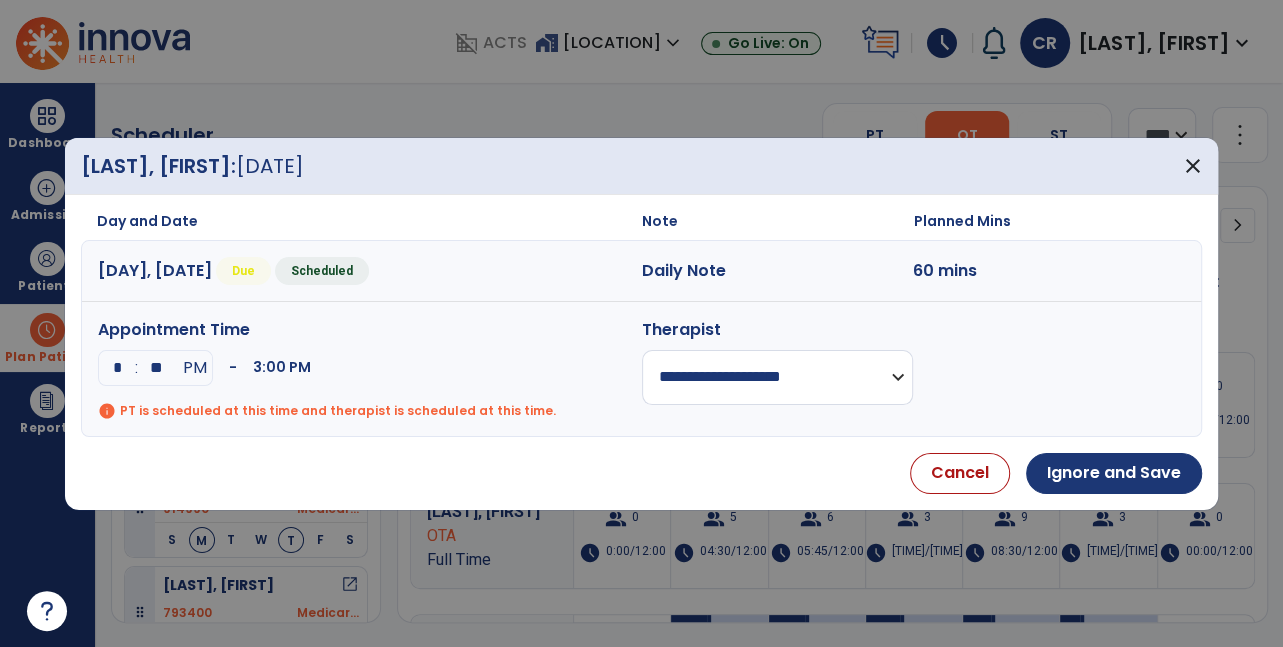 type on "*" 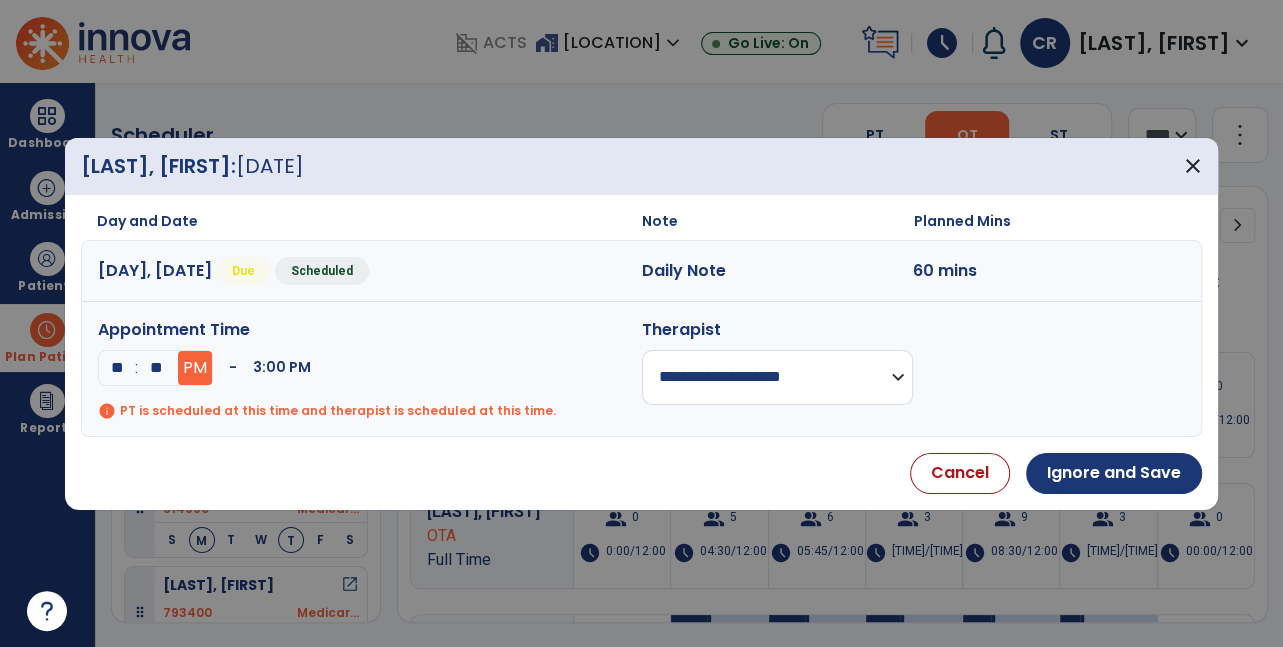 type on "**" 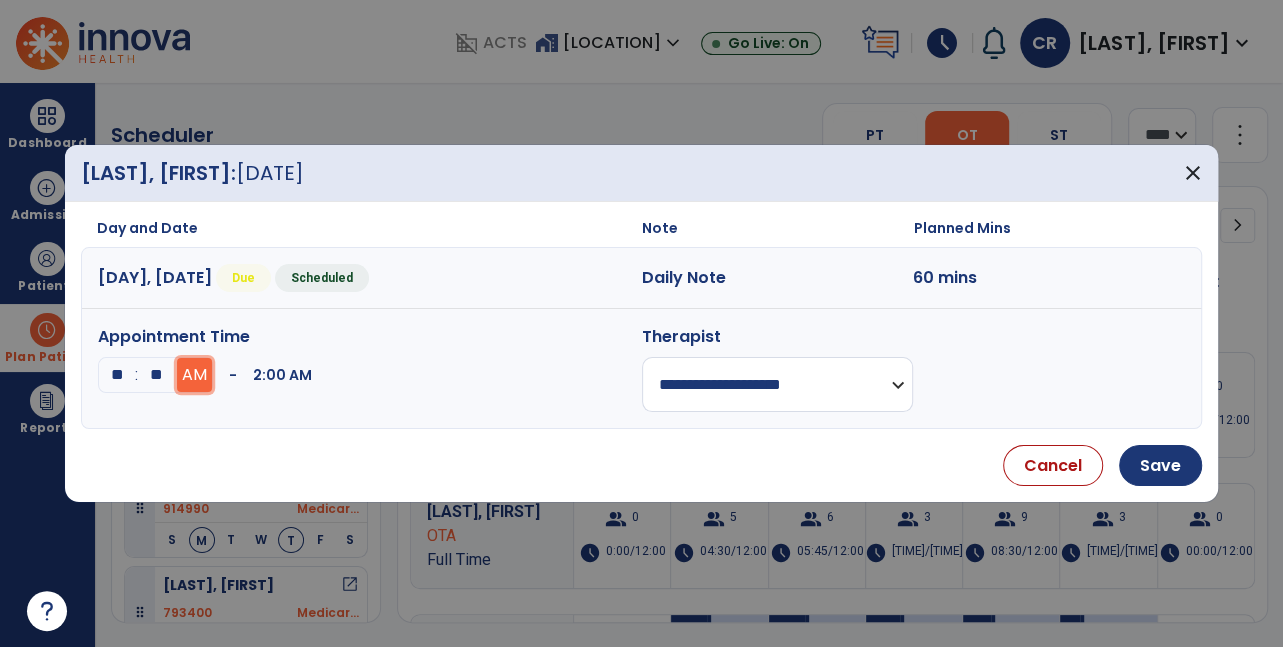 click on "AM" at bounding box center [194, 375] 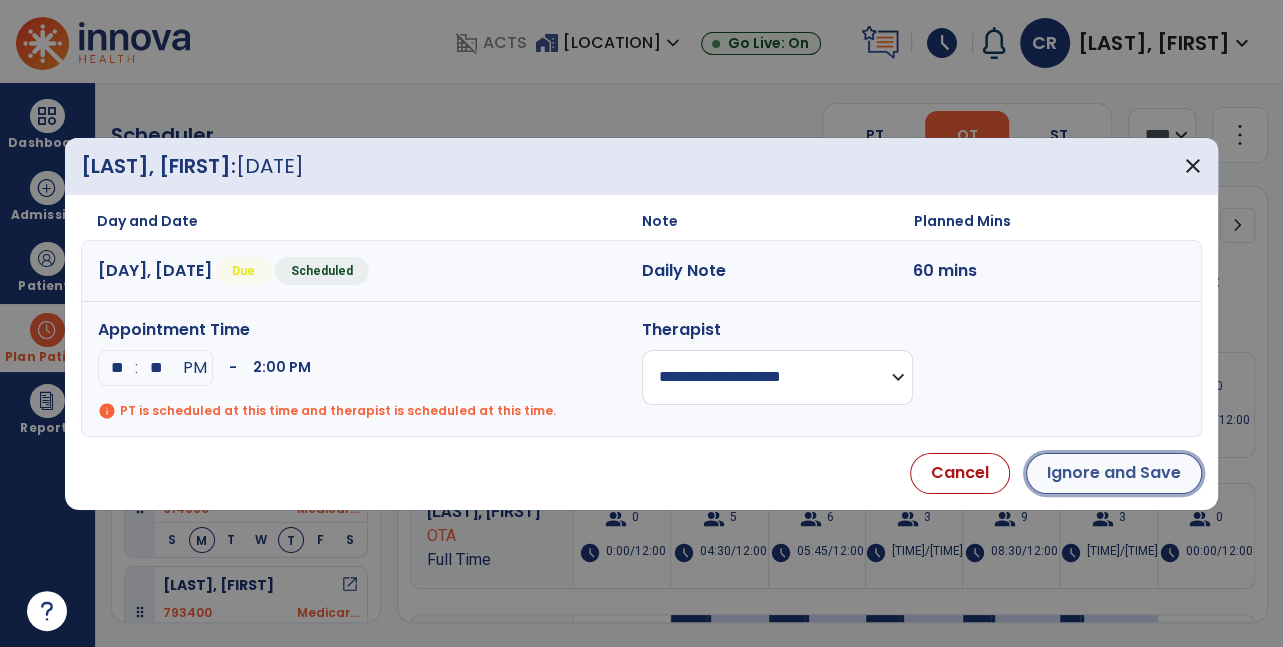 click on "Ignore and Save" at bounding box center (1114, 473) 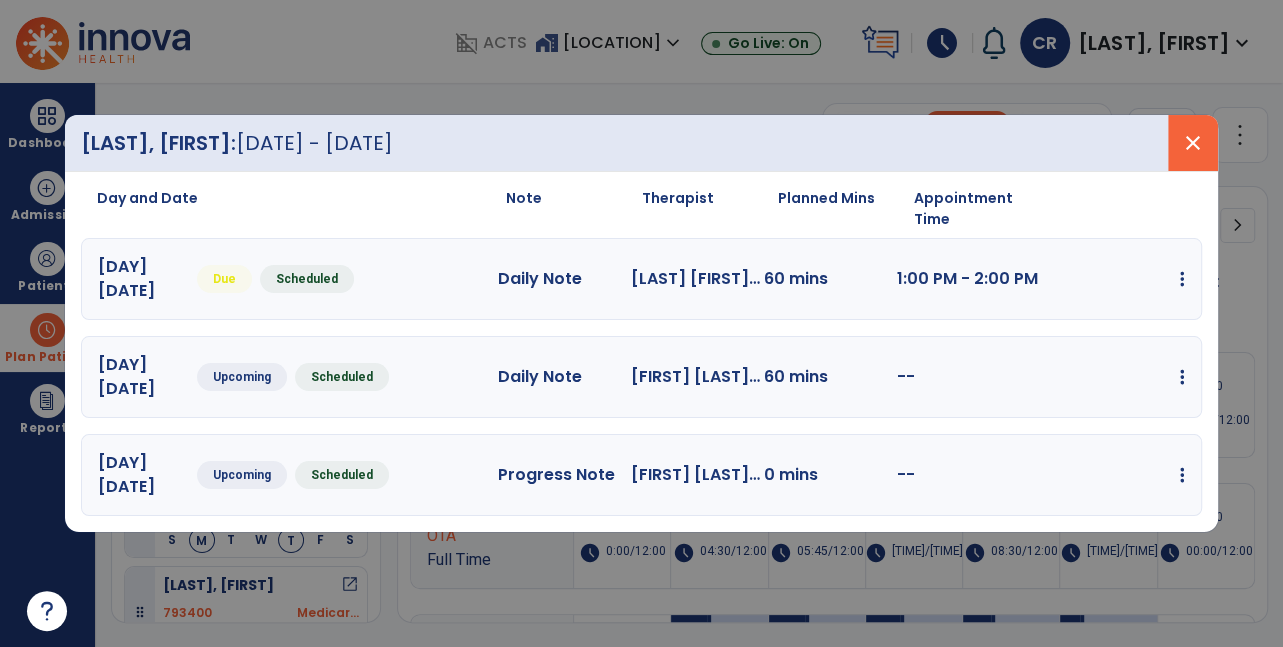 click on "close" at bounding box center (1193, 143) 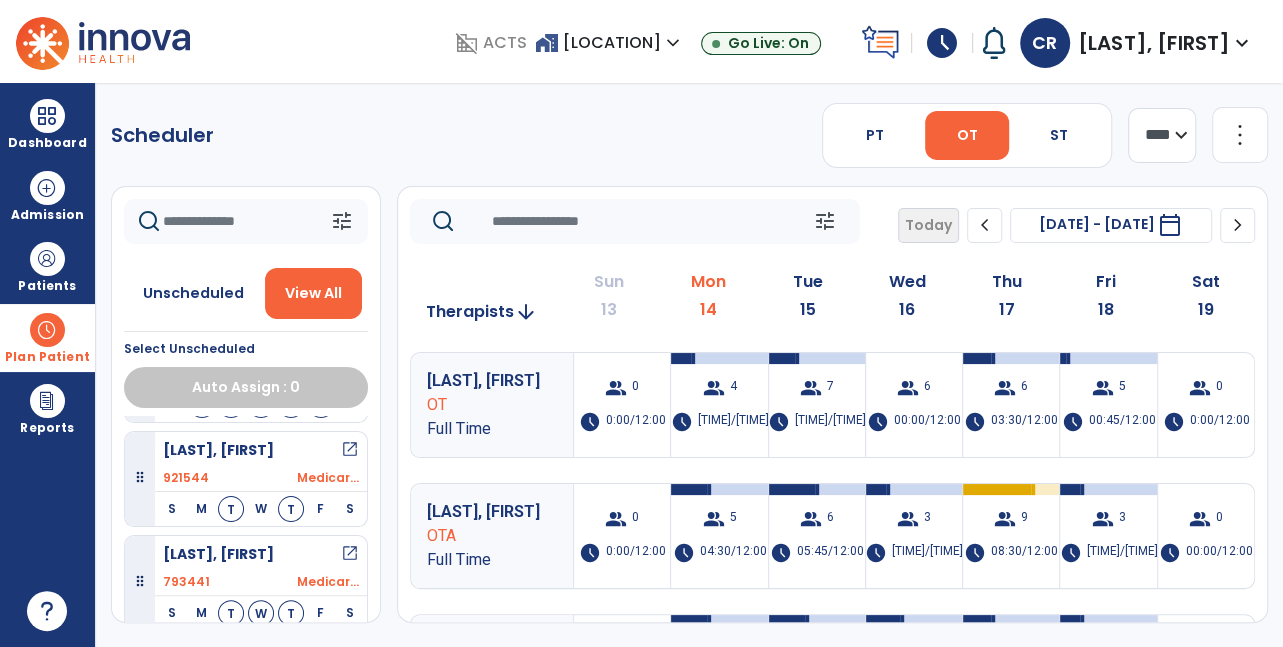 scroll, scrollTop: 2246, scrollLeft: 0, axis: vertical 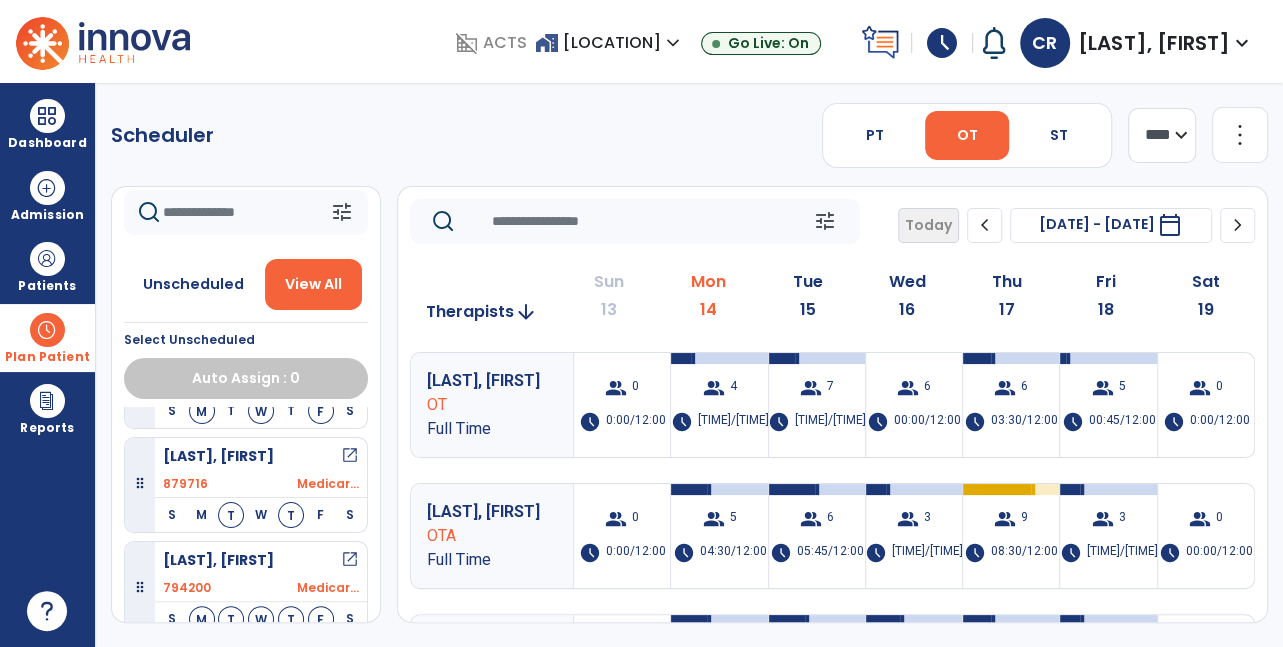 click on "M" at bounding box center (202, 411) 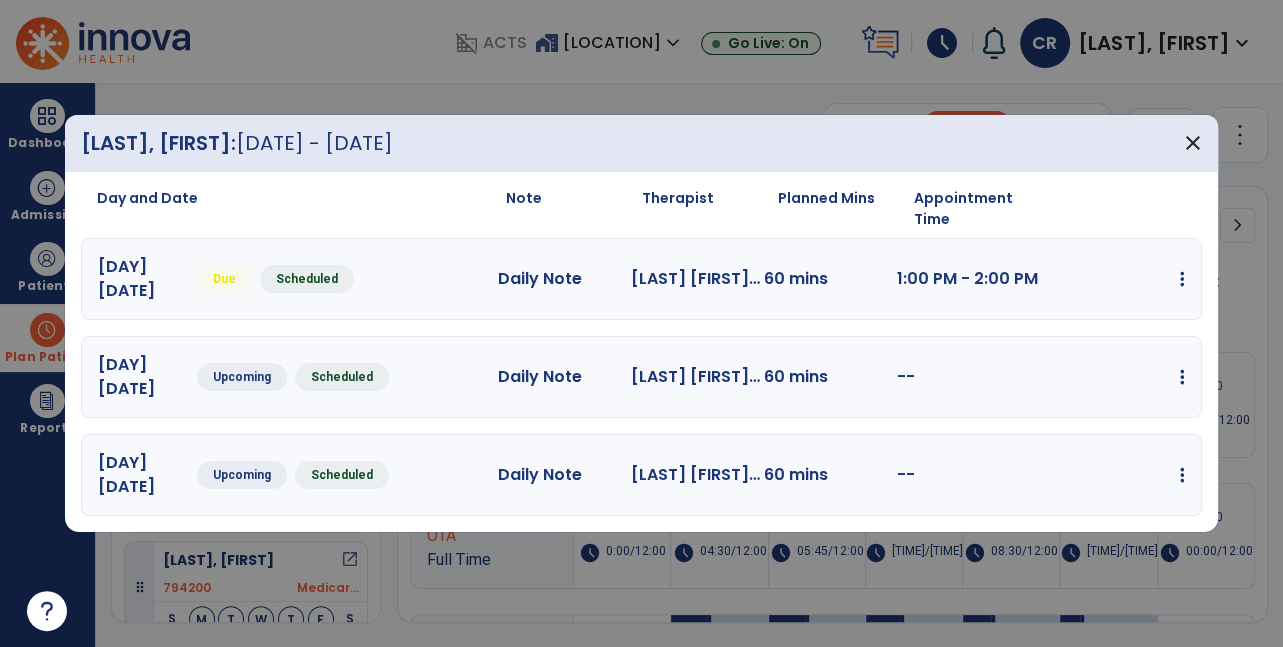 click at bounding box center [1182, 279] 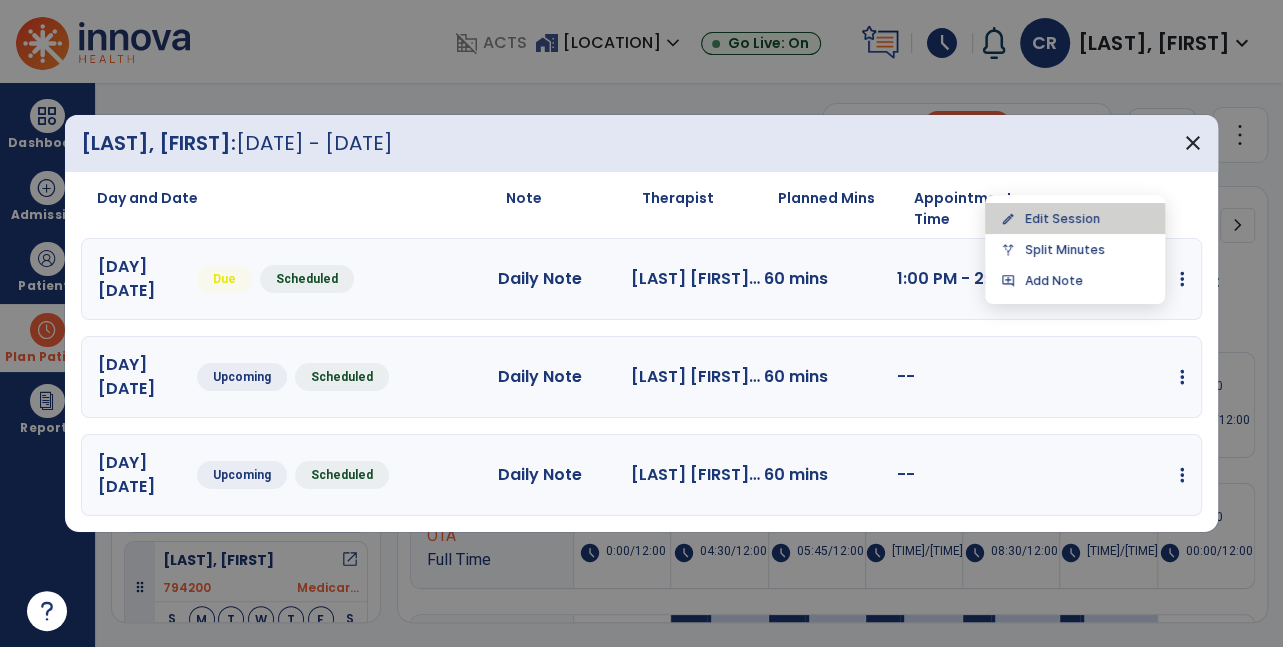 click on "edit   Edit Session" at bounding box center [1075, 218] 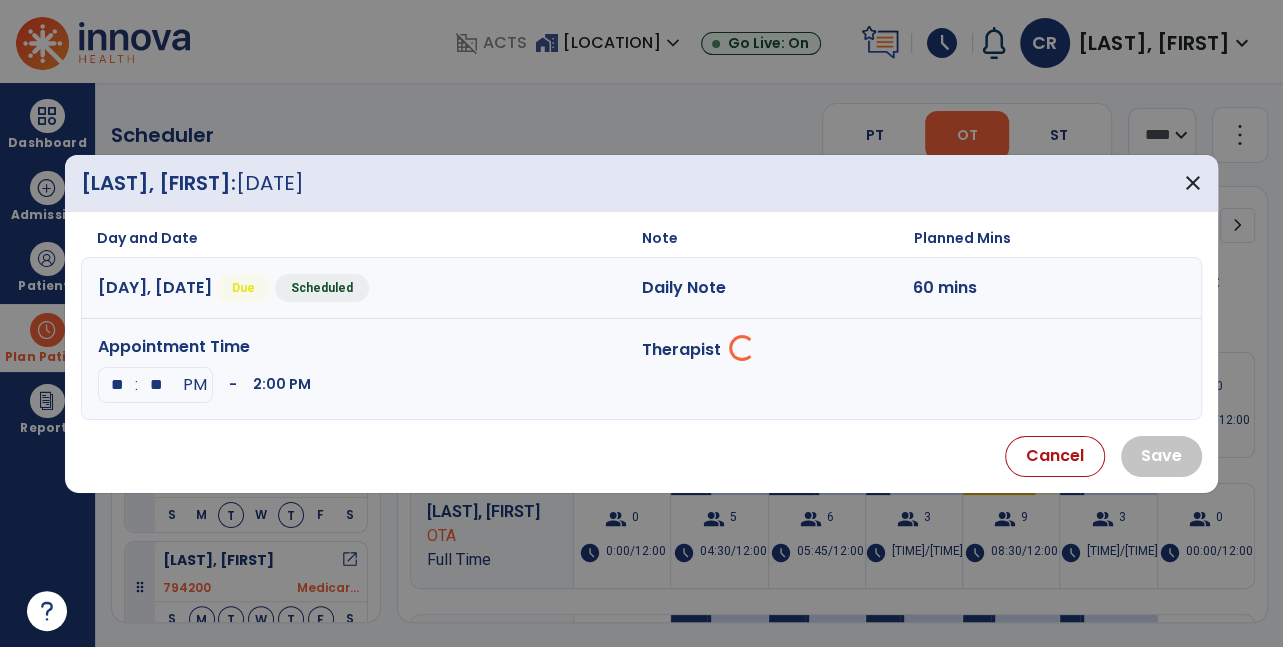 select on "**********" 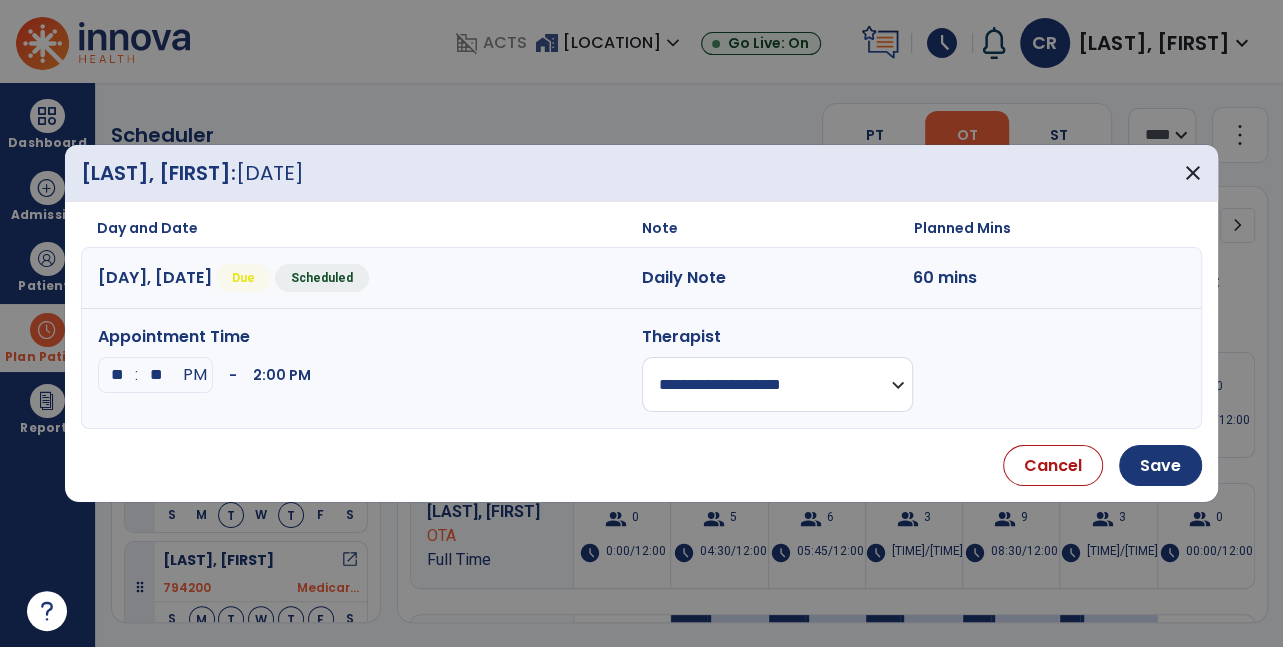 click on "**" at bounding box center [117, 375] 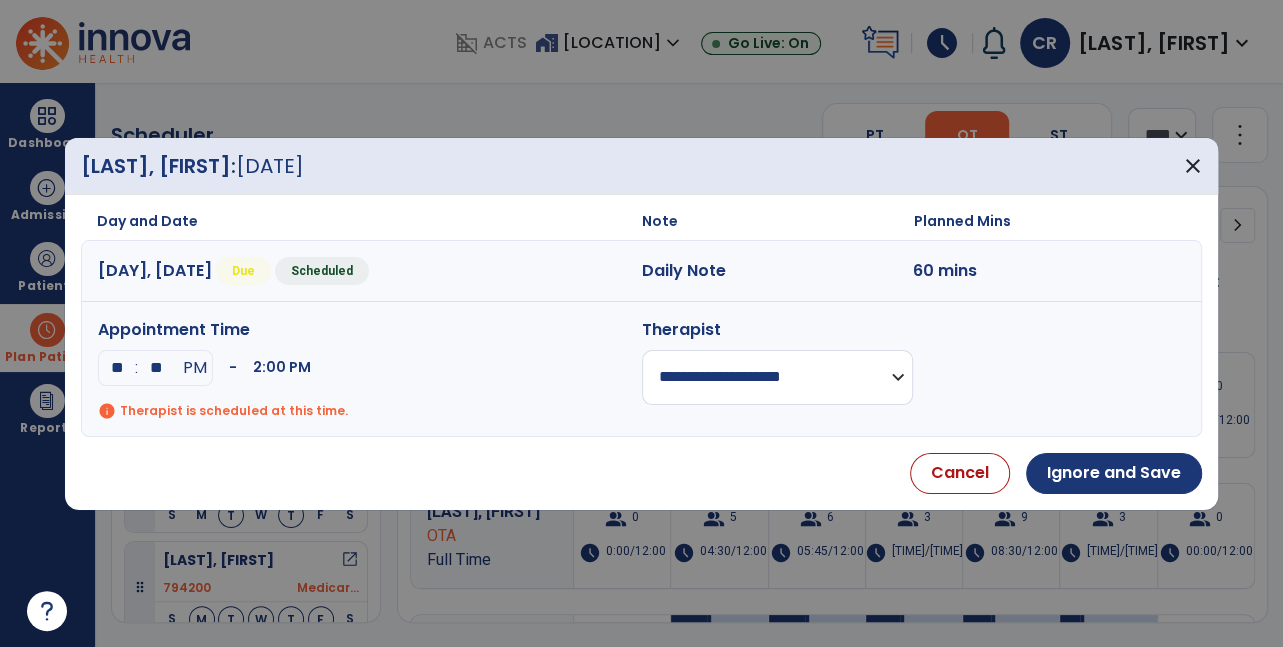 type on "*" 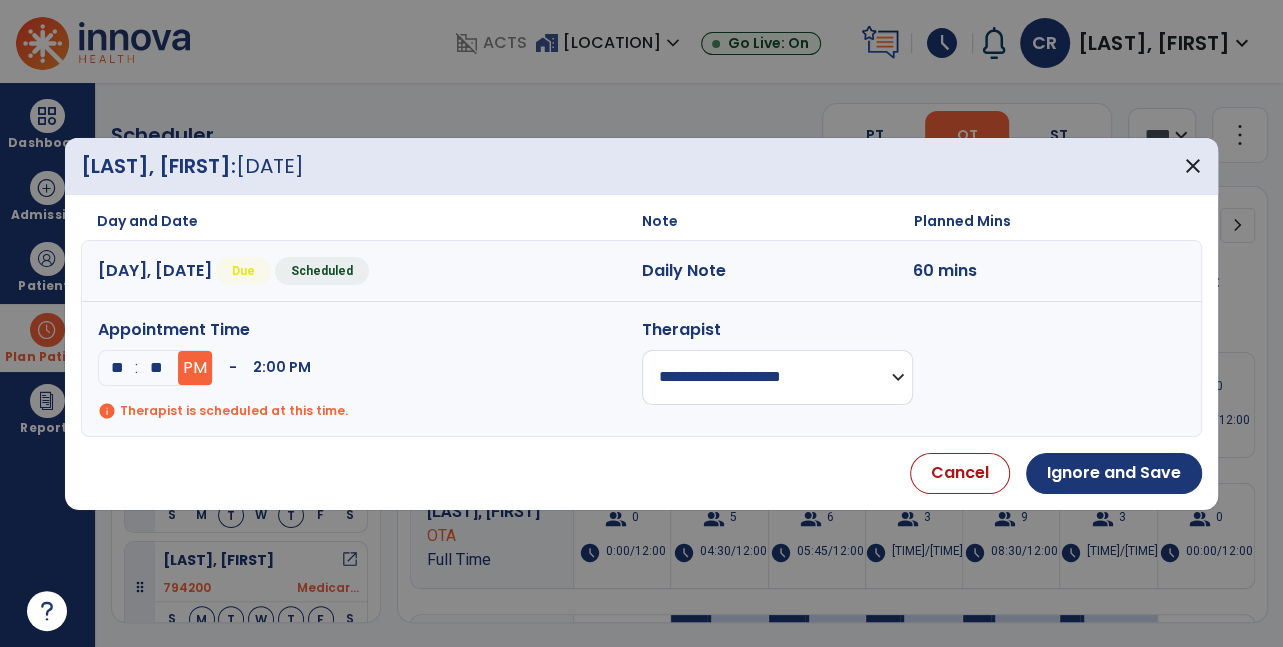 type on "**" 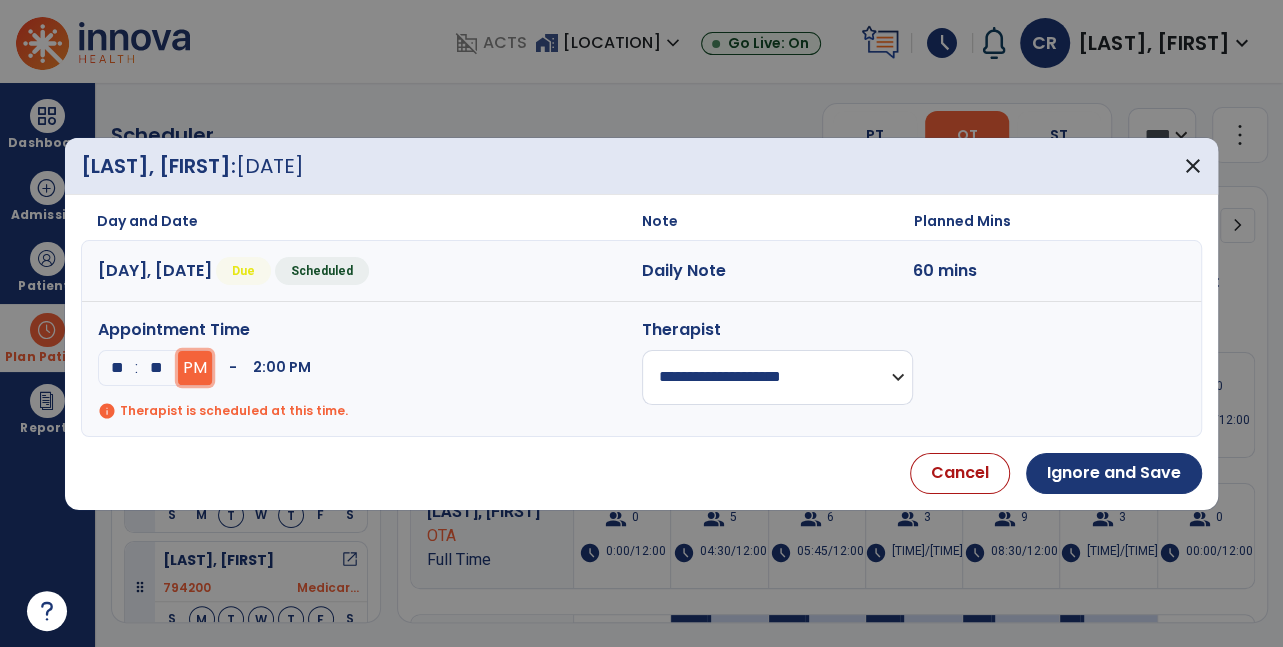 click on "PM" at bounding box center (195, 368) 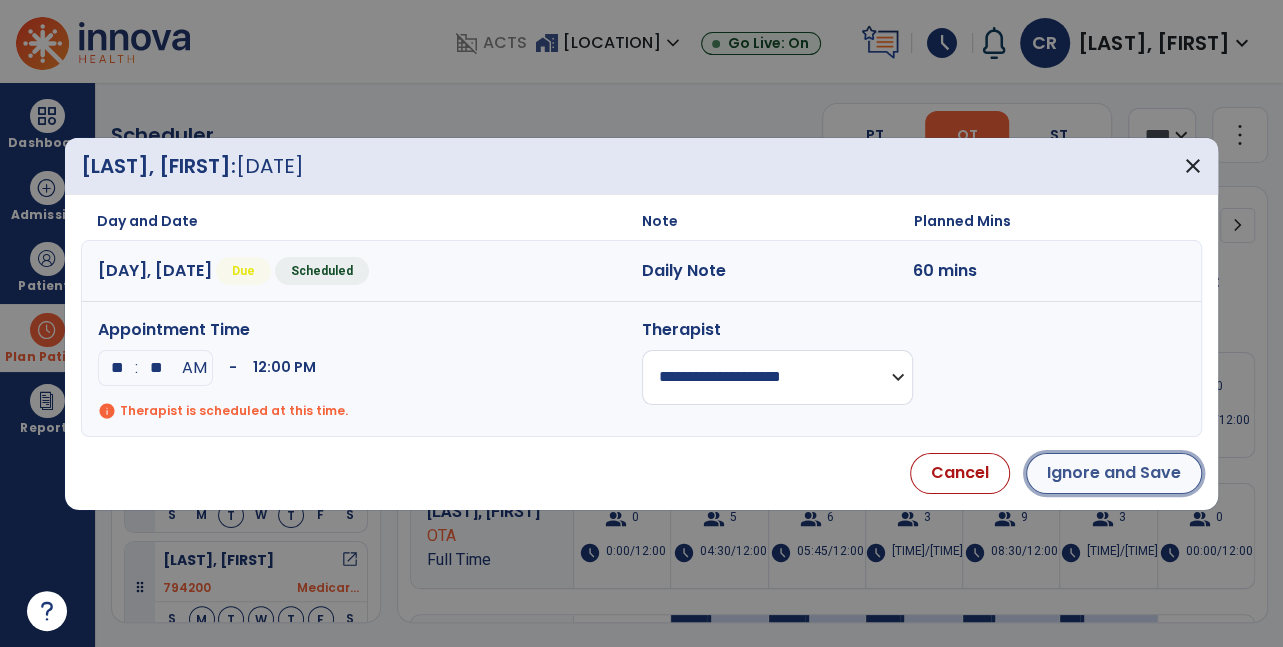 click on "Ignore and Save" at bounding box center [1114, 473] 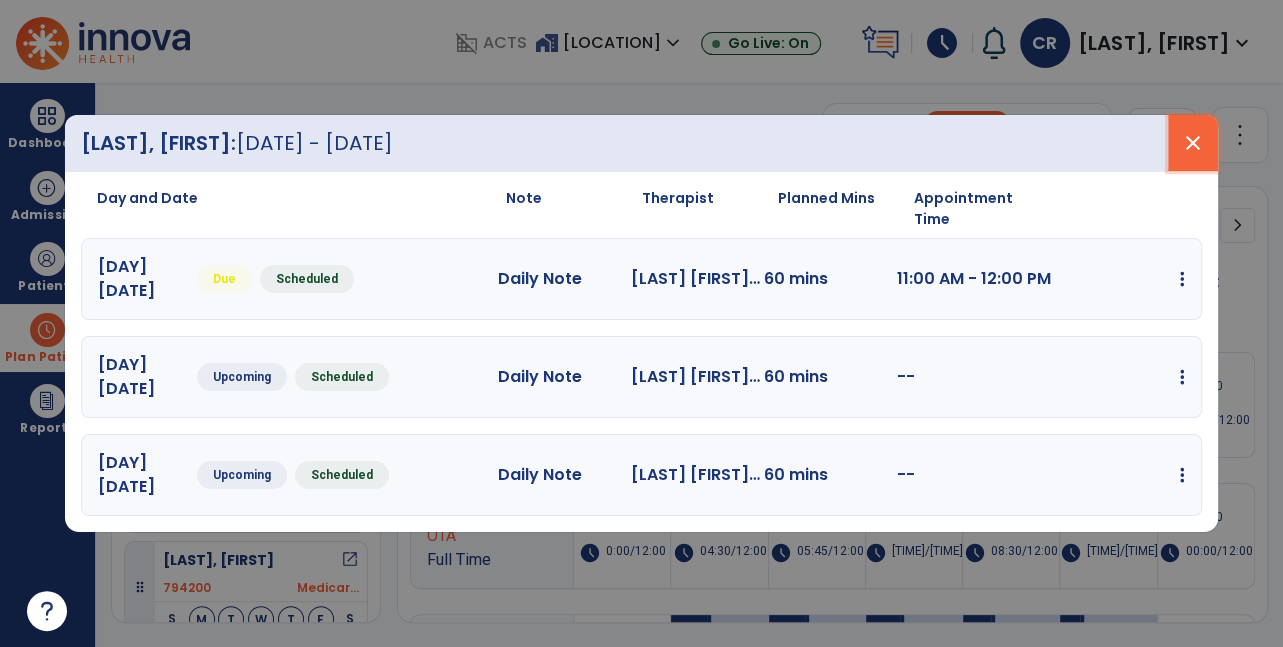 click on "close" at bounding box center [1193, 143] 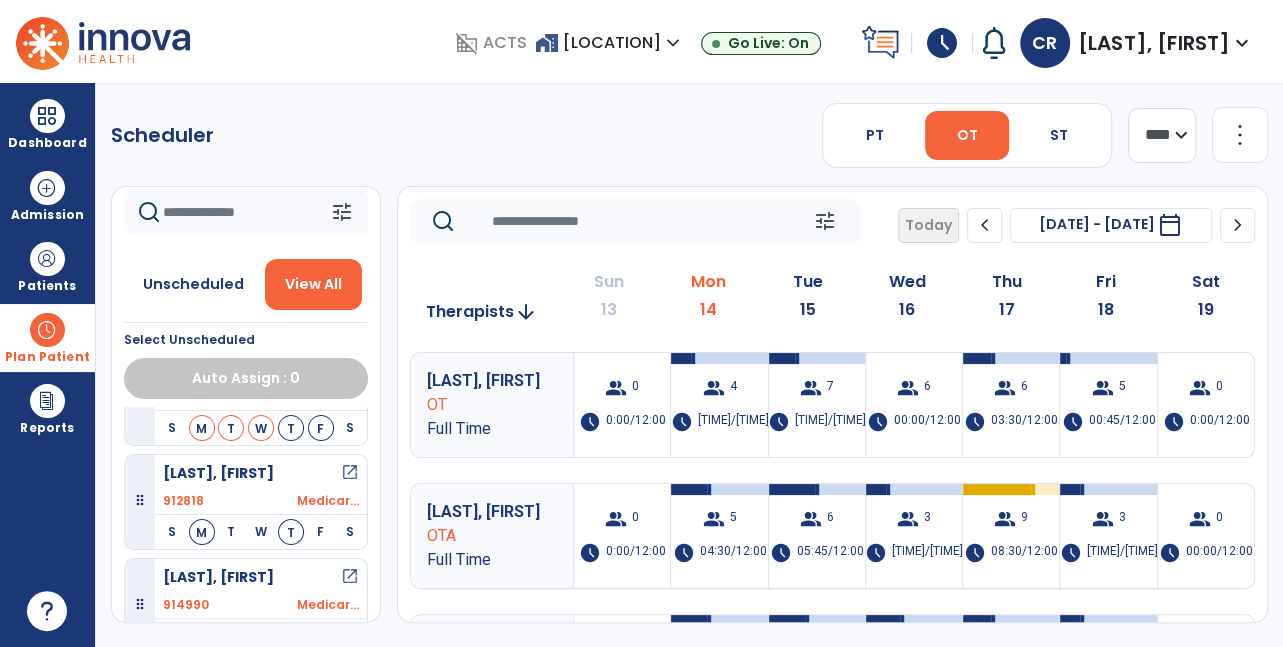 scroll, scrollTop: 1102, scrollLeft: 0, axis: vertical 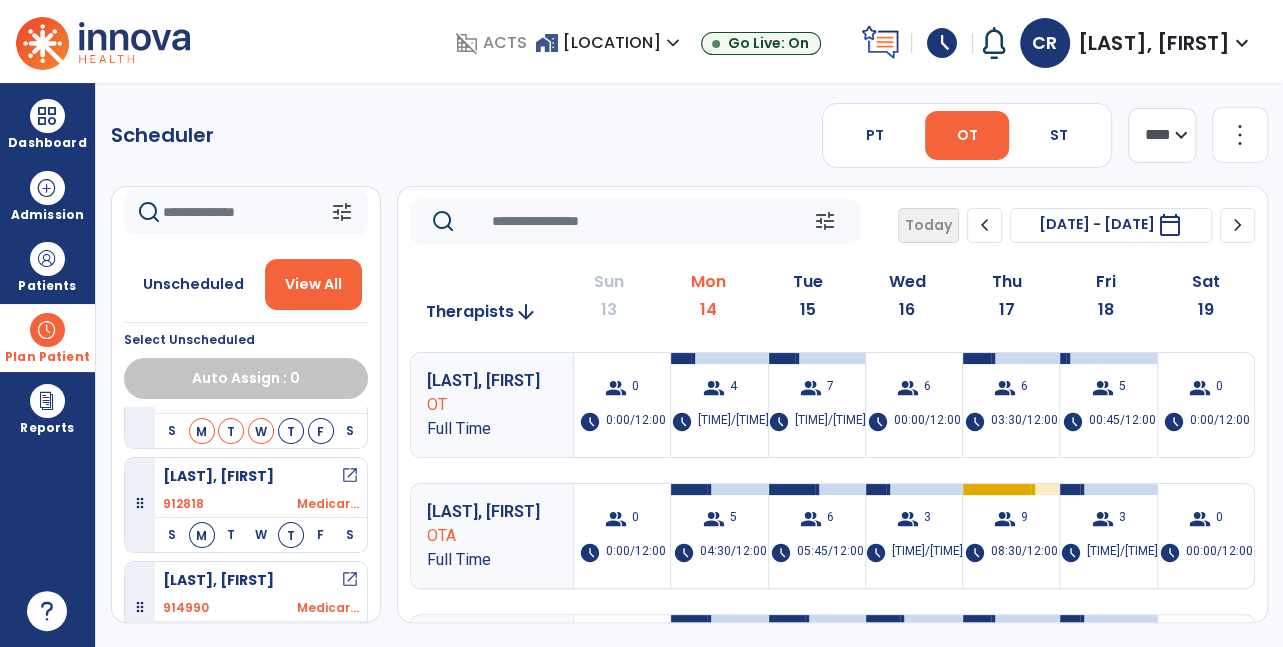 click on "View All" at bounding box center (313, 284) 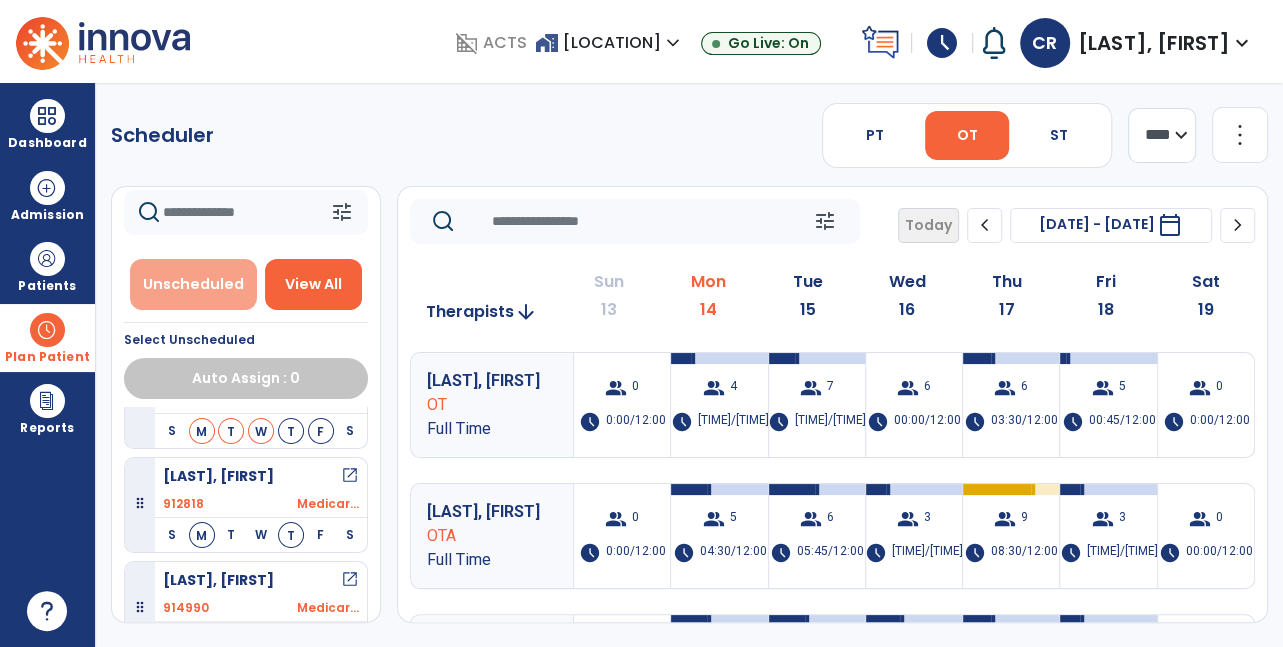 click on "Unscheduled" at bounding box center (193, 284) 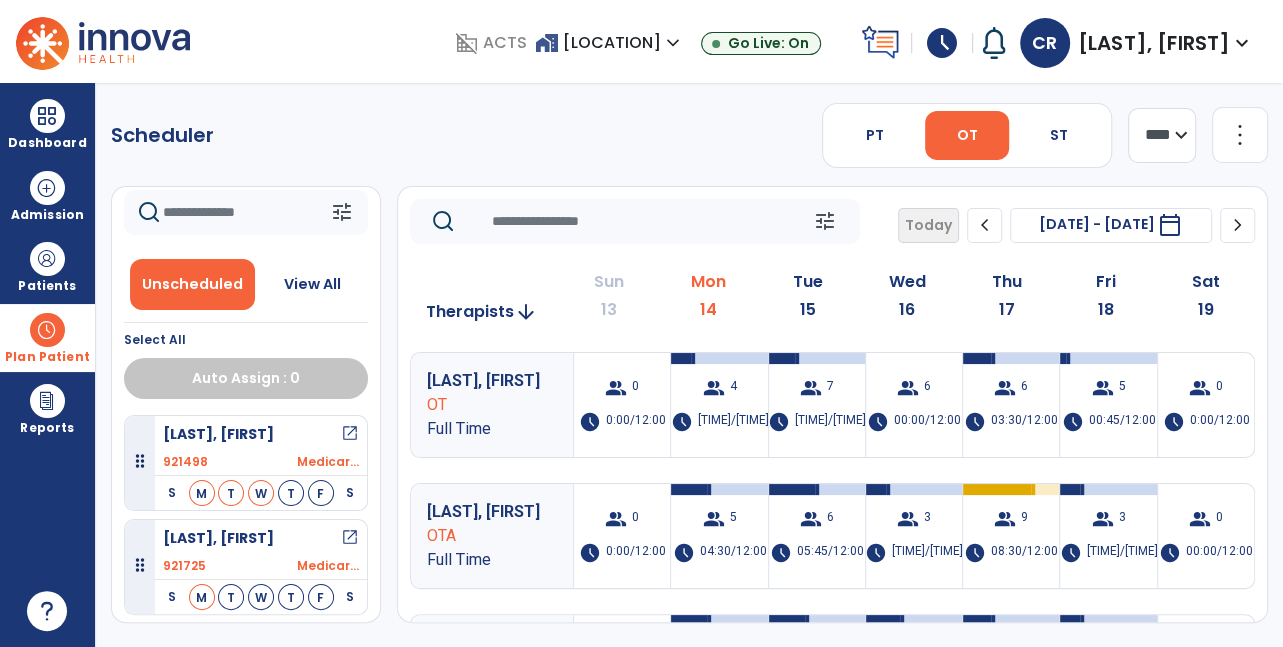 scroll, scrollTop: 0, scrollLeft: 0, axis: both 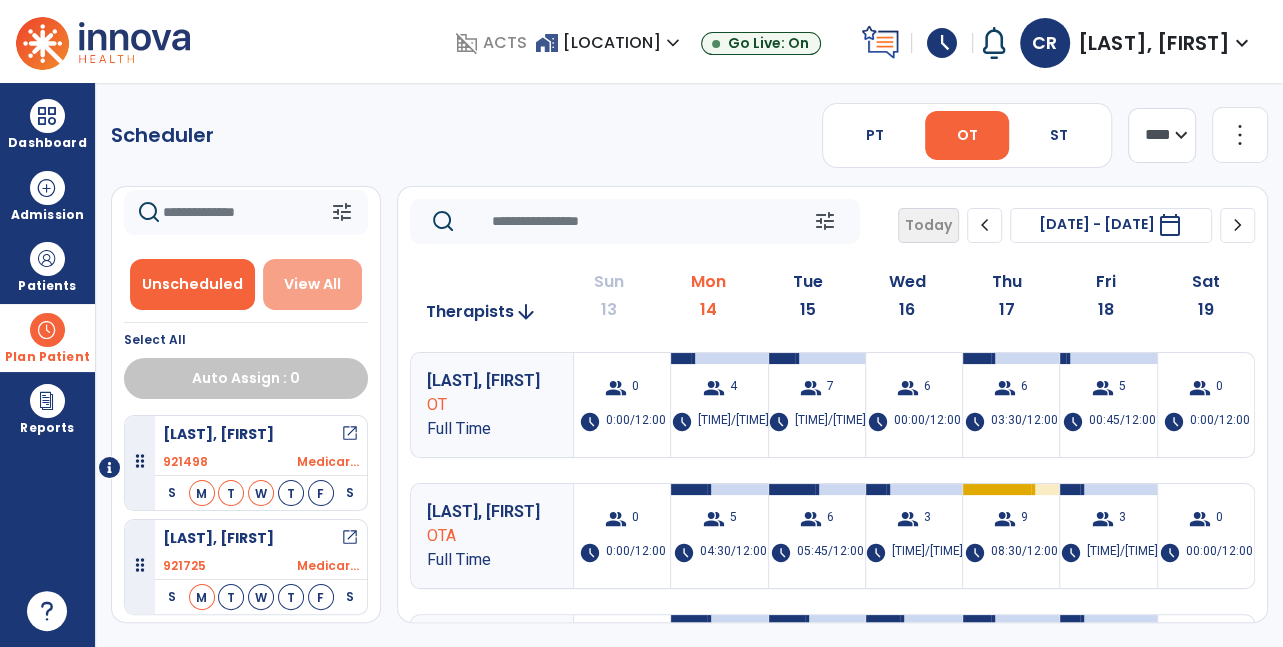 click on "View All" at bounding box center [312, 284] 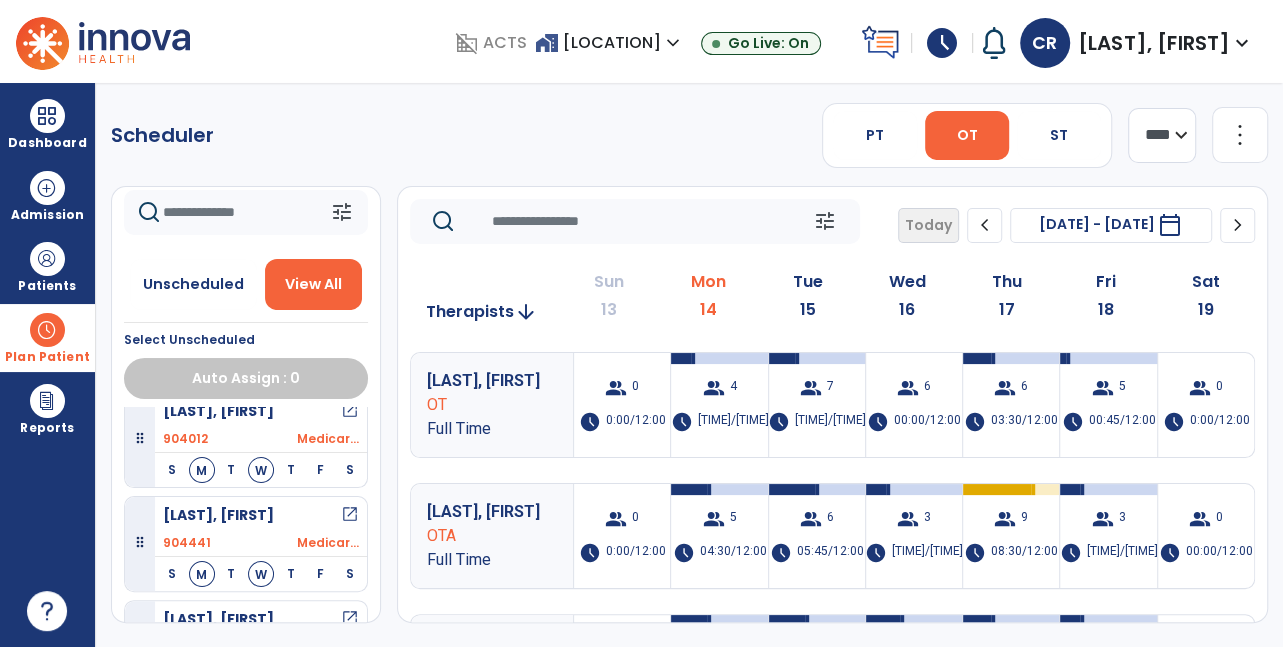 scroll, scrollTop: 444, scrollLeft: 0, axis: vertical 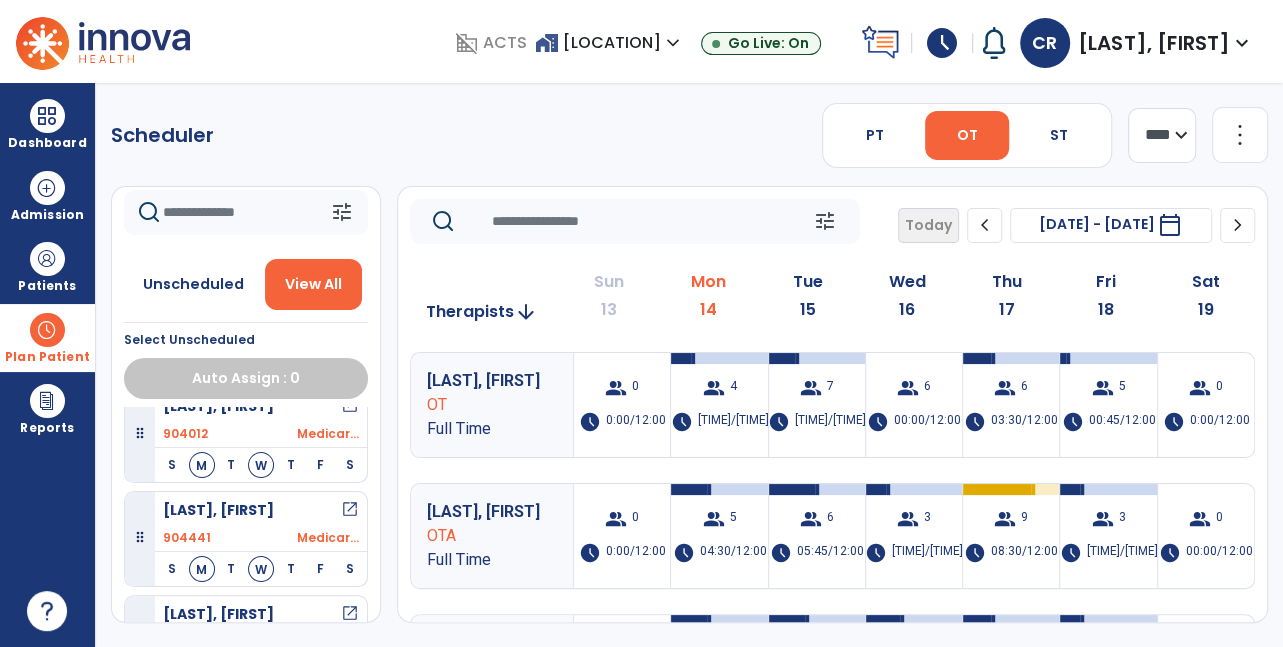 click on "M" at bounding box center [202, 465] 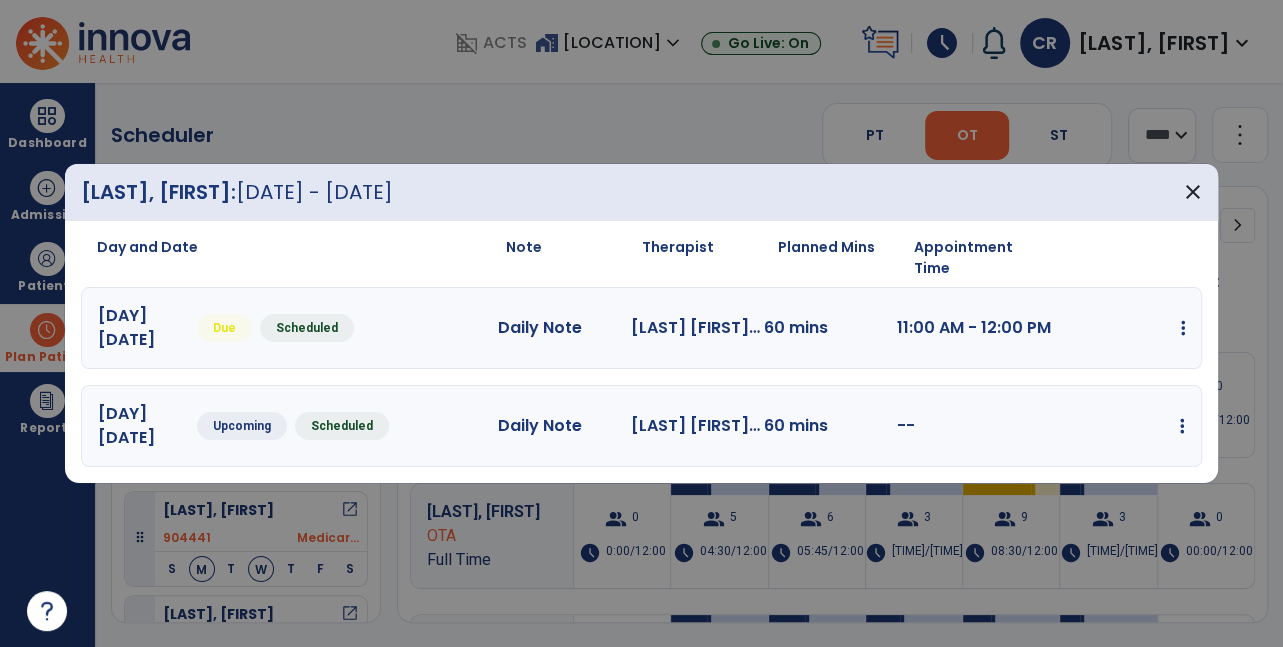 click at bounding box center (1183, 328) 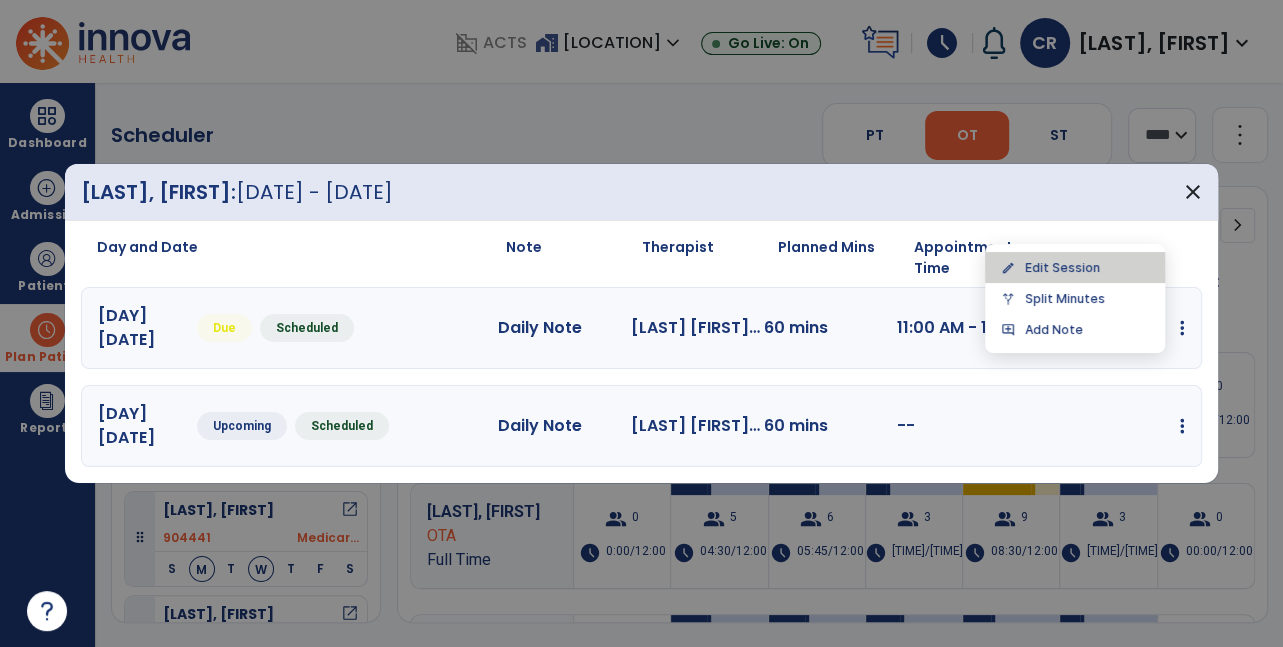 click on "edit   Edit Session" at bounding box center [1075, 267] 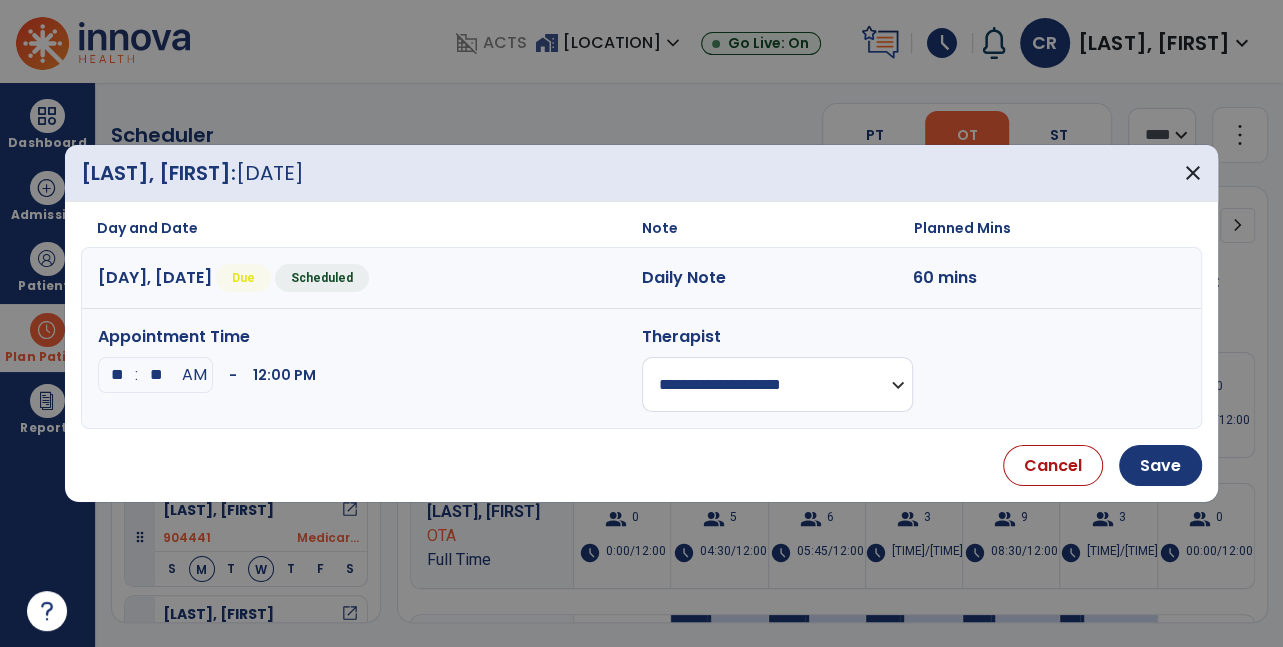 click on "**" at bounding box center [117, 375] 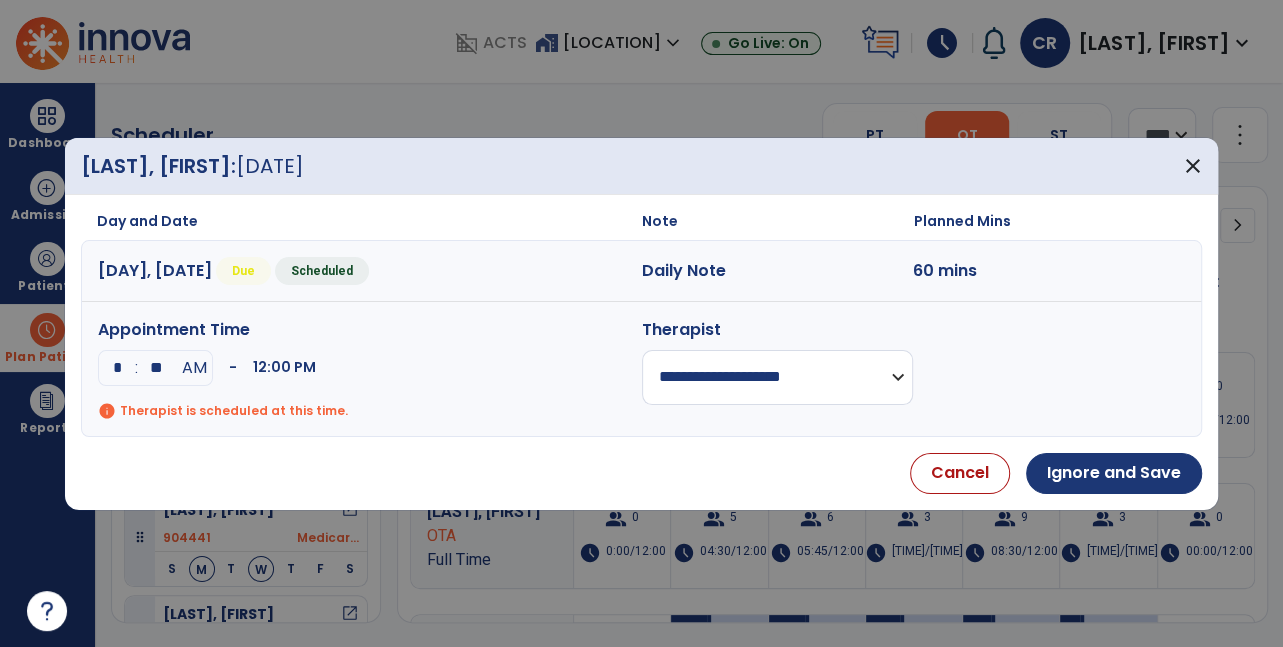 click on "**" at bounding box center (156, 368) 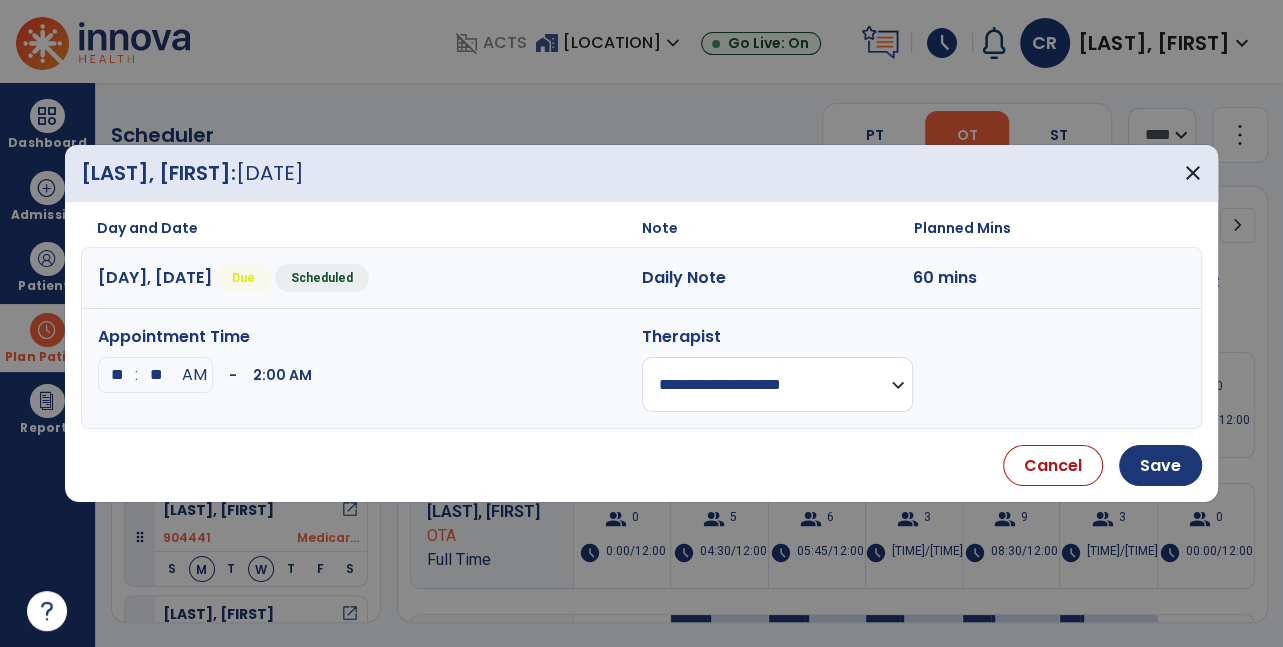 click on "**" at bounding box center [117, 375] 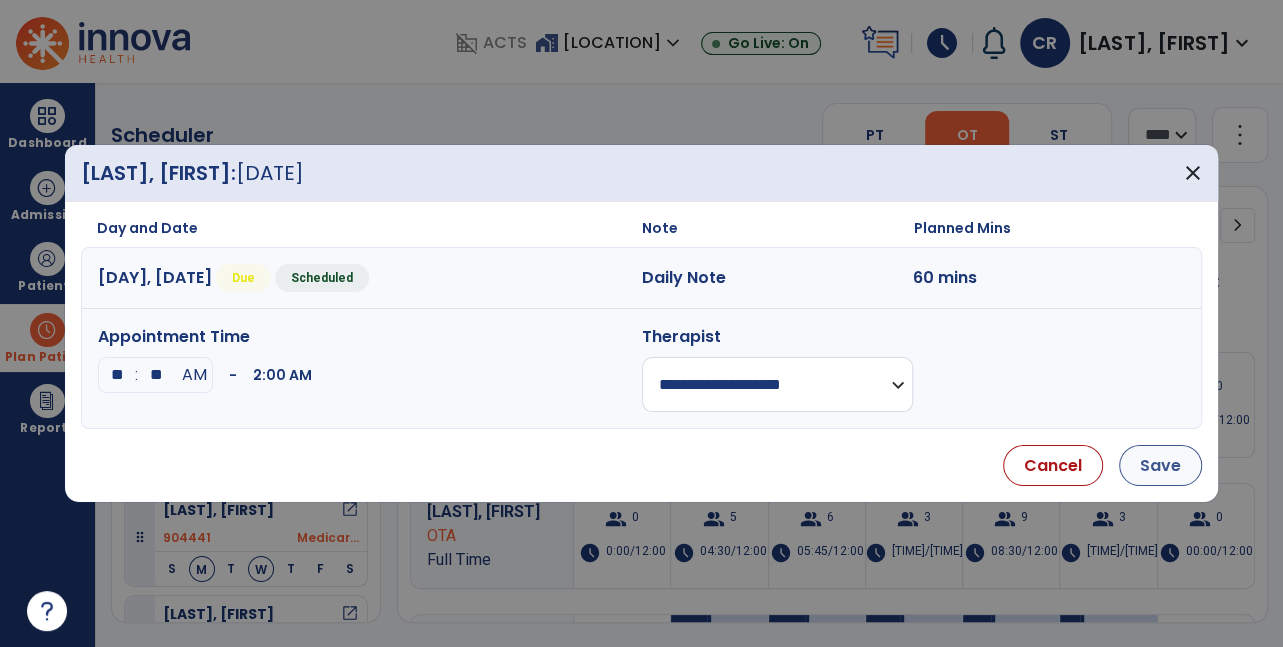 type on "**" 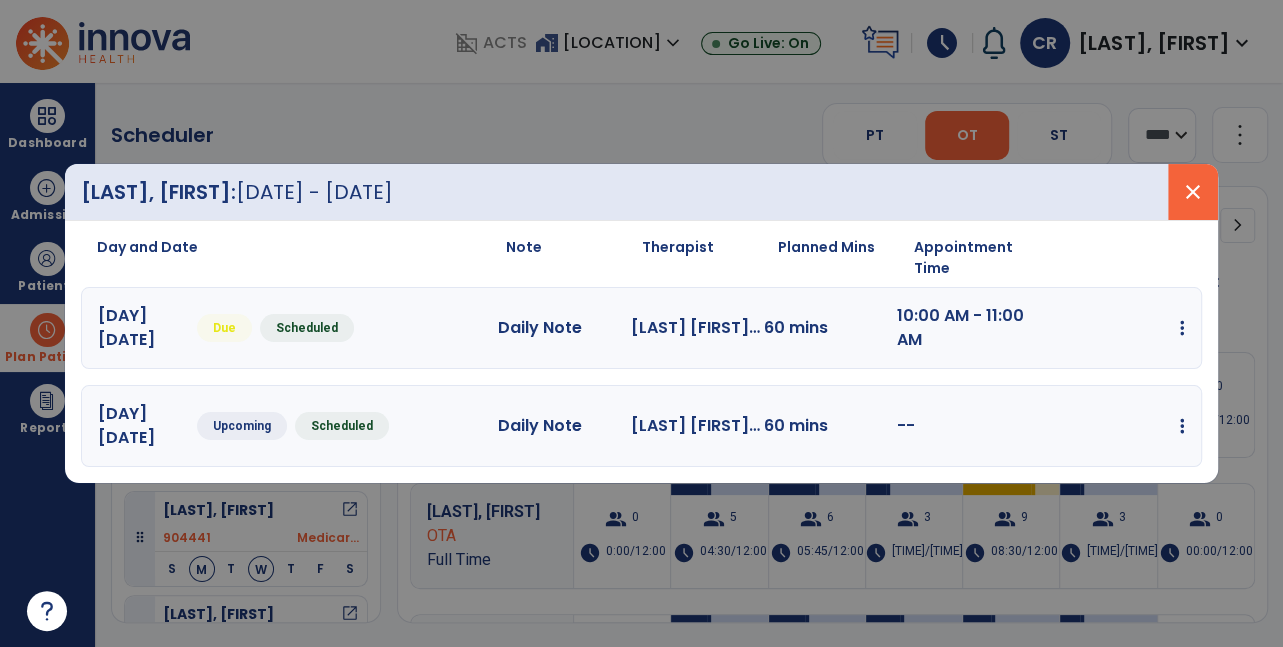 click on "close" at bounding box center (1193, 192) 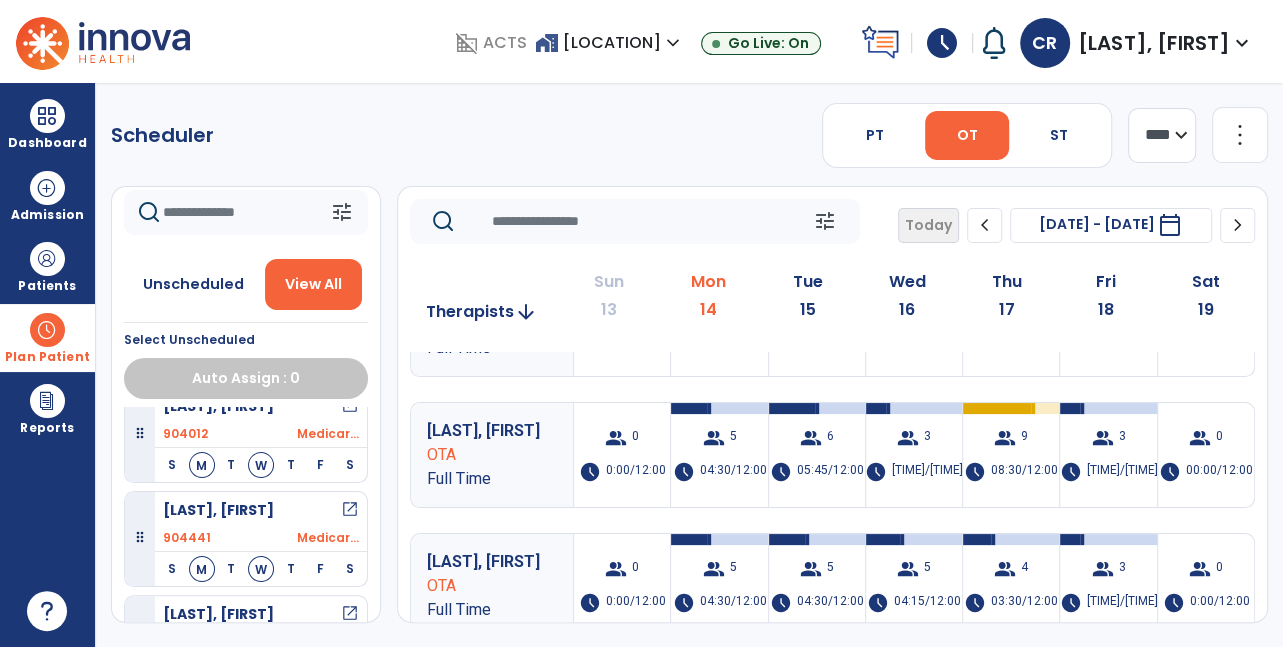 scroll, scrollTop: 83, scrollLeft: 0, axis: vertical 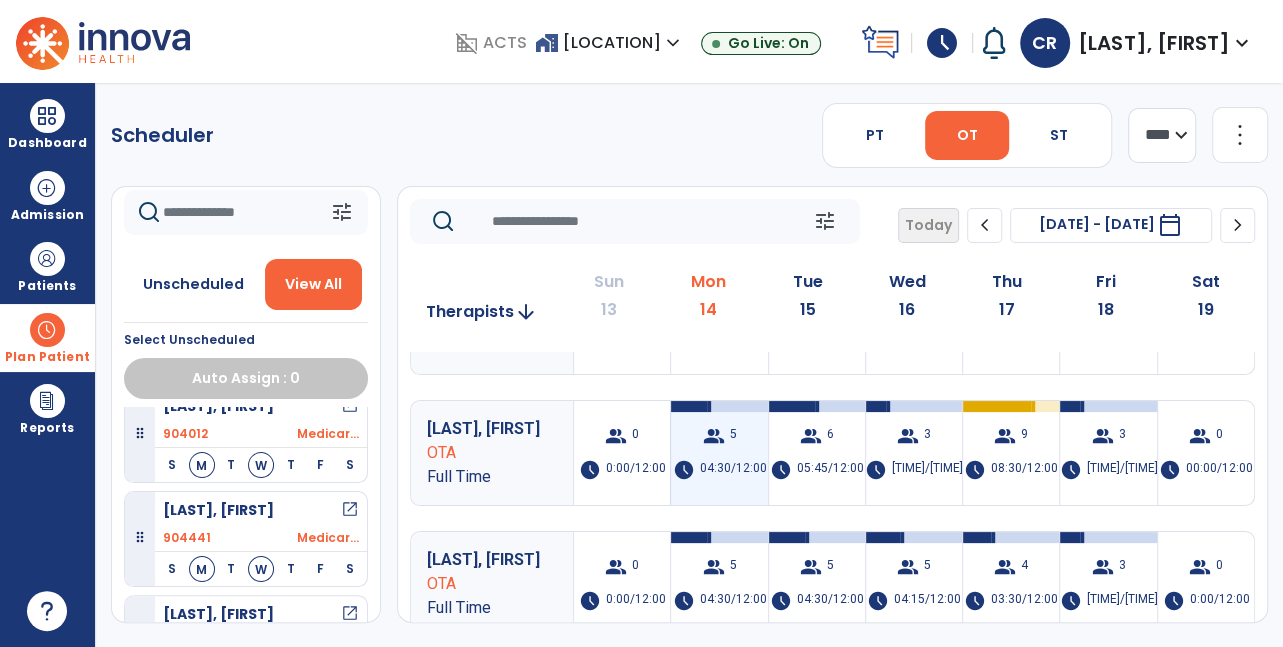 click on "04:30/12:00" at bounding box center [732, 470] 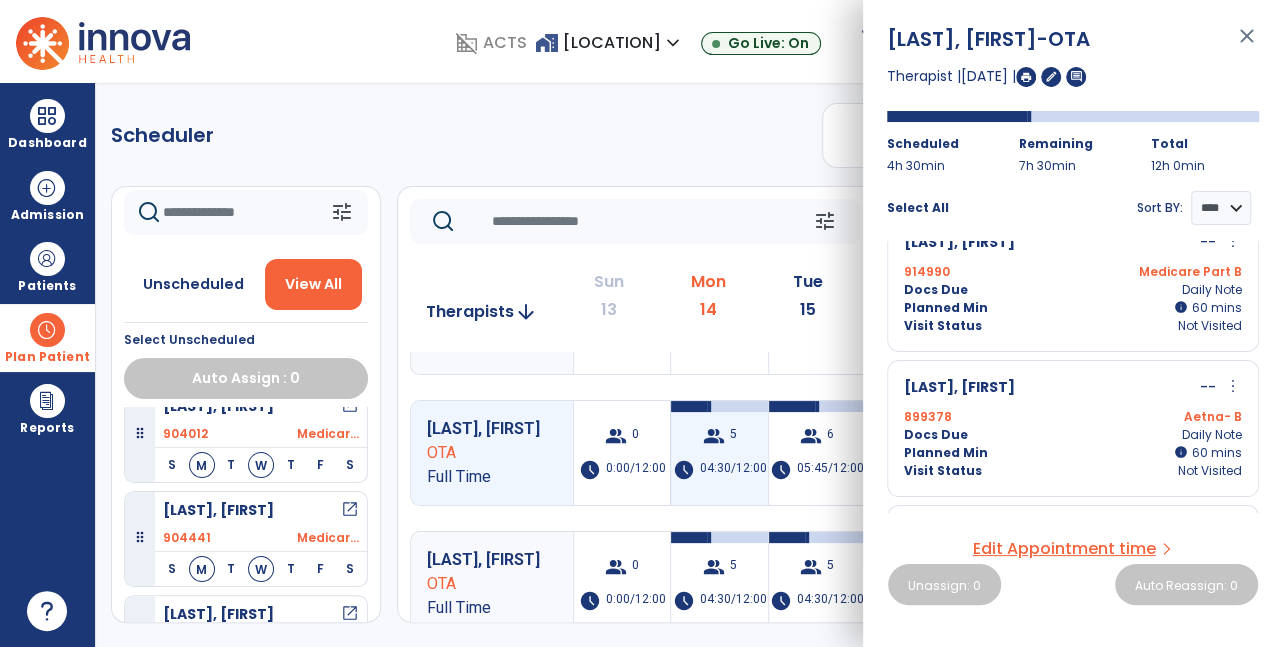scroll, scrollTop: 33, scrollLeft: 0, axis: vertical 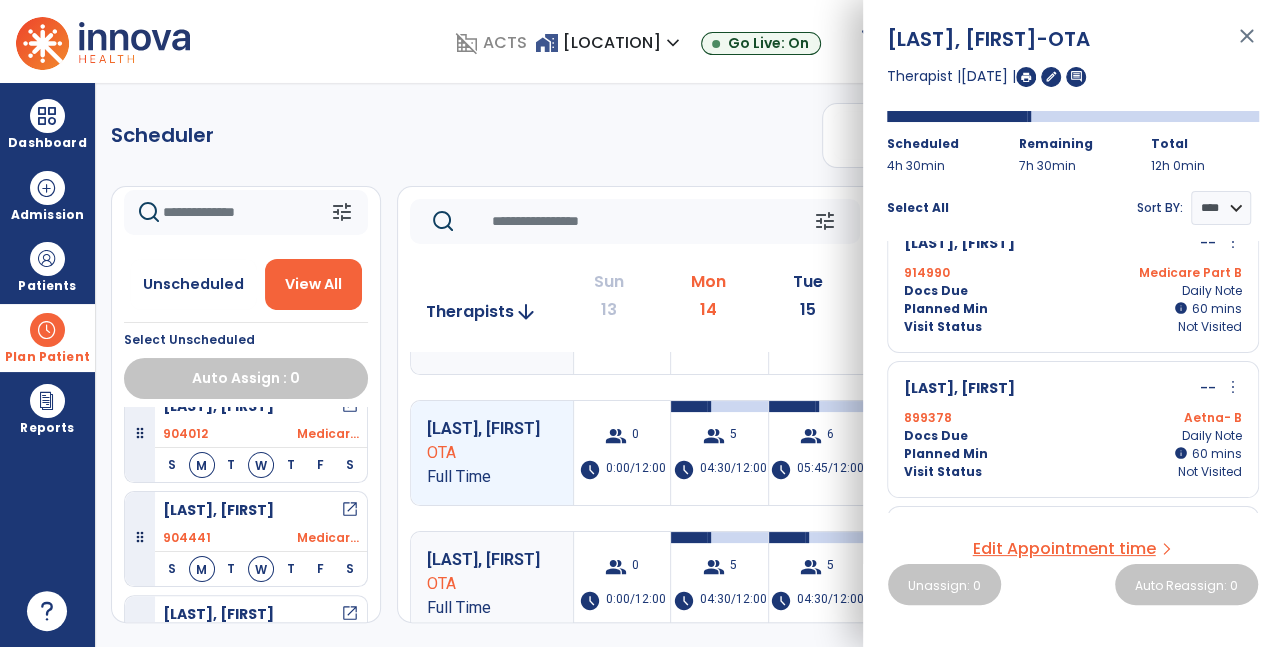 click on "tune" 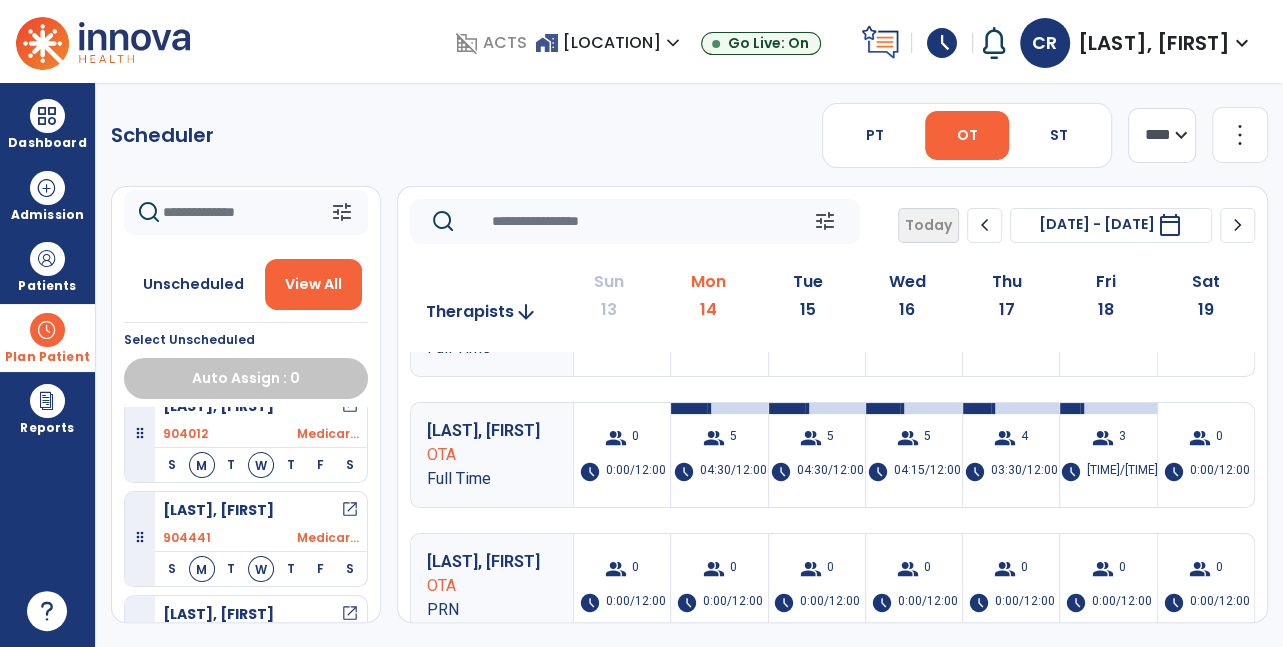 scroll, scrollTop: 226, scrollLeft: 0, axis: vertical 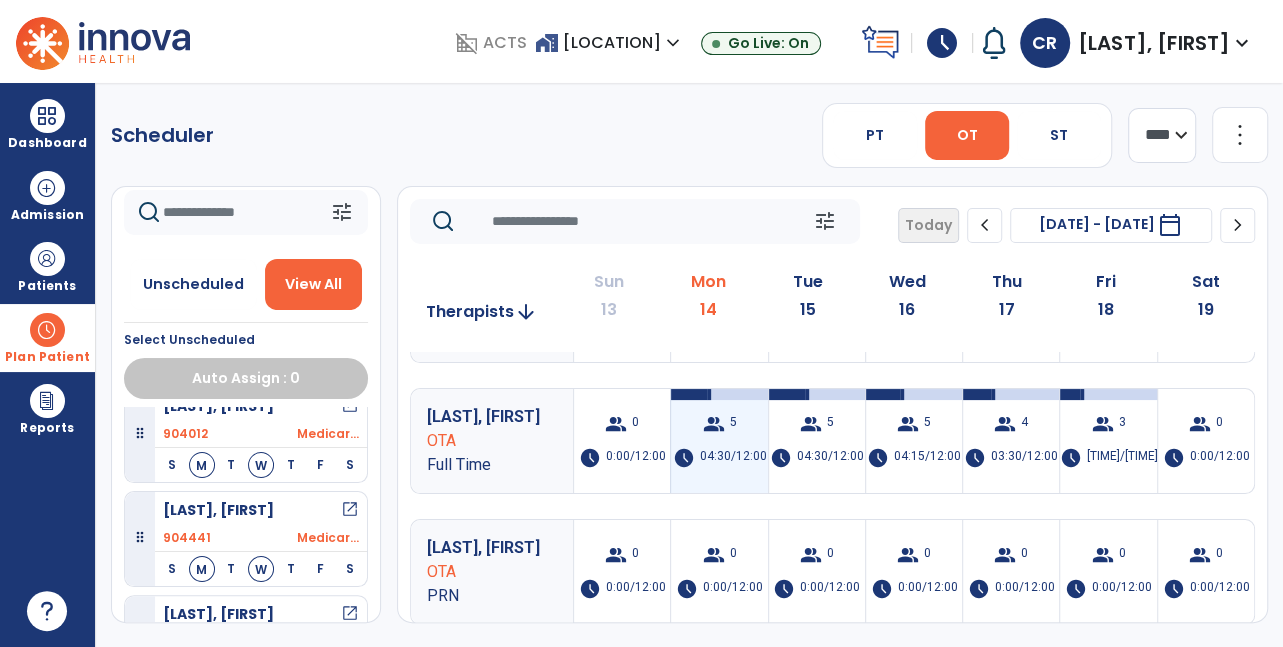 click on "group  5  schedule  04:30/12:00" at bounding box center (719, 441) 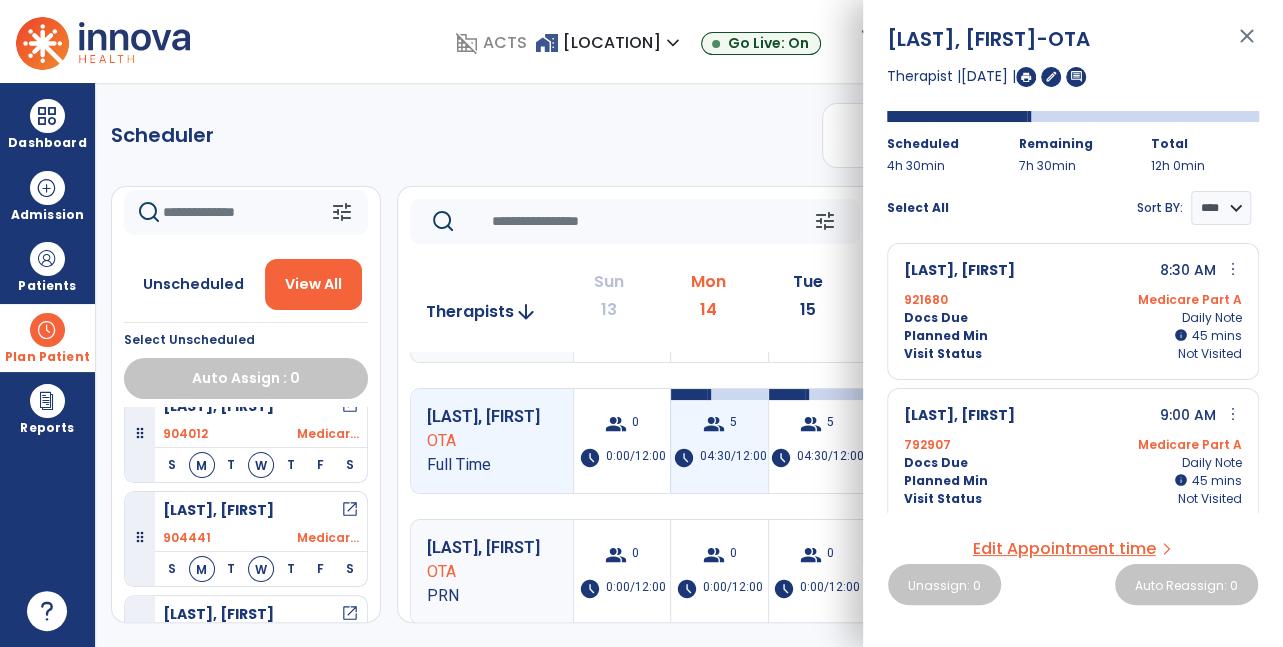 scroll, scrollTop: 0, scrollLeft: 0, axis: both 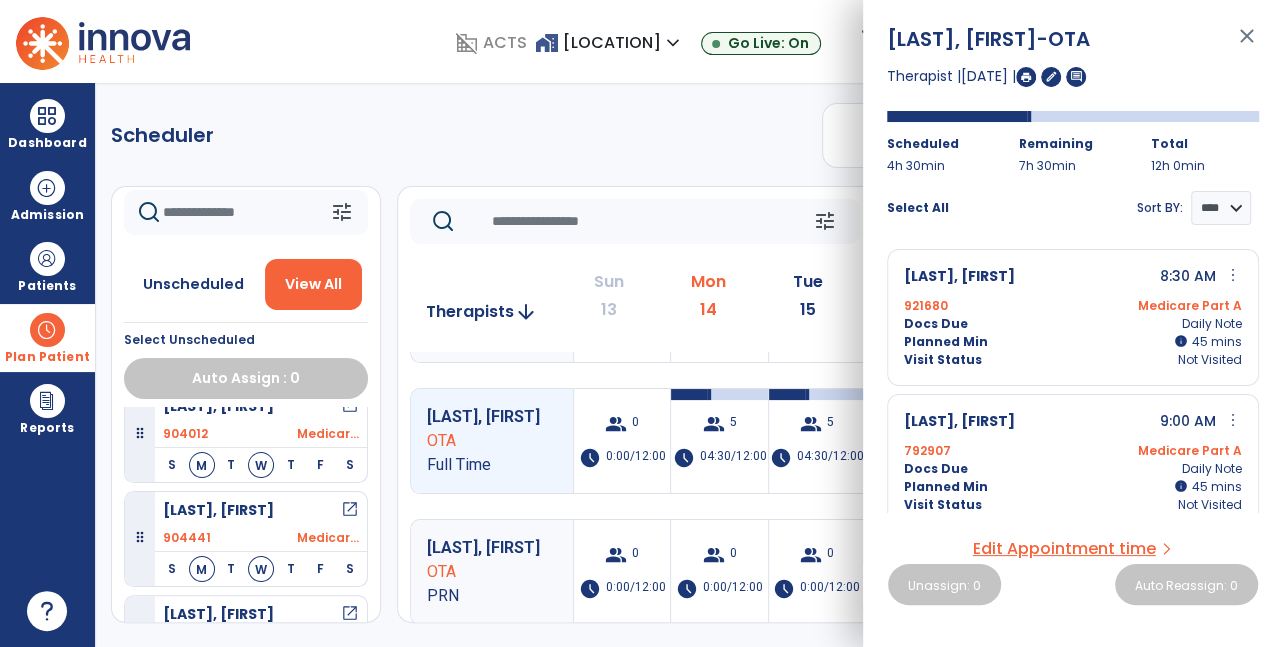 click on "Scheduler   PT   OT   ST  **** *** more_vert  Manage Labor   View All Therapists   Print" 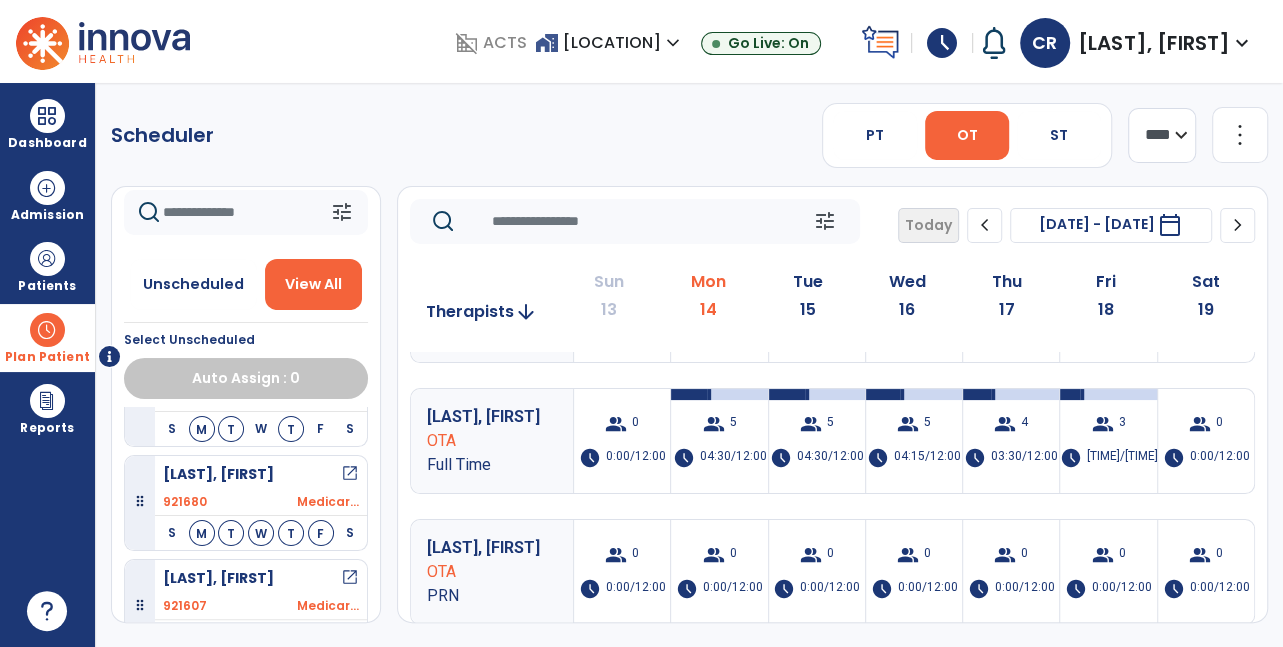 scroll, scrollTop: 60, scrollLeft: 0, axis: vertical 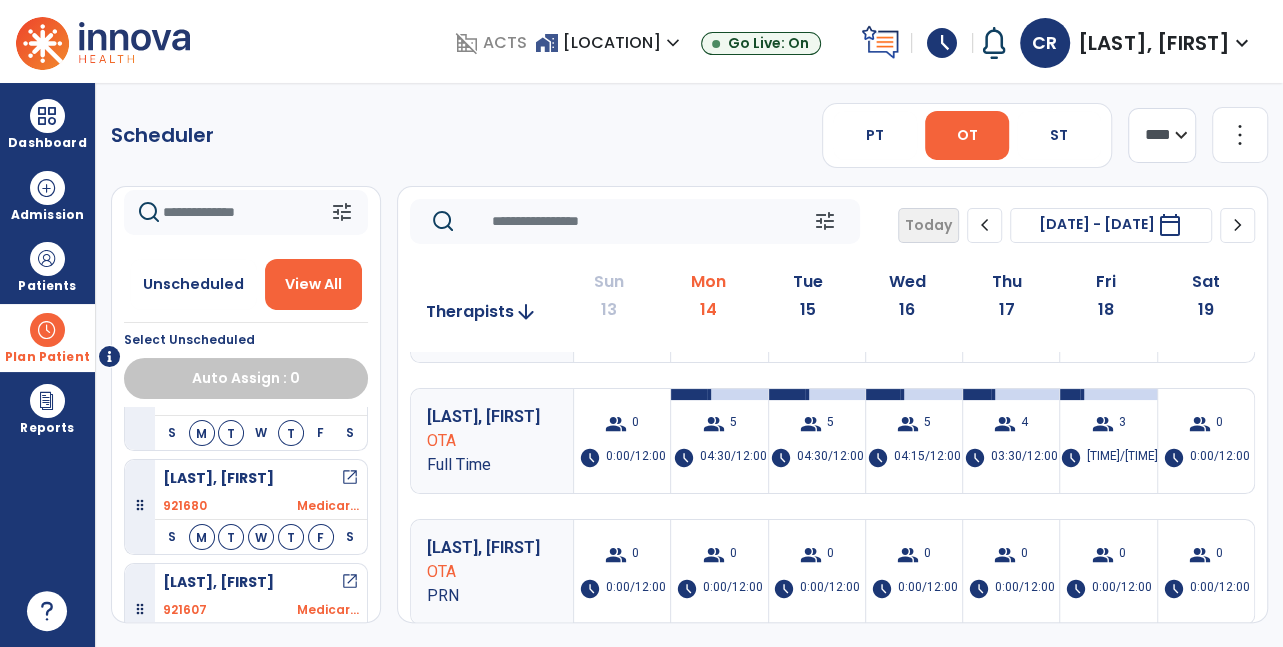 click on "M" at bounding box center [202, 537] 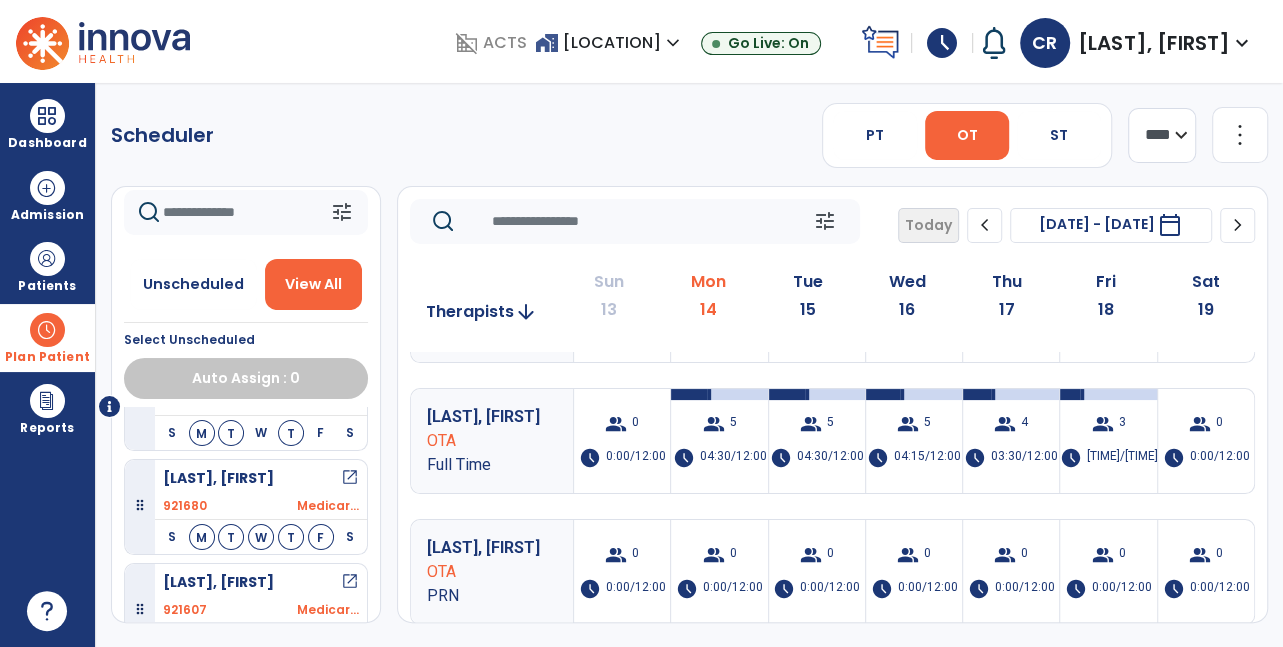 click on "open_in_new" at bounding box center (350, 478) 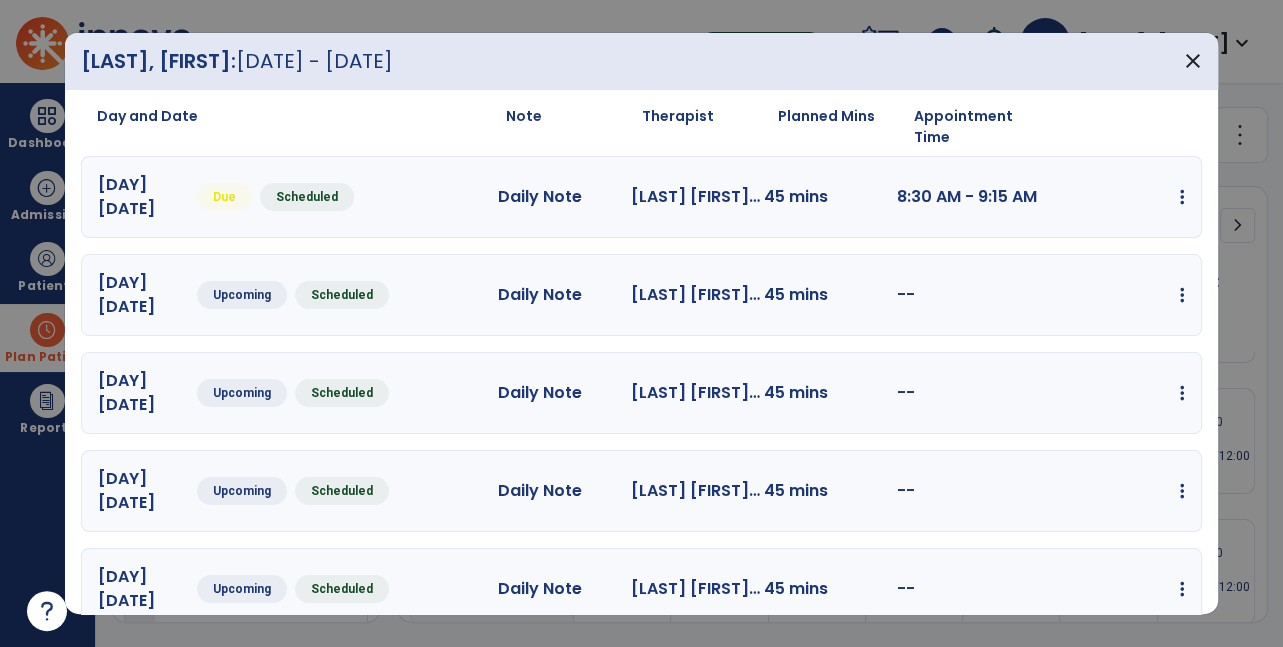 click at bounding box center (1182, 197) 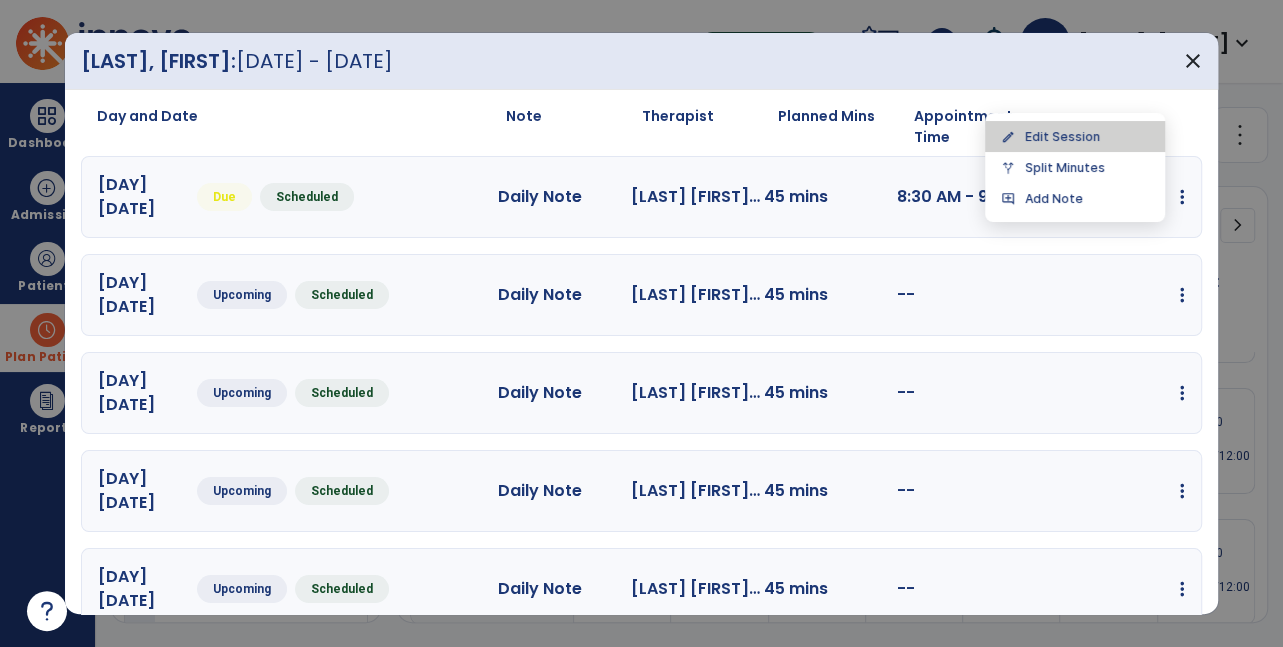 click on "edit   Edit Session" at bounding box center (1075, 136) 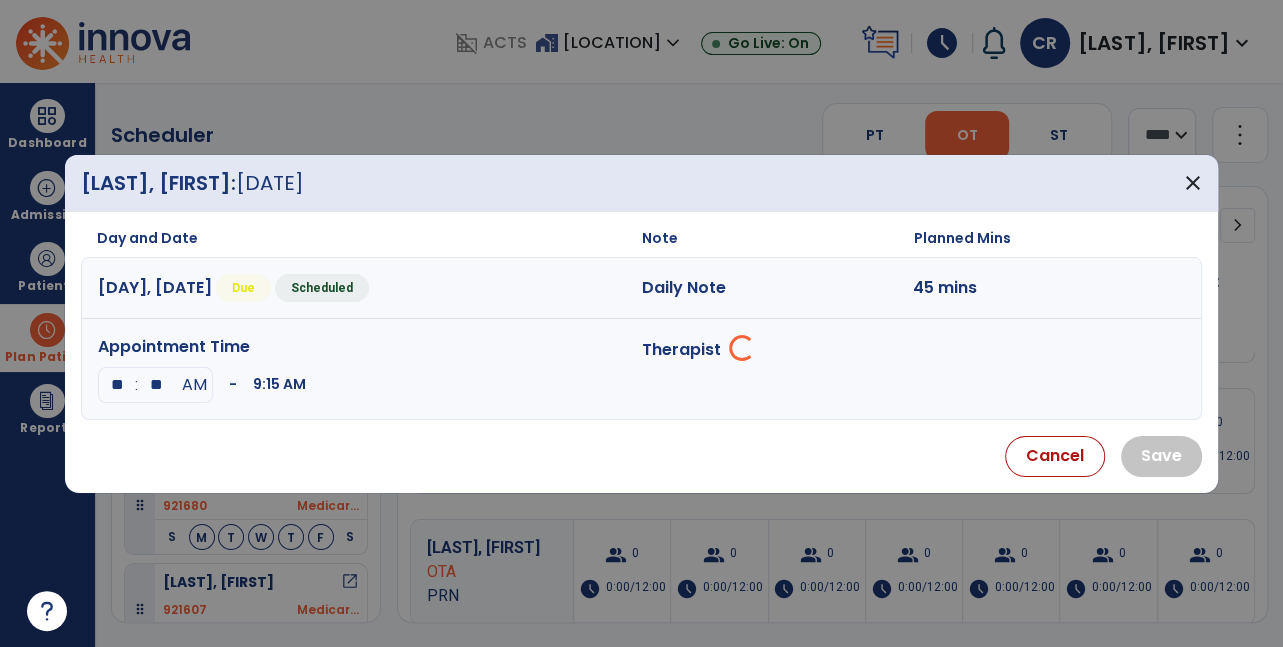 select on "**********" 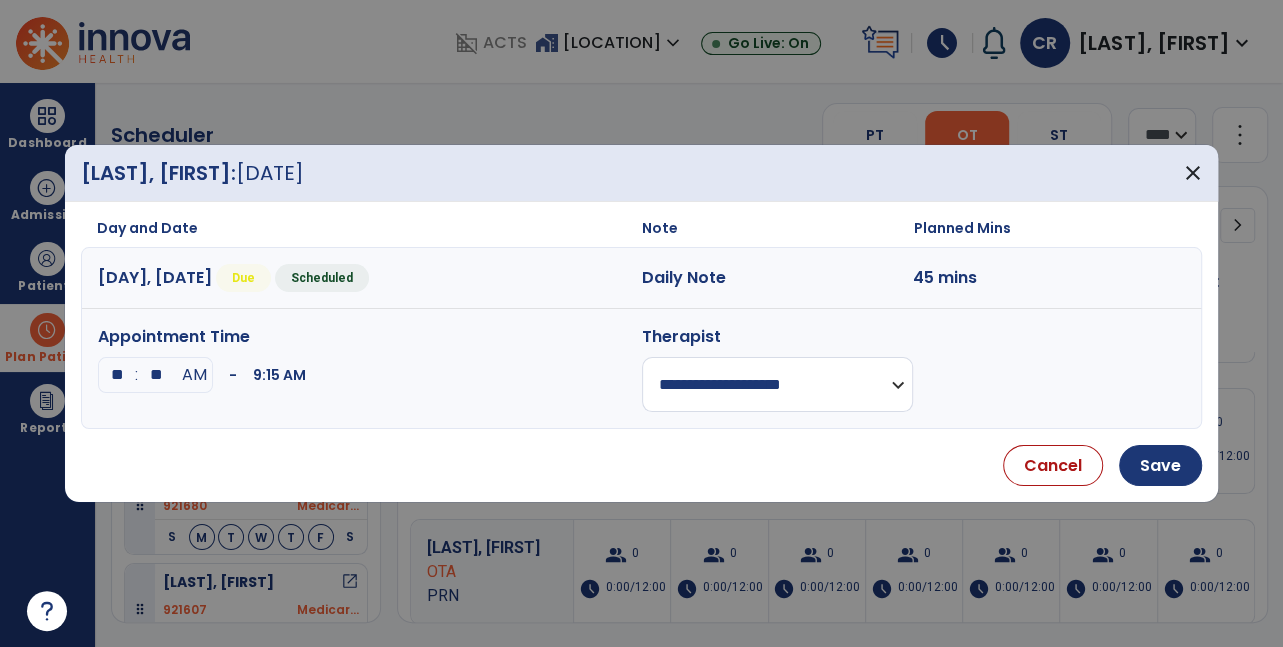 click on "**" at bounding box center (117, 375) 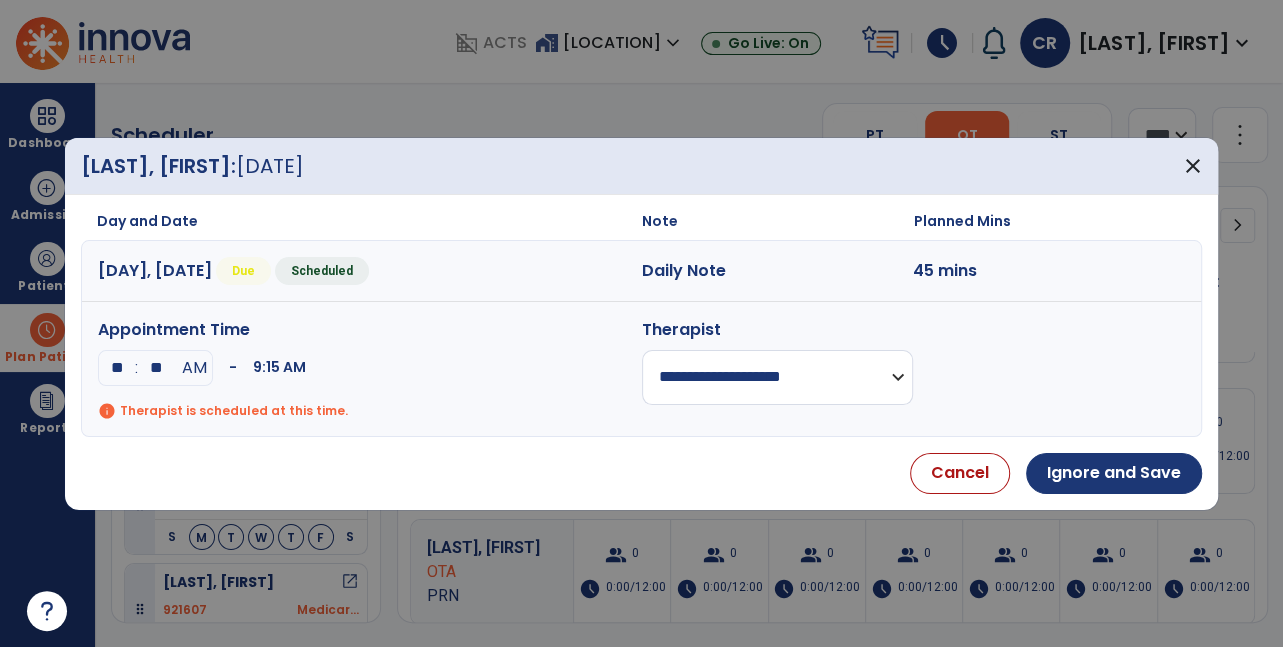 click on "**" at bounding box center [156, 368] 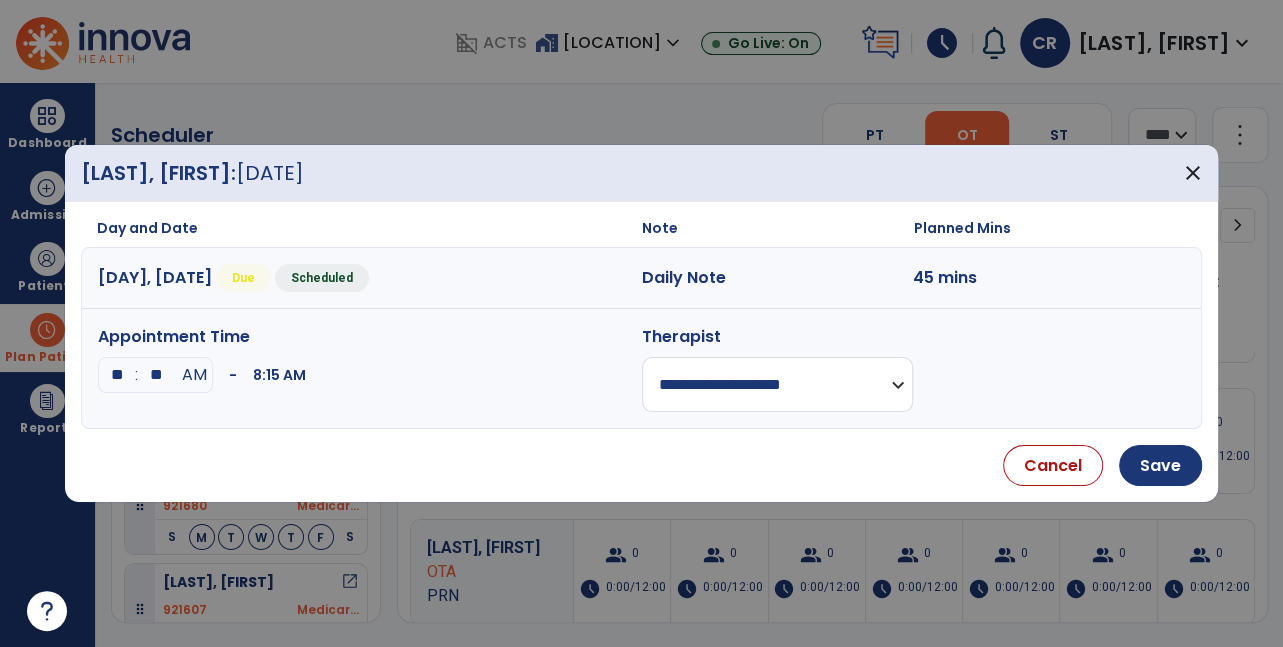 type on "*" 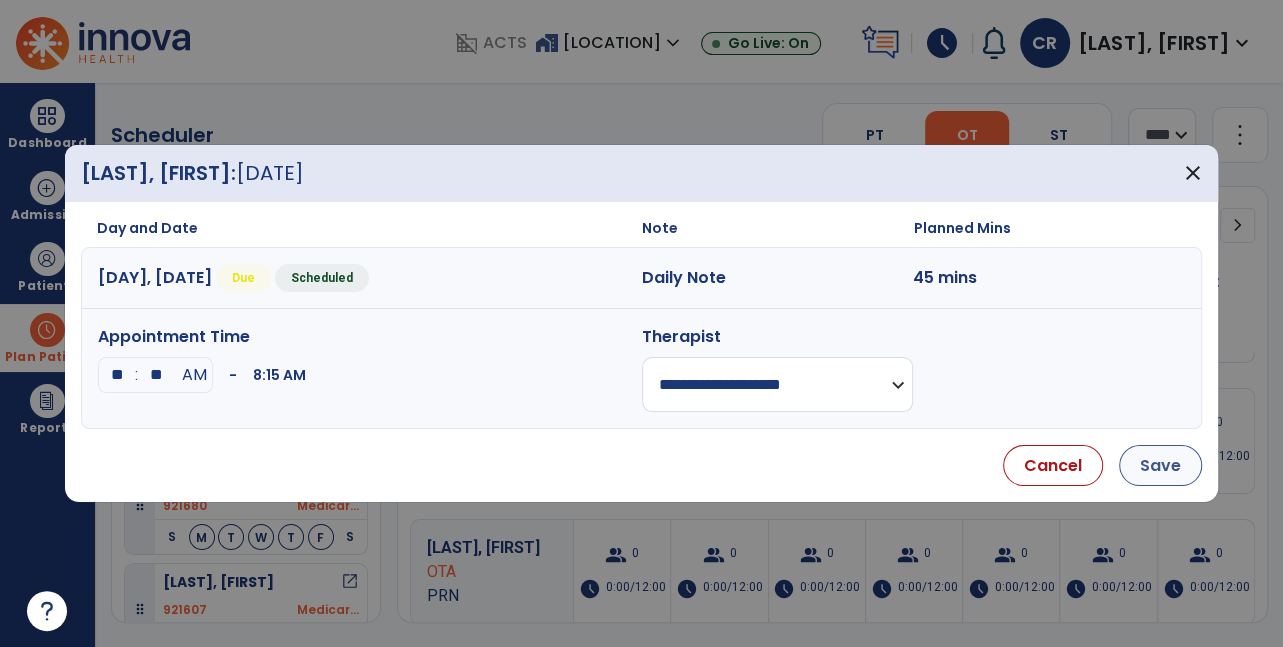 type on "**" 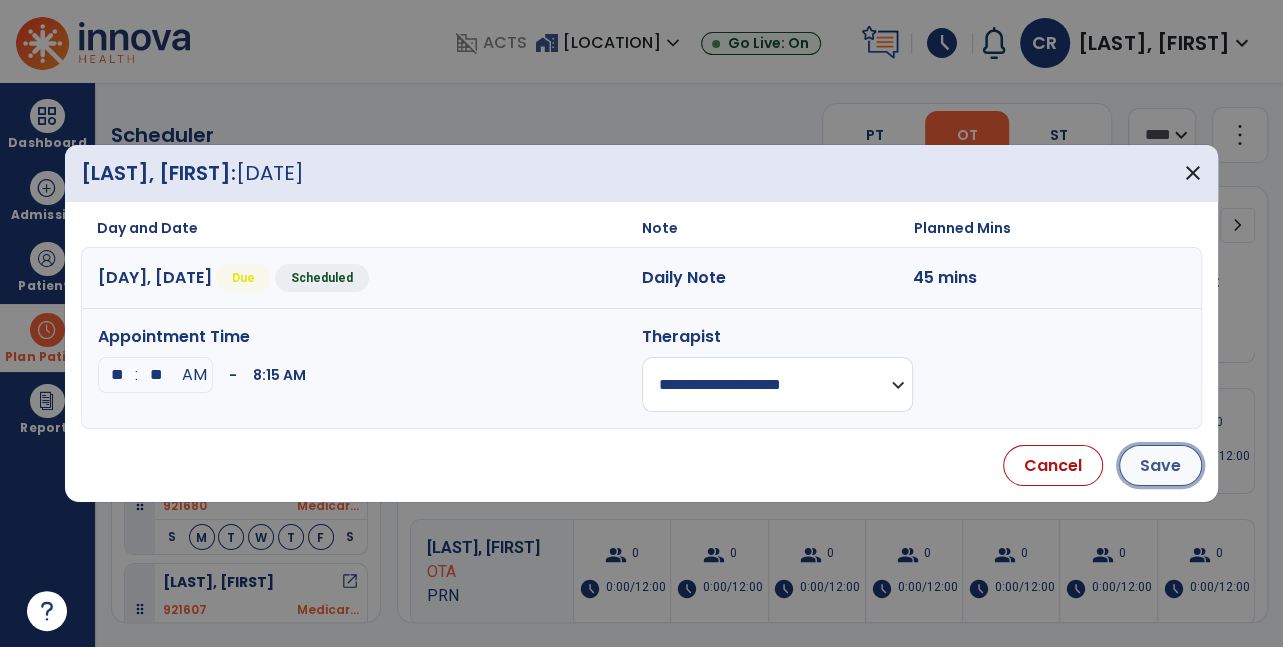 click on "Save" at bounding box center (1160, 465) 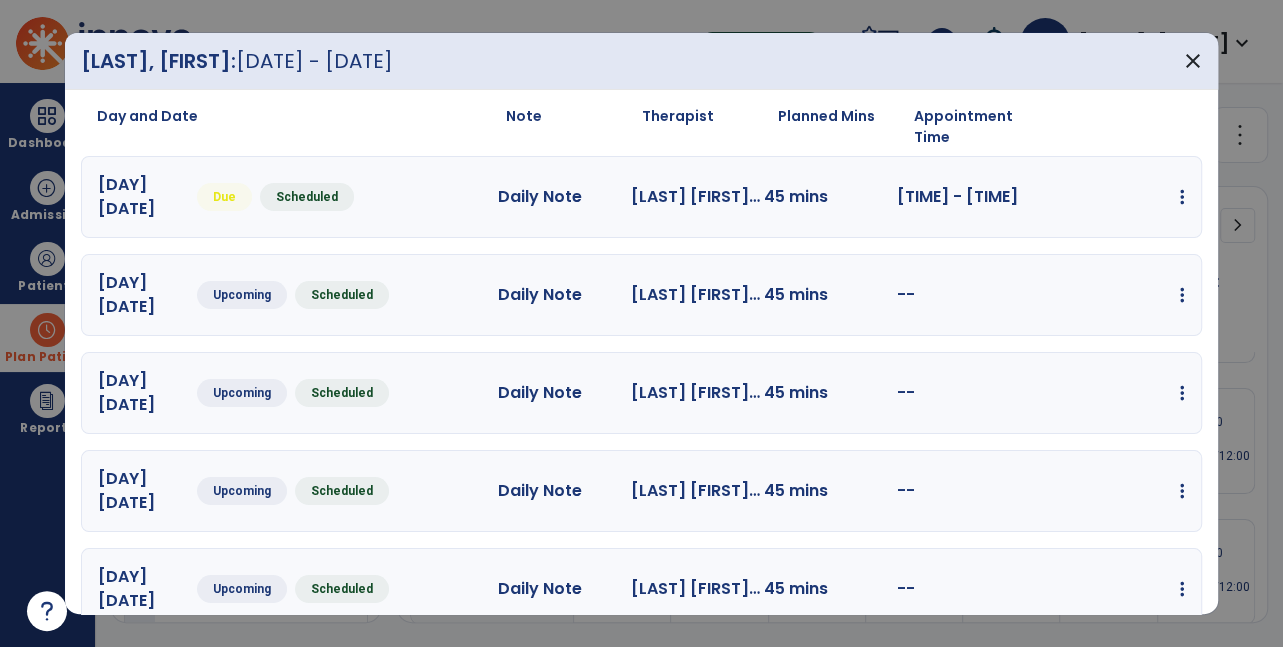 click at bounding box center (1182, 197) 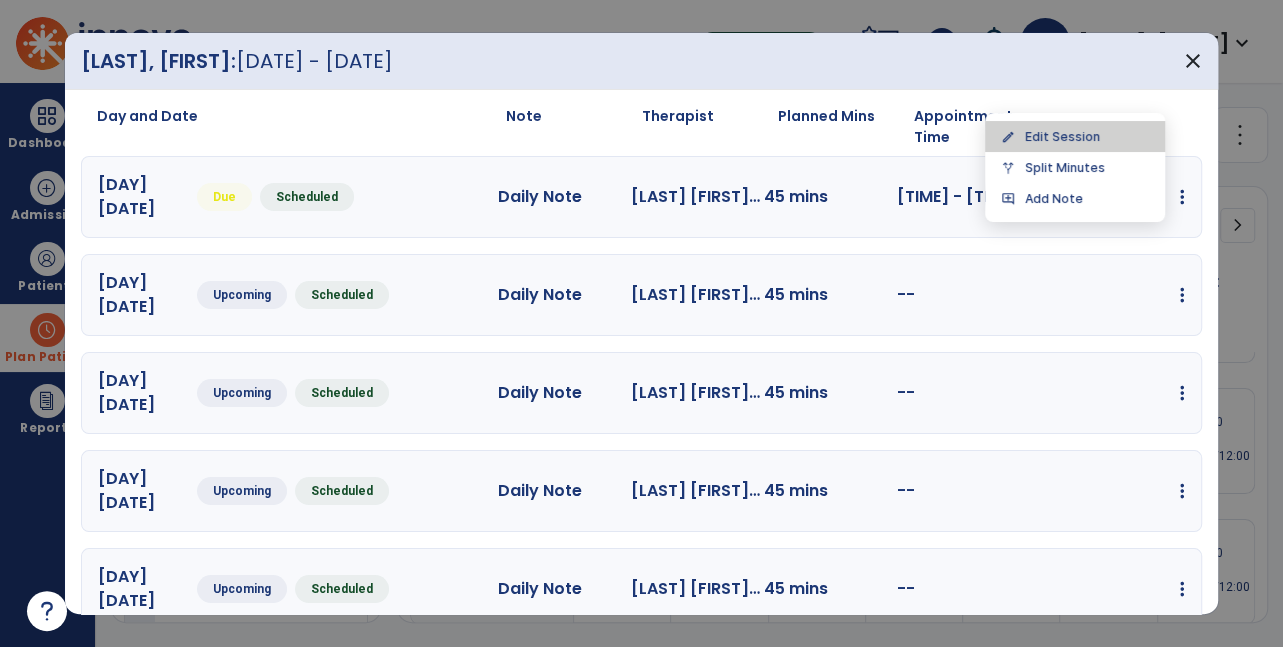 click on "edit   Edit Session" at bounding box center (1075, 136) 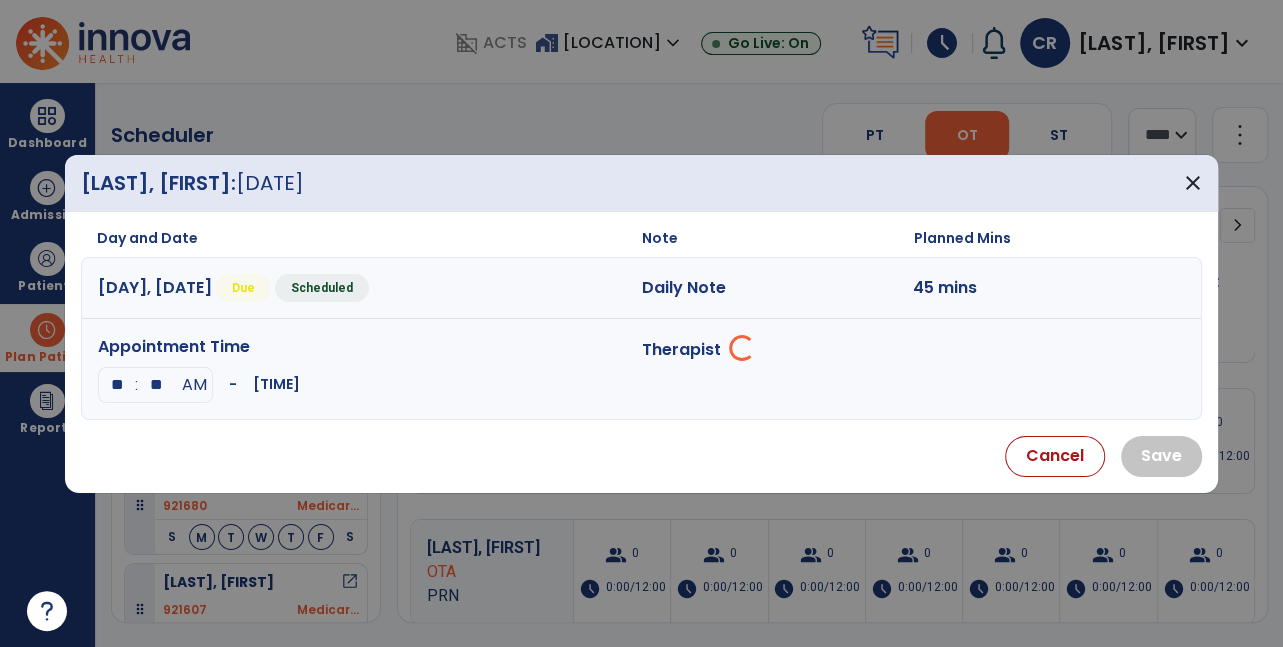 select on "**********" 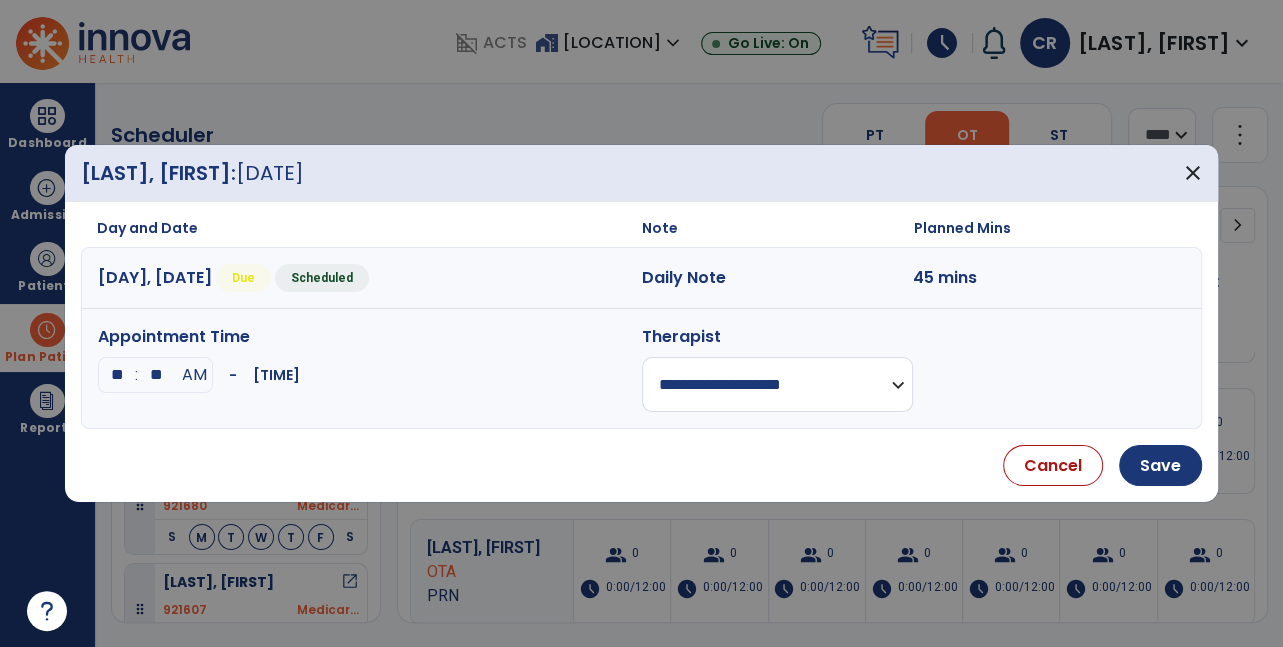 click on "**" at bounding box center (156, 375) 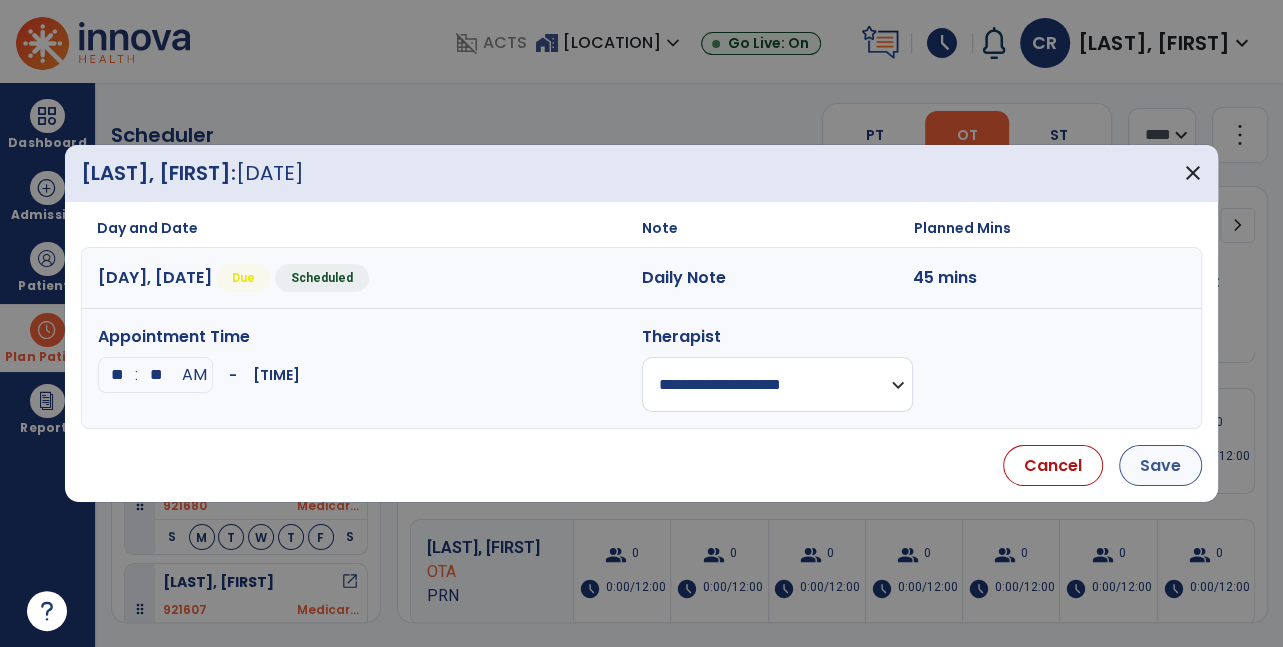 type on "**" 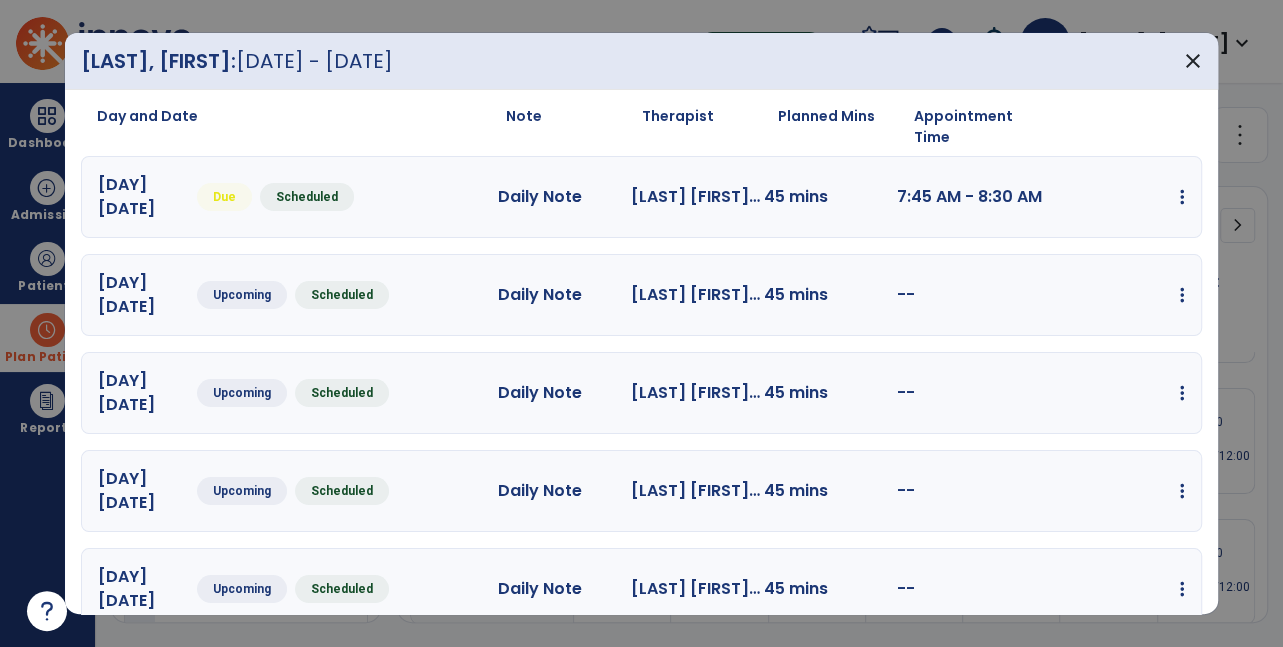 click on "Day and Date Note Therapist Planned Mins Appointment Time Mon Jul 14 Due Scheduled Daily Note  REYES CLAUDIA  OTA  45 mins   7:45 AM - 8:30 AM   edit   Edit Session   alt_route   Split Minutes  add_comment  Add Note  Tue Jul 15 Upcoming Scheduled Daily Note  REYES CLAUDIA  OTA  45 mins   --   edit   Edit Session   alt_route   Split Minutes  add_comment  Add Note  Wed Jul 16 Upcoming Scheduled Daily Note  REYES CLAUDIA  OTA  45 mins   --   edit   Edit Session   alt_route   Split Minutes  add_comment  Add Note  Thu Jul 17 Upcoming Scheduled Daily Note  REYES CLAUDIA  OTA  45 mins   --   edit   Edit Session   alt_route   Split Minutes  add_comment  Add Note  Fri Jul 18 Upcoming Scheduled Daily Note  REYES CLAUDIA  OTA  45 mins   --   edit   Edit Session   alt_route   Split Minutes  add_comment  Add Note" at bounding box center (641, 351) 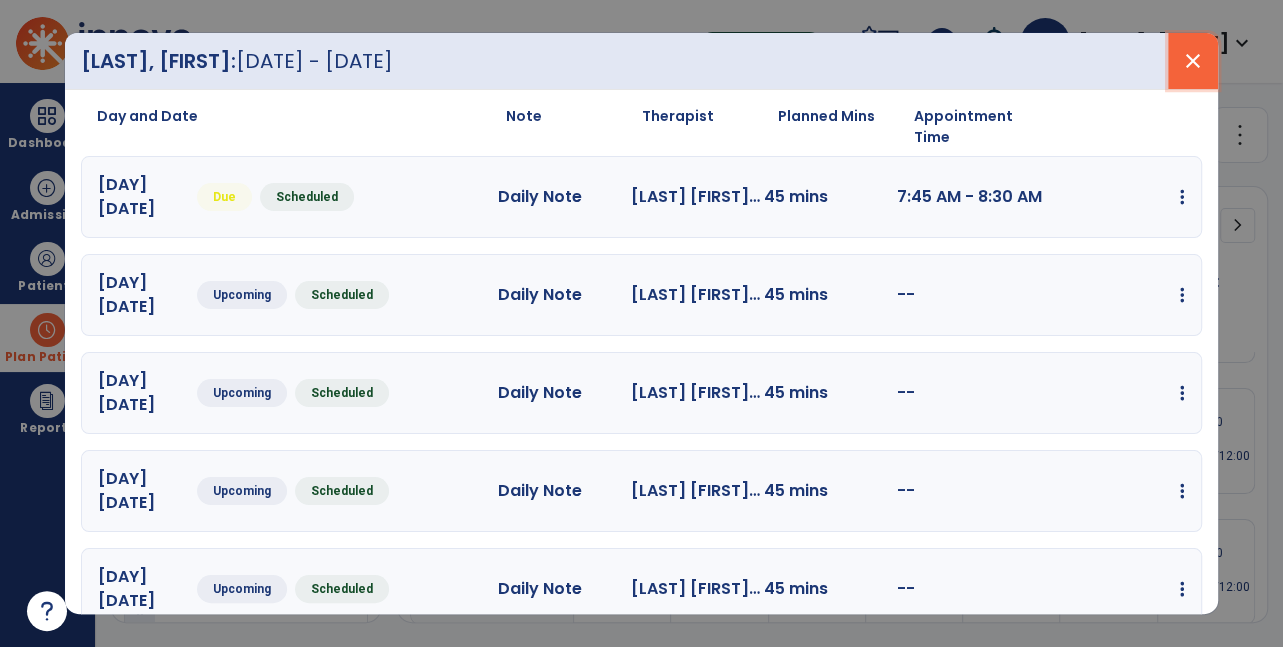 click on "close" at bounding box center [1193, 61] 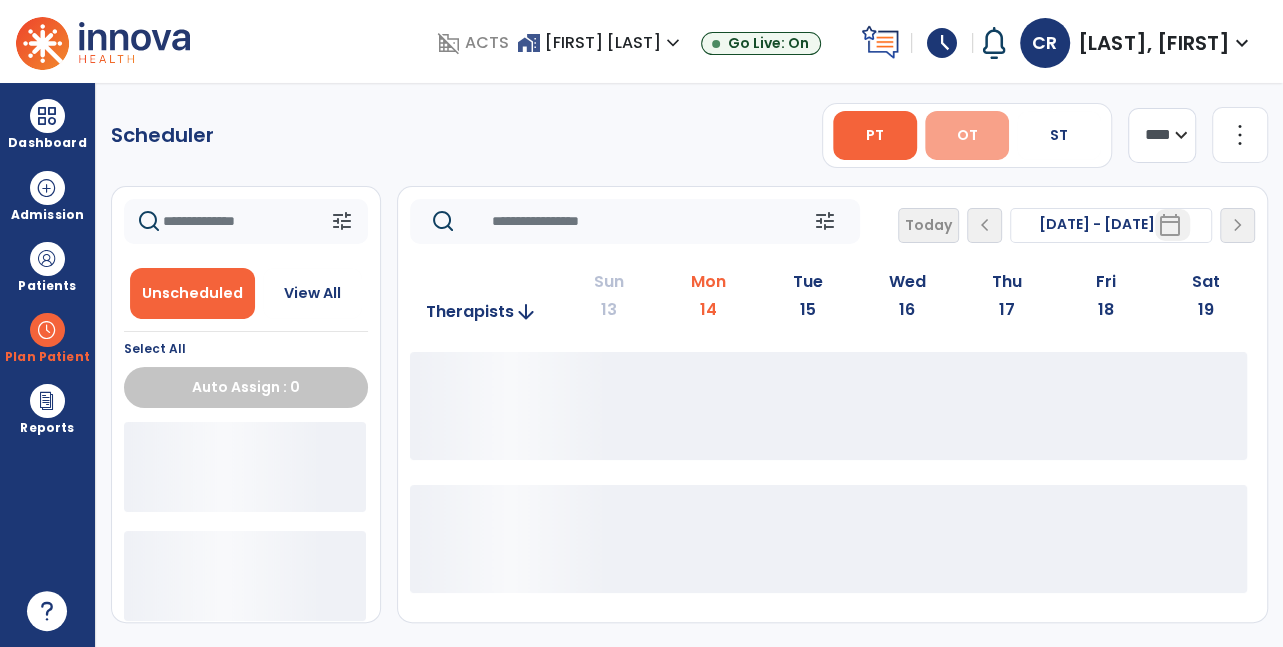 click on "OT" at bounding box center [966, 135] 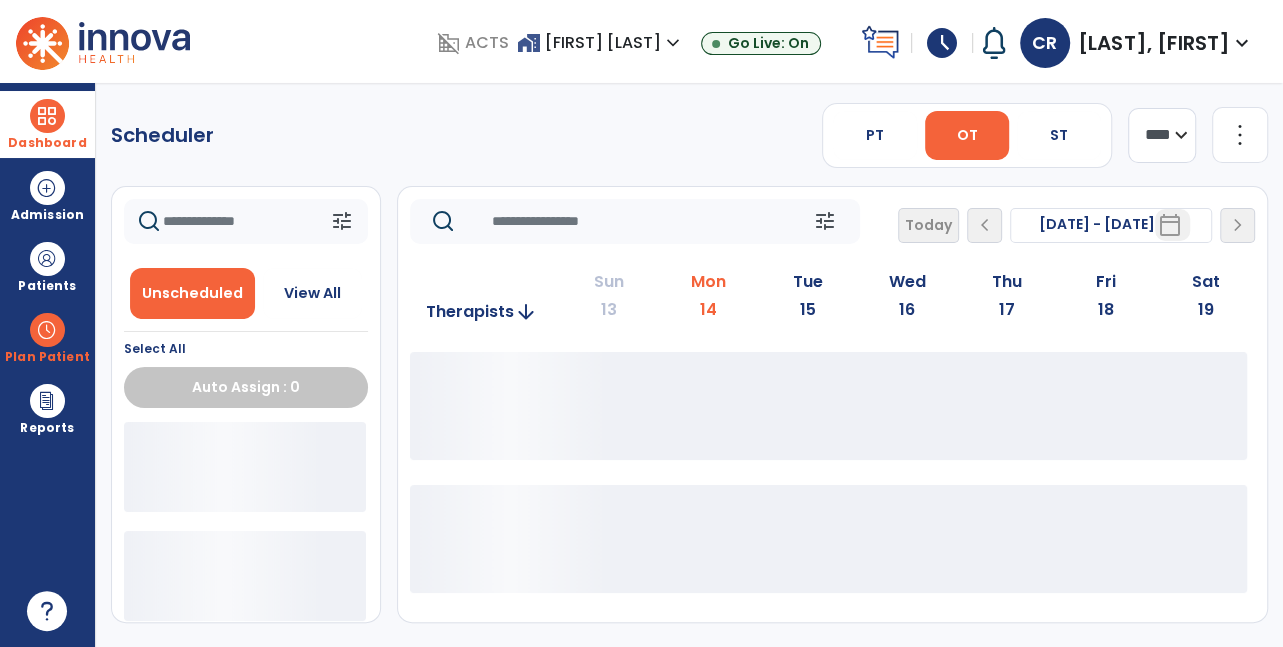 click at bounding box center [47, 116] 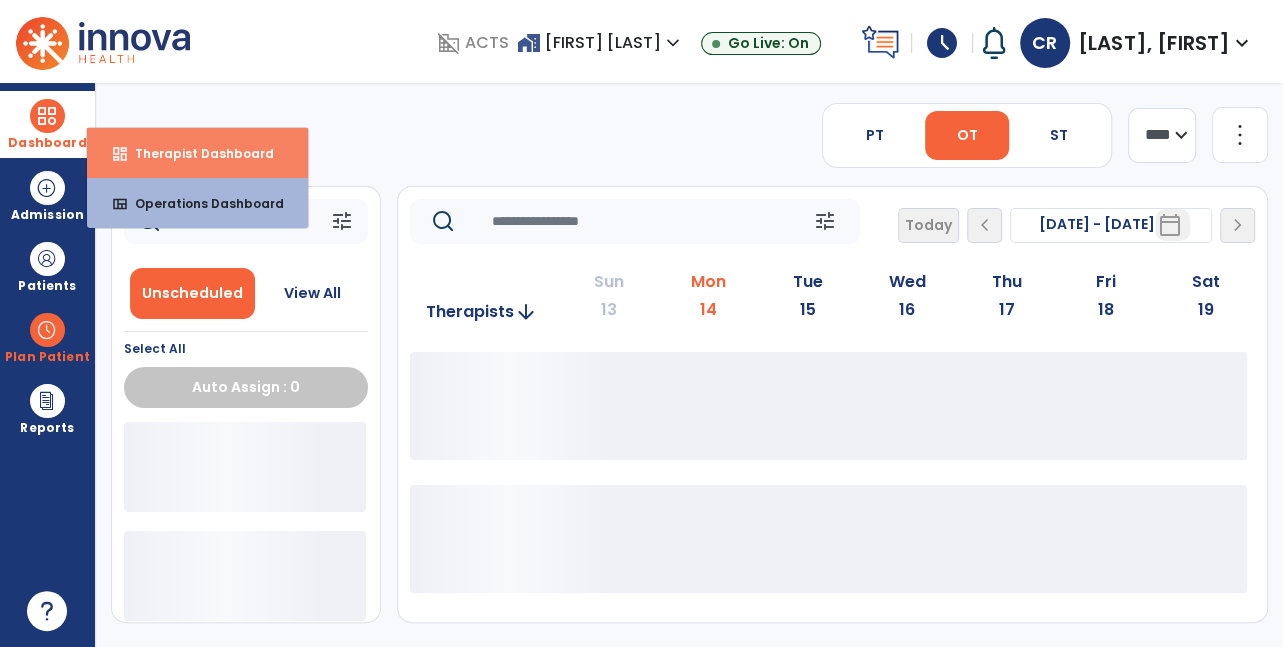 click on "Therapist Dashboard" at bounding box center [196, 153] 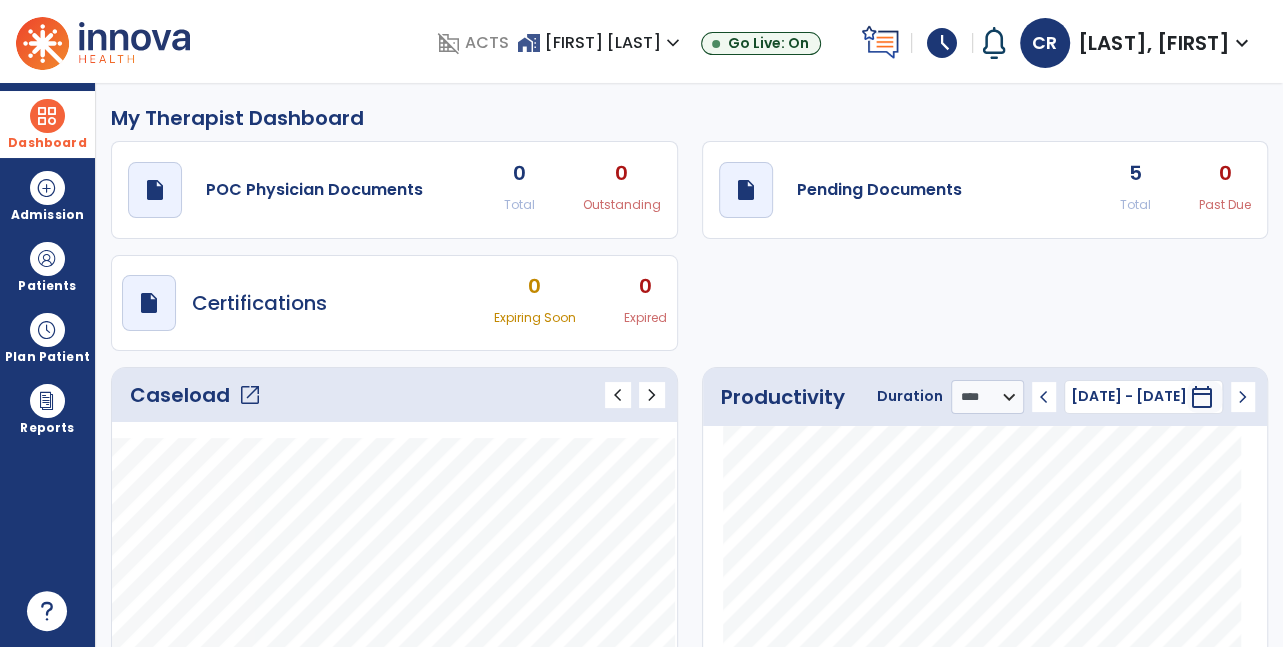 click on "Caseload   open_in_new" 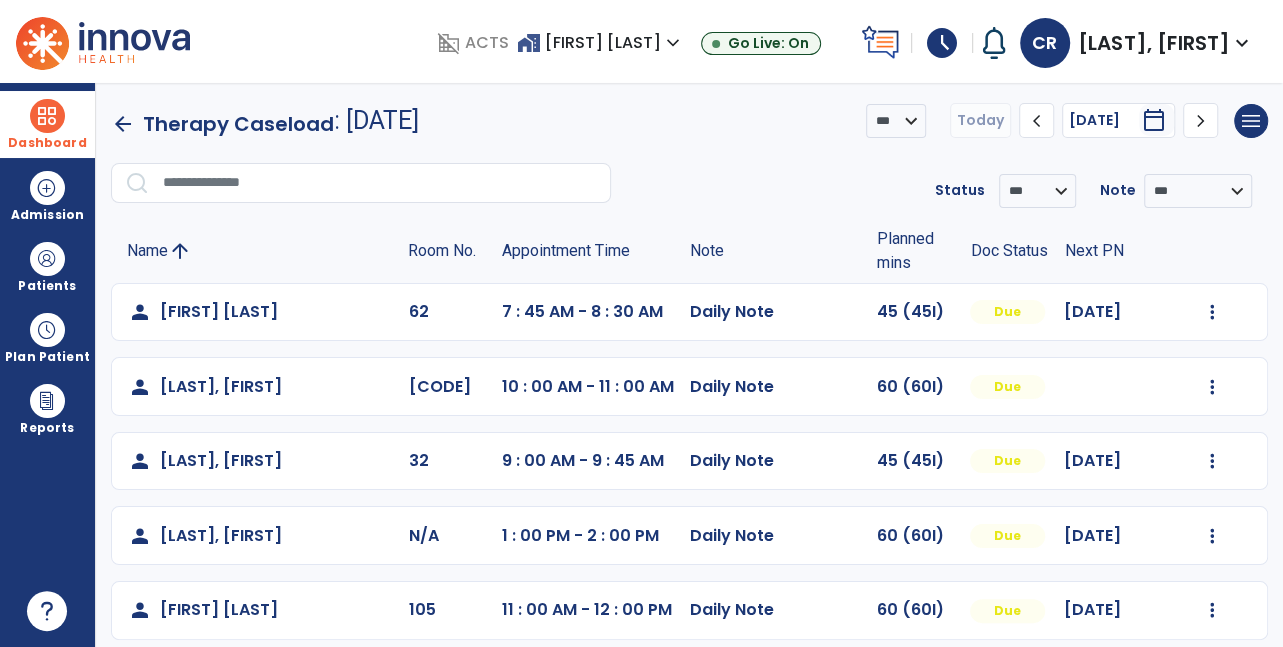 scroll, scrollTop: 43, scrollLeft: 0, axis: vertical 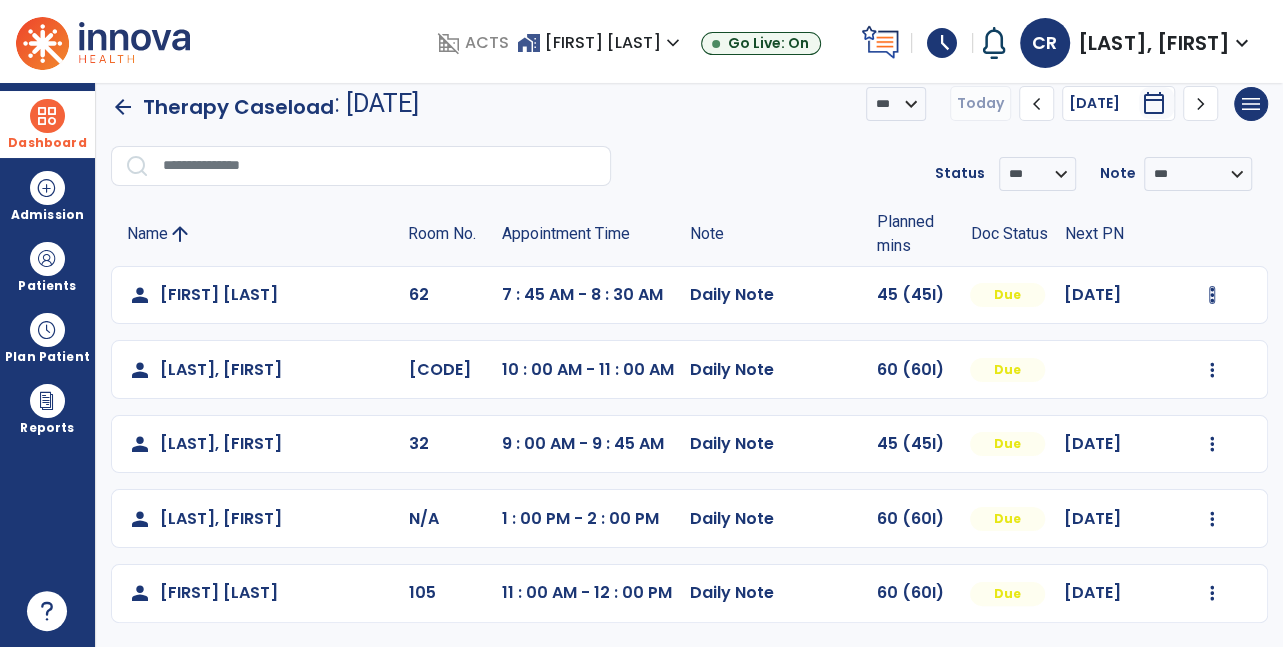click at bounding box center (1212, 295) 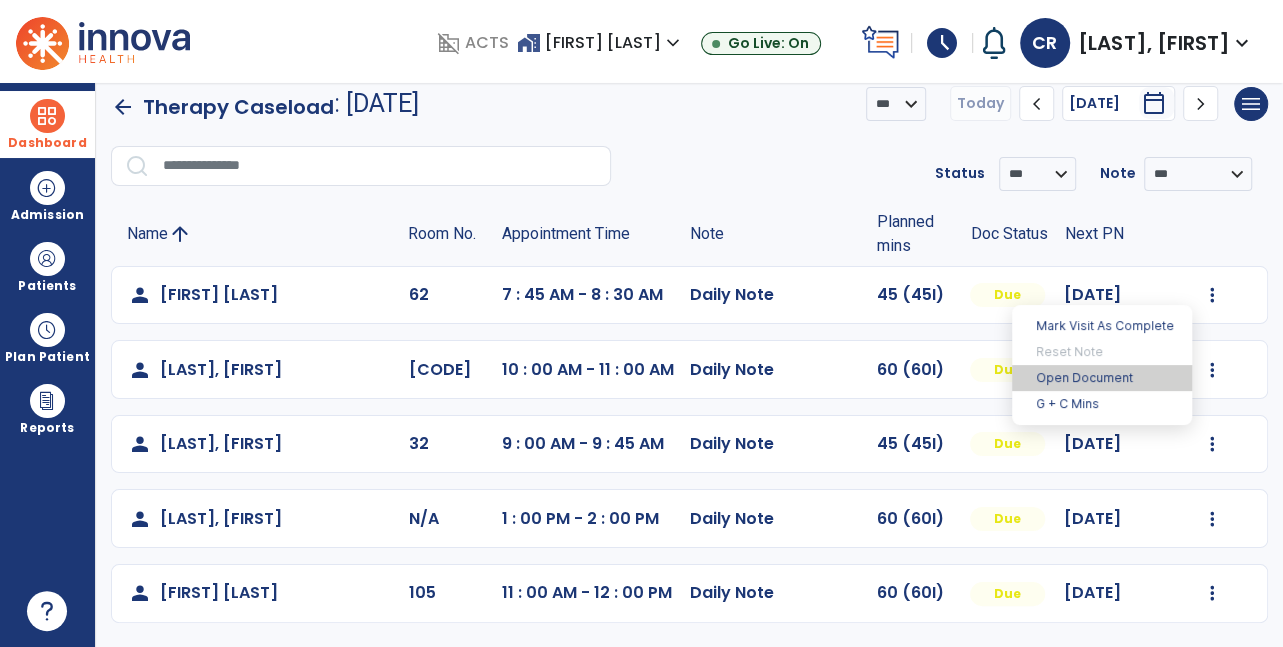 click on "Open Document" at bounding box center [1102, 378] 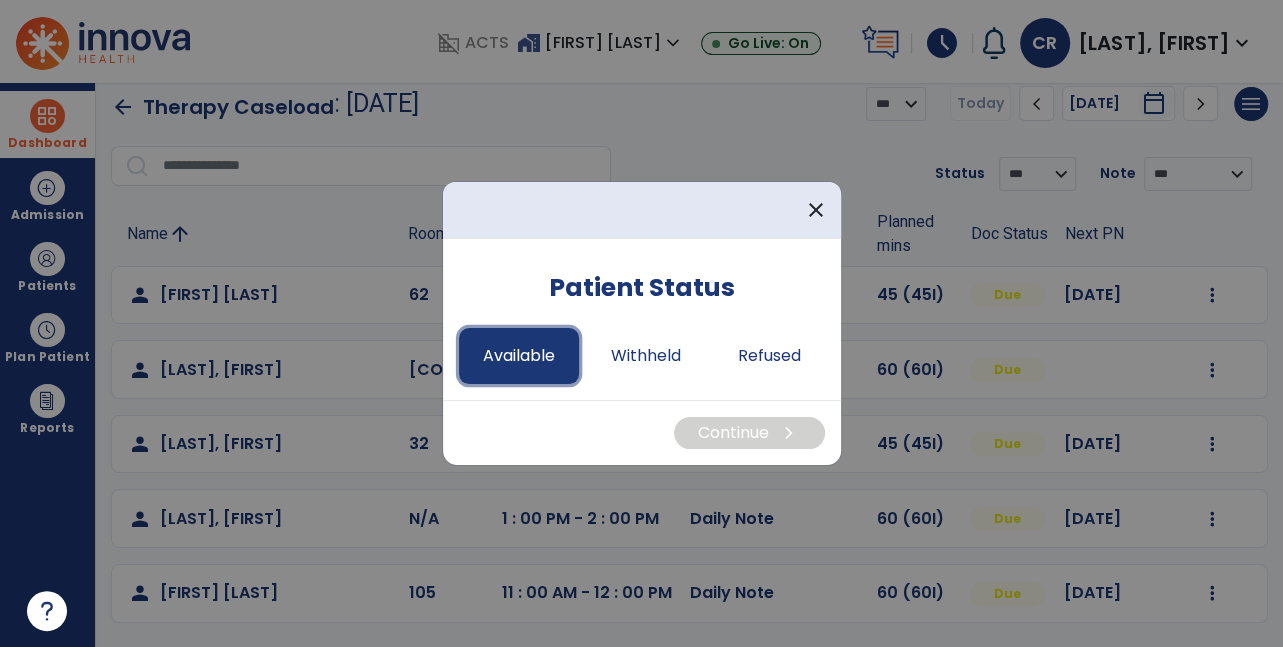 click on "Available" at bounding box center [519, 356] 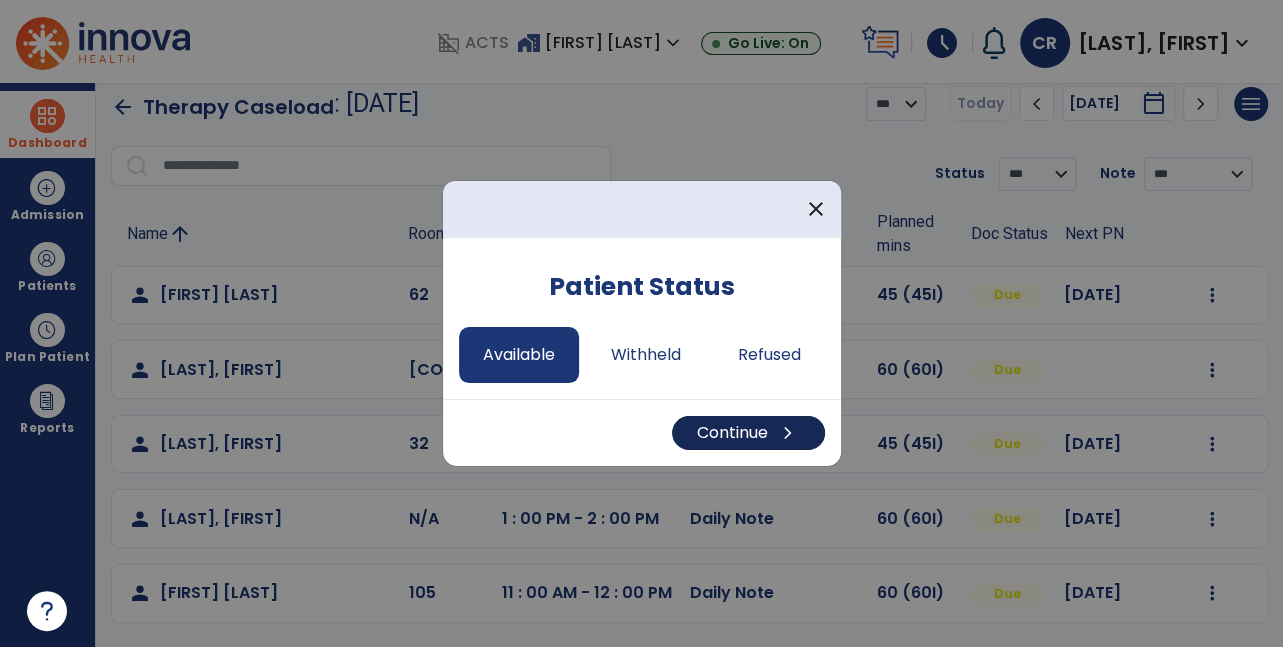 click on "Continue   chevron_right" at bounding box center [748, 433] 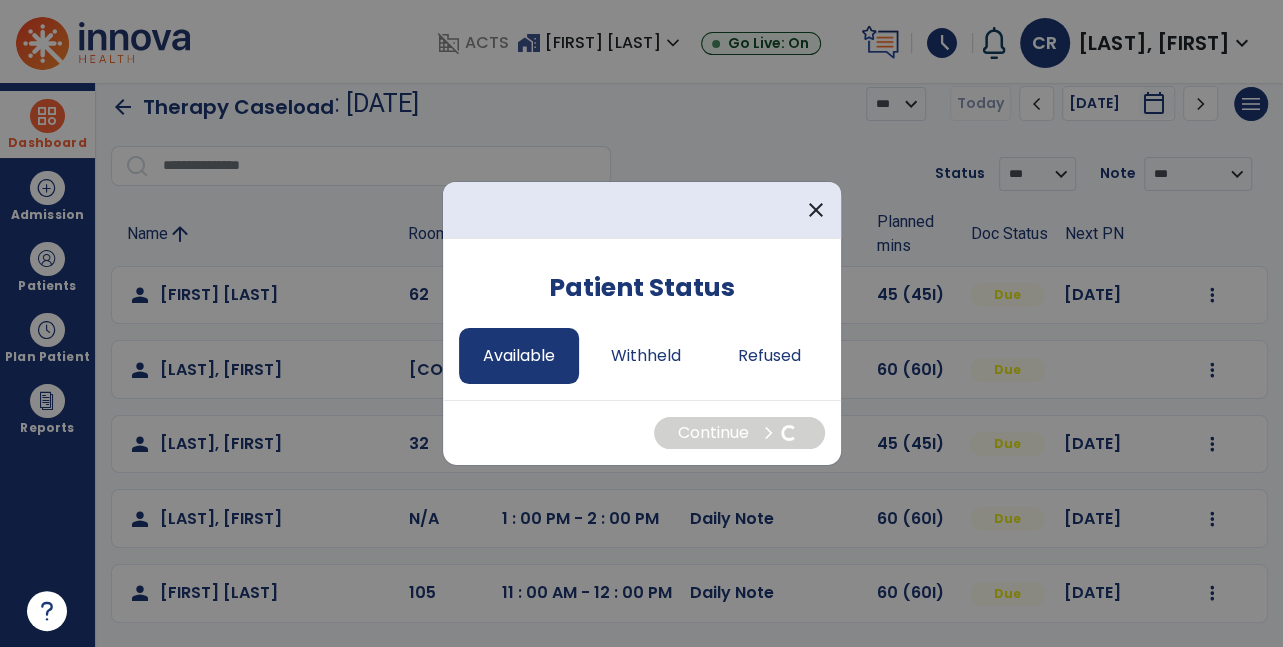 select on "*" 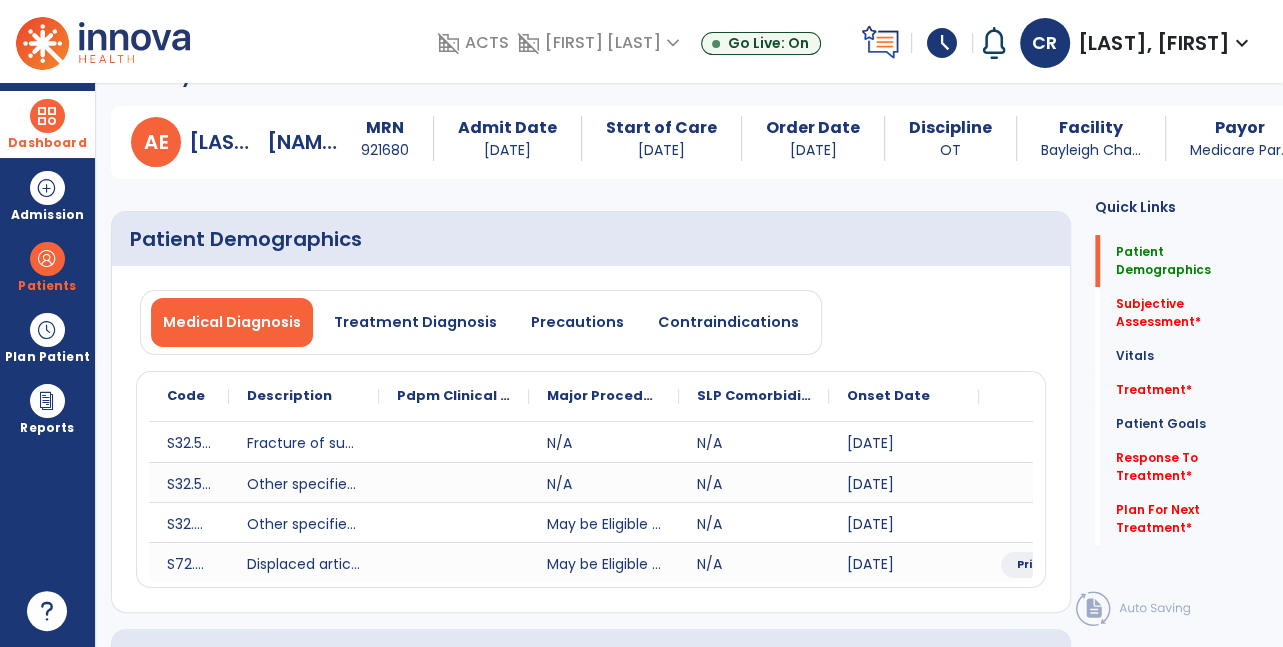 scroll, scrollTop: 0, scrollLeft: 0, axis: both 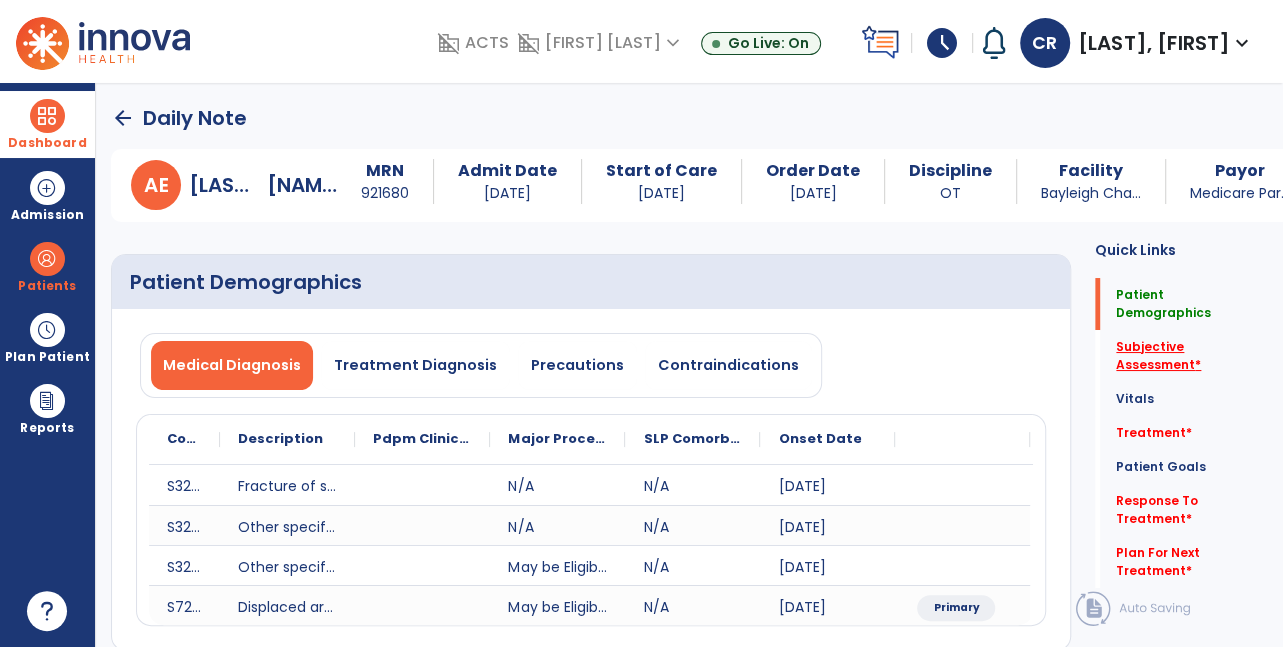 click on "Subjective Assessment   *" 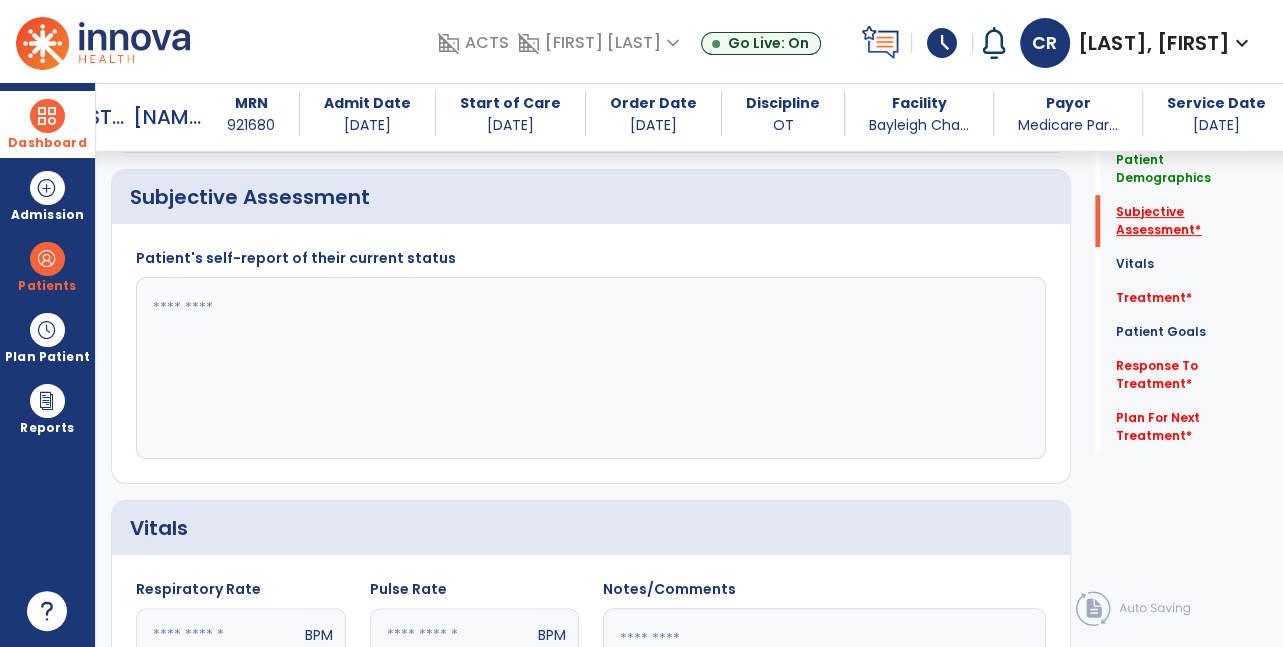 scroll, scrollTop: 480, scrollLeft: 0, axis: vertical 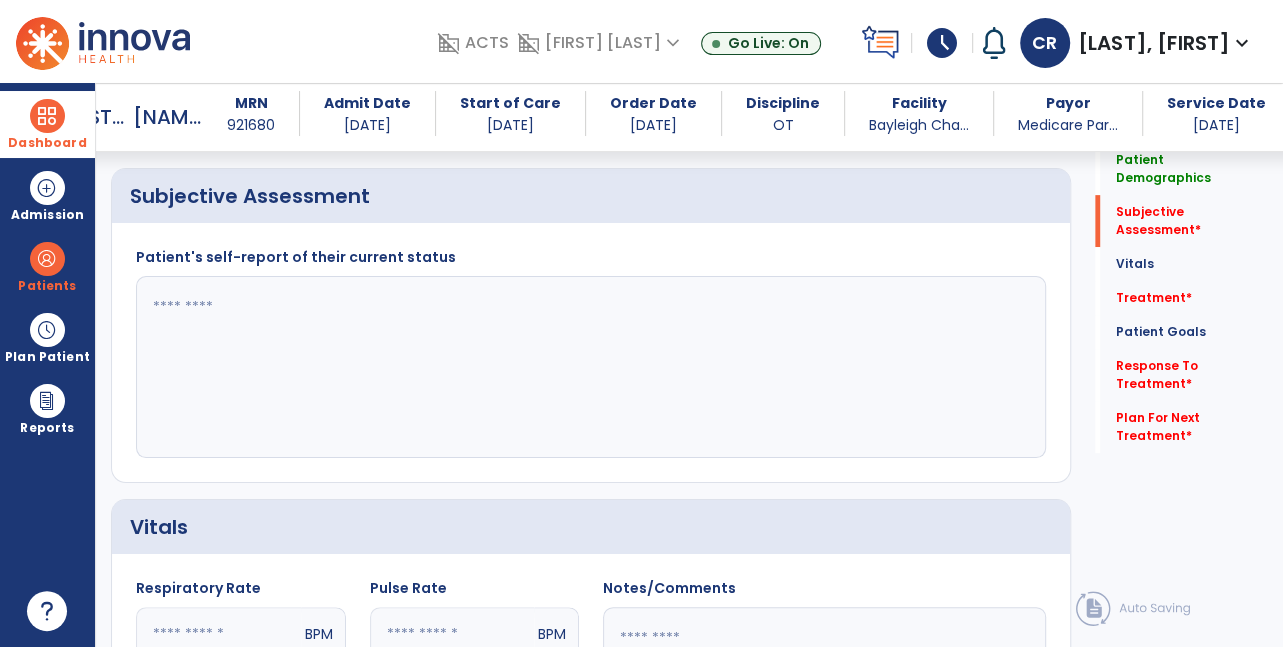 click 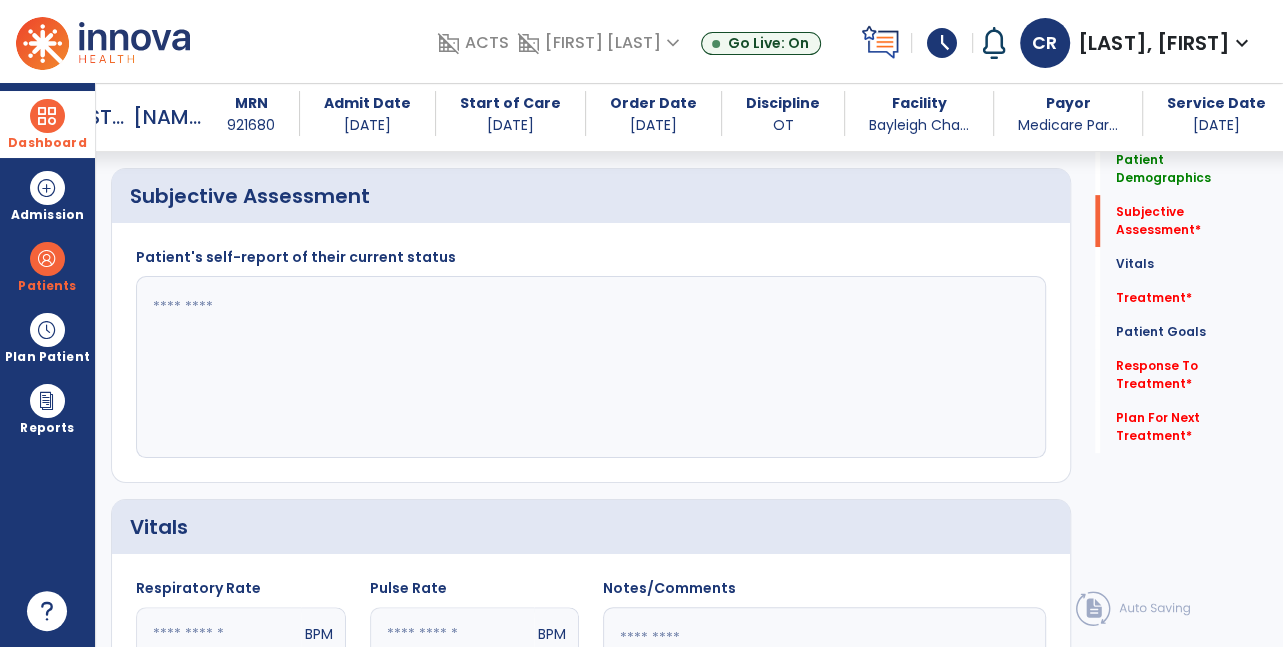 type on "*" 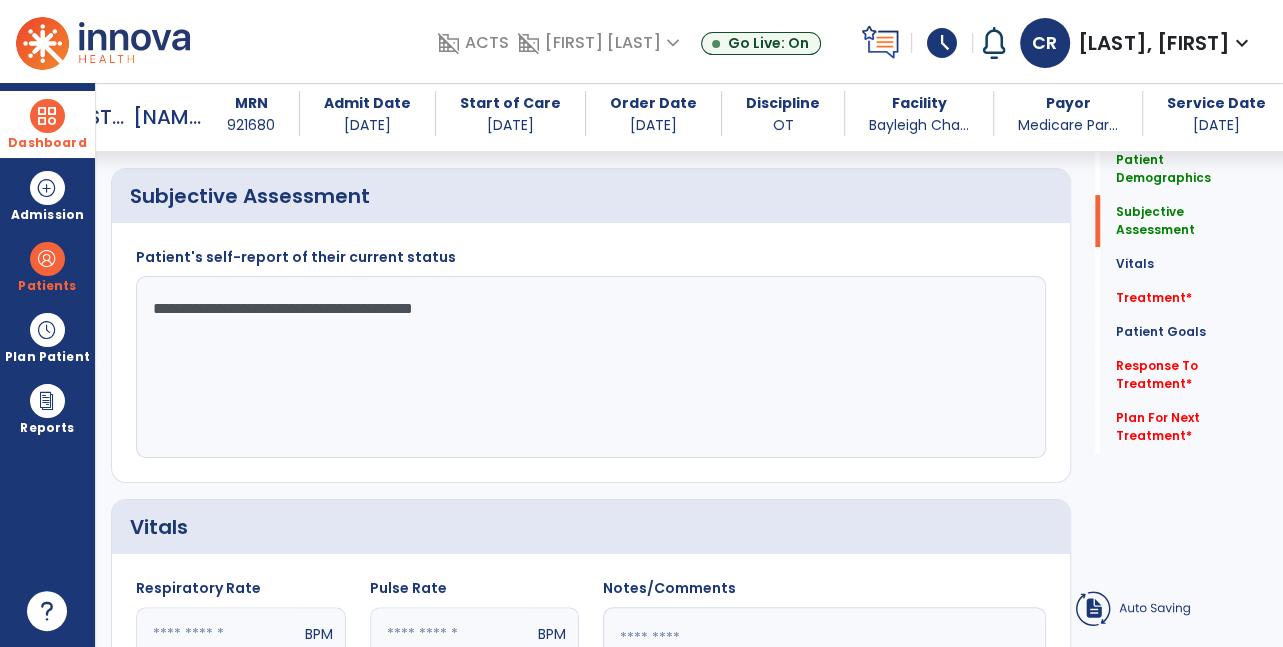 click on "**********" 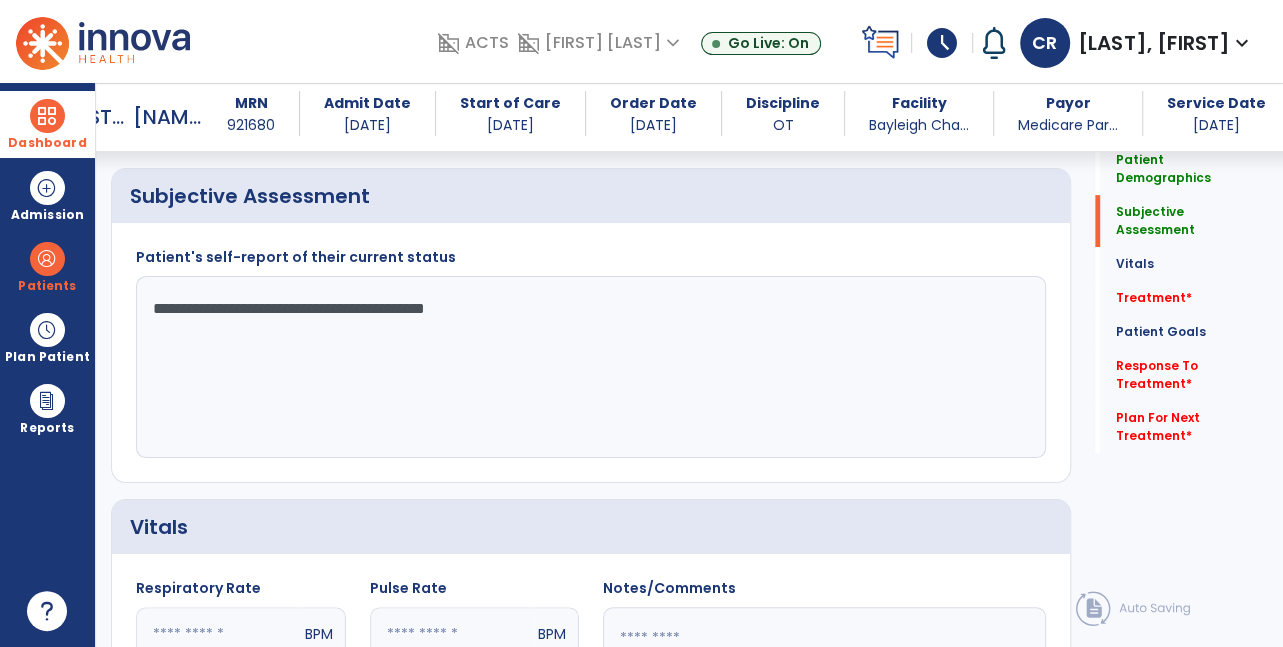 click on "**********" 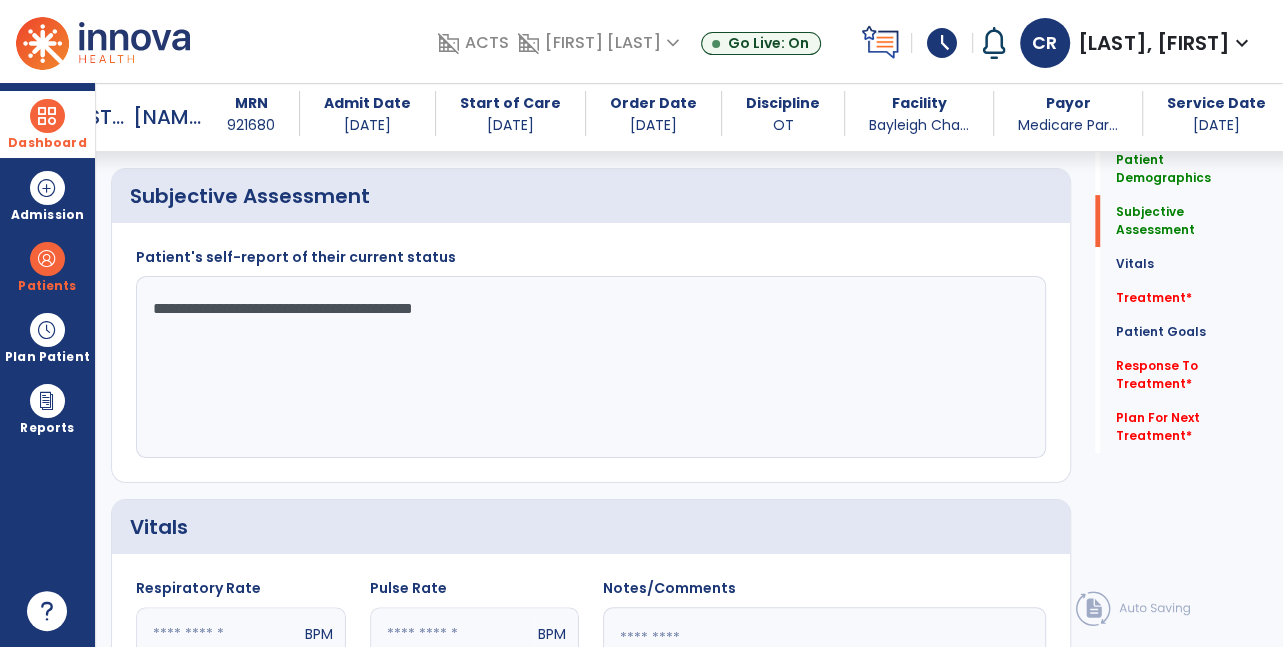 click on "**********" 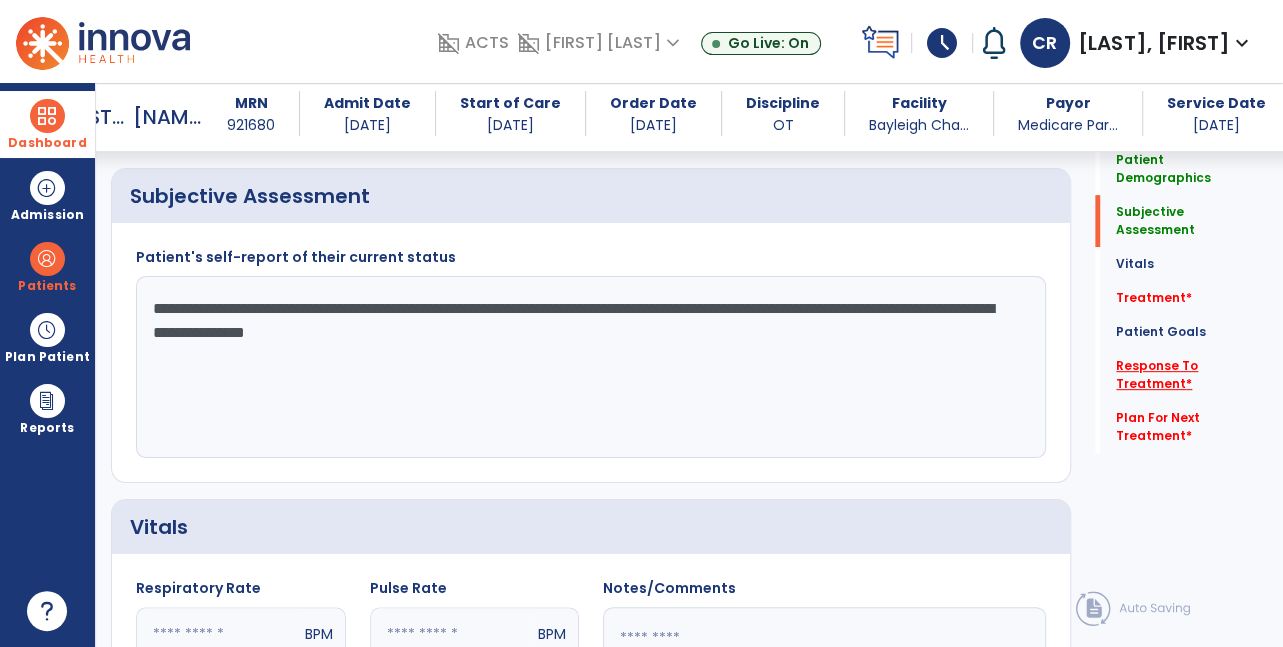 type on "**********" 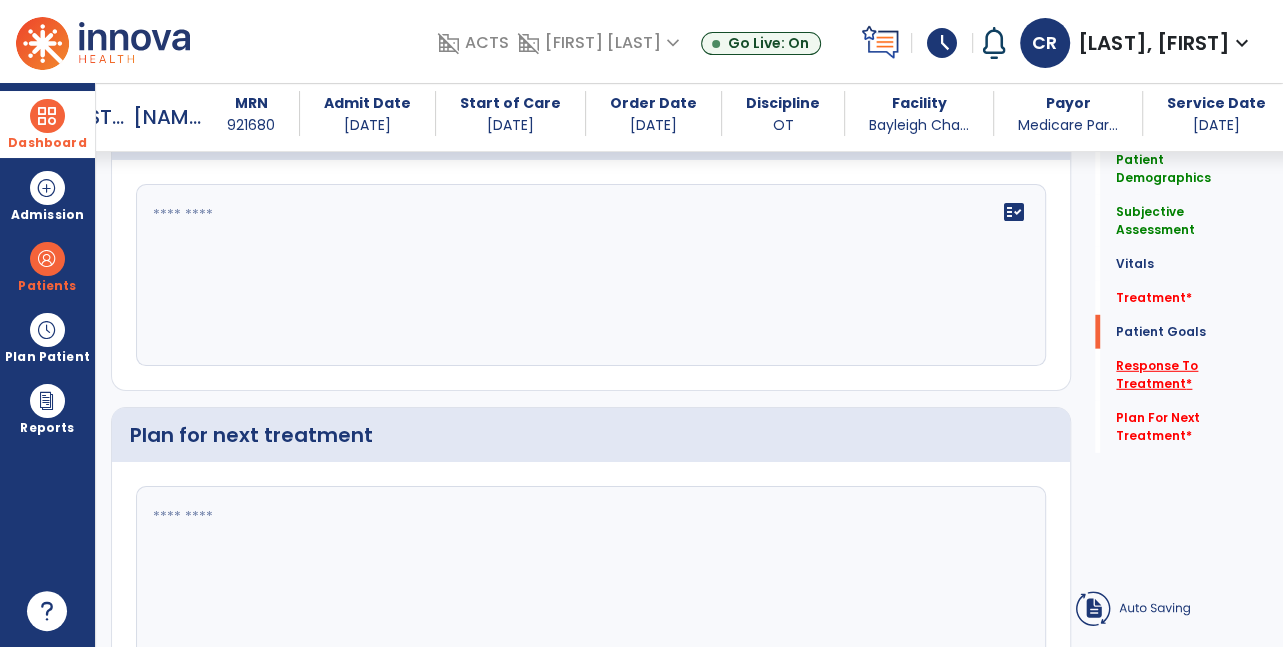 scroll, scrollTop: 3553, scrollLeft: 0, axis: vertical 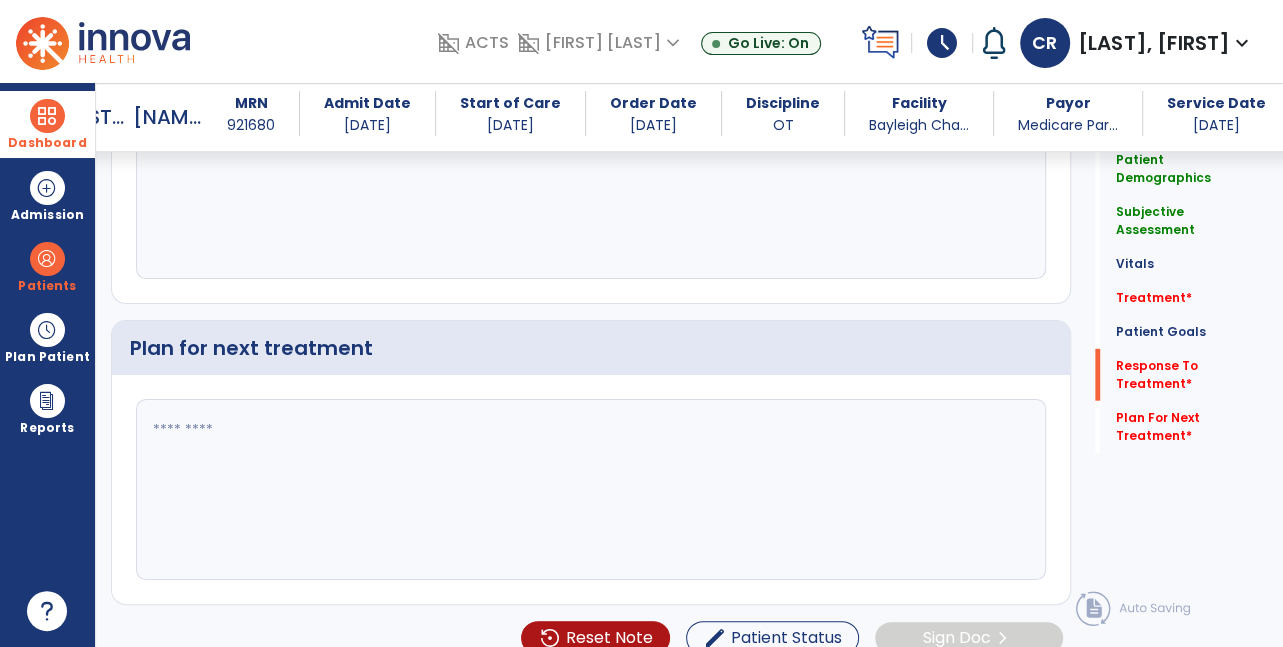 click on "fact_check" 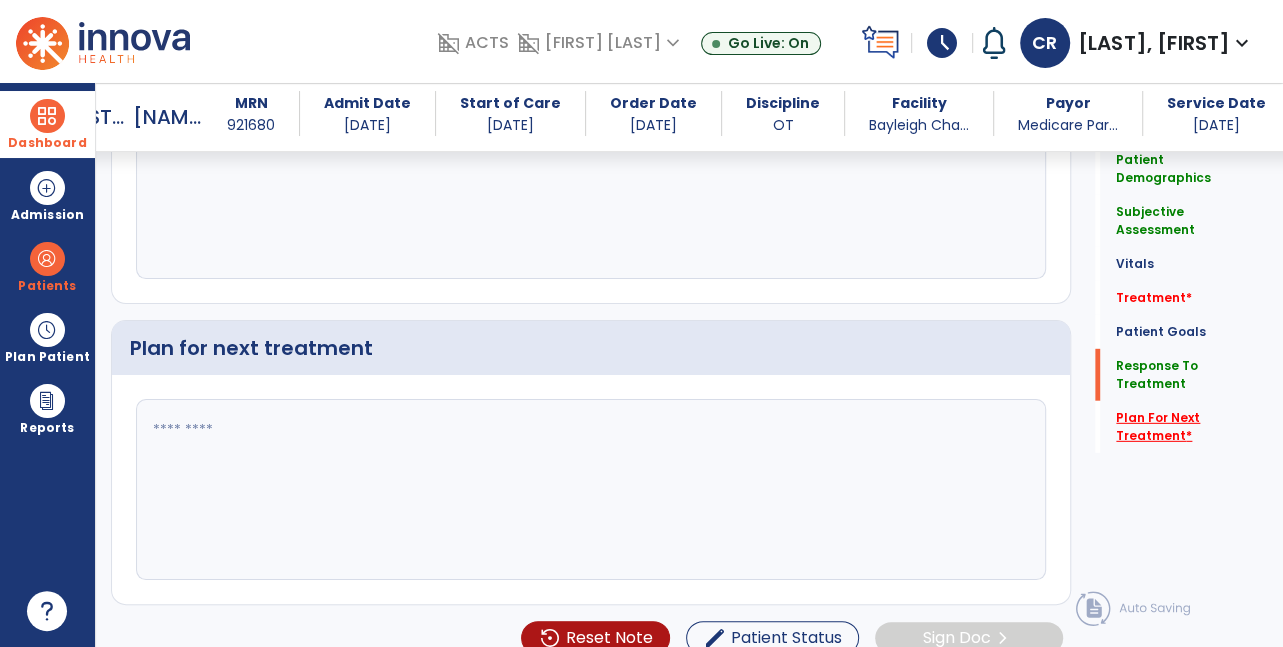 type on "**********" 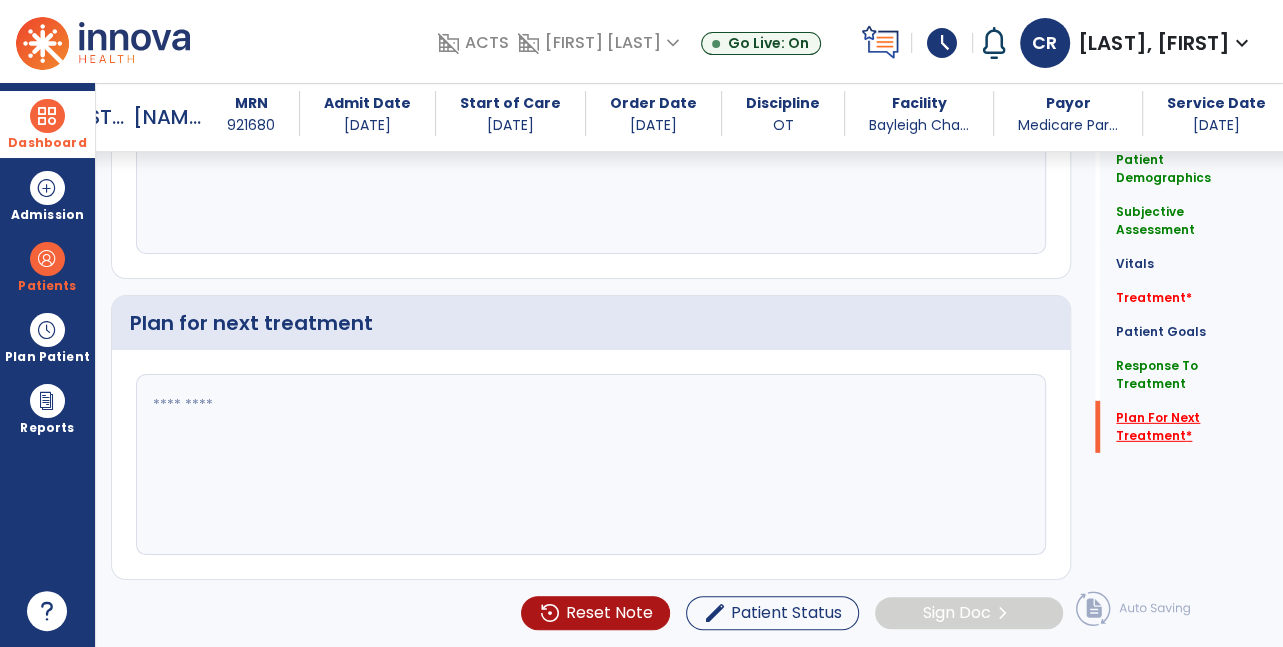 scroll, scrollTop: 3799, scrollLeft: 0, axis: vertical 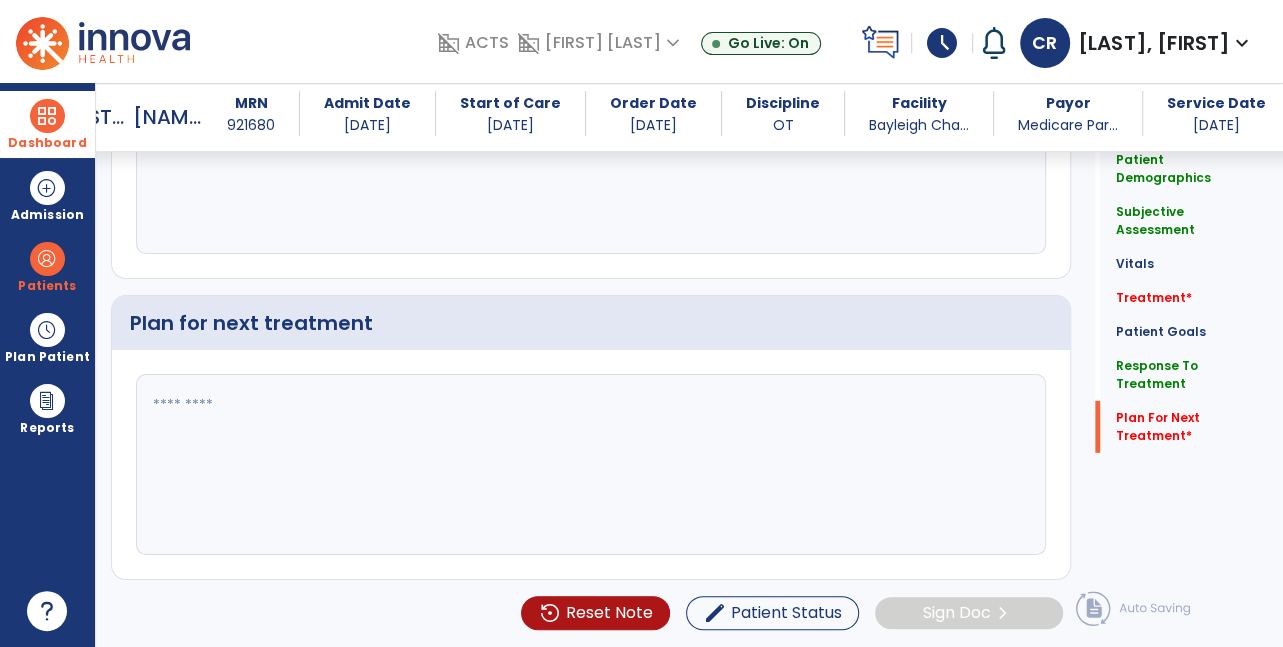 click 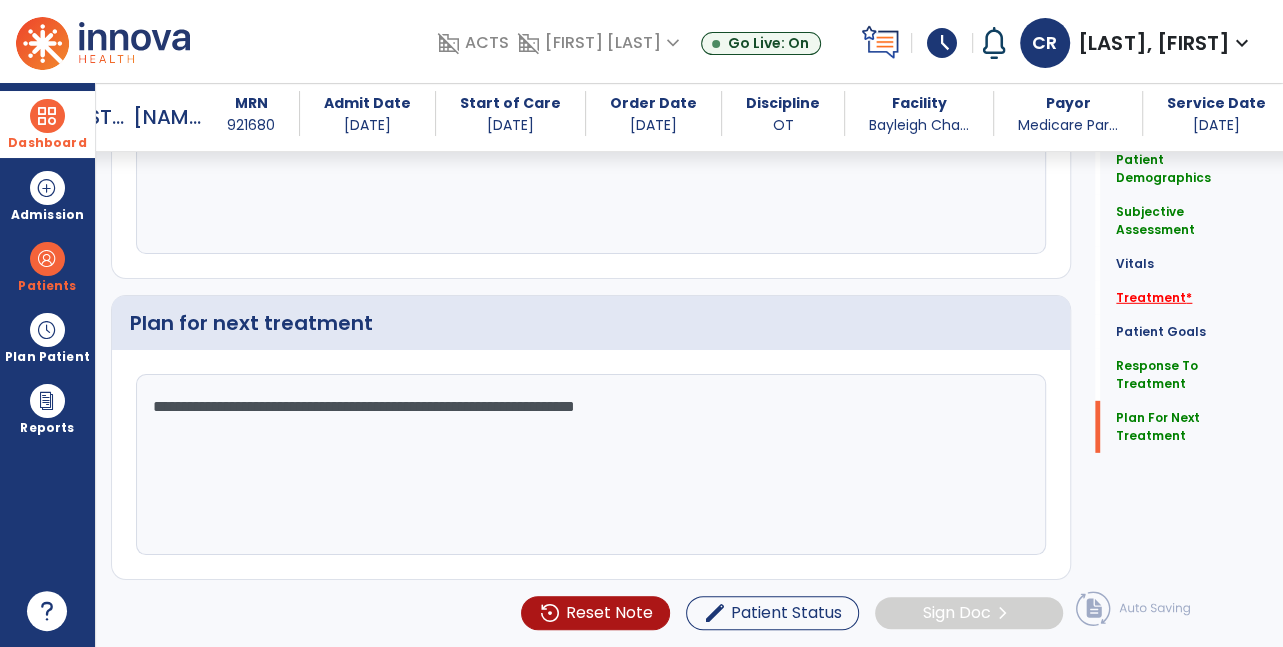type on "**********" 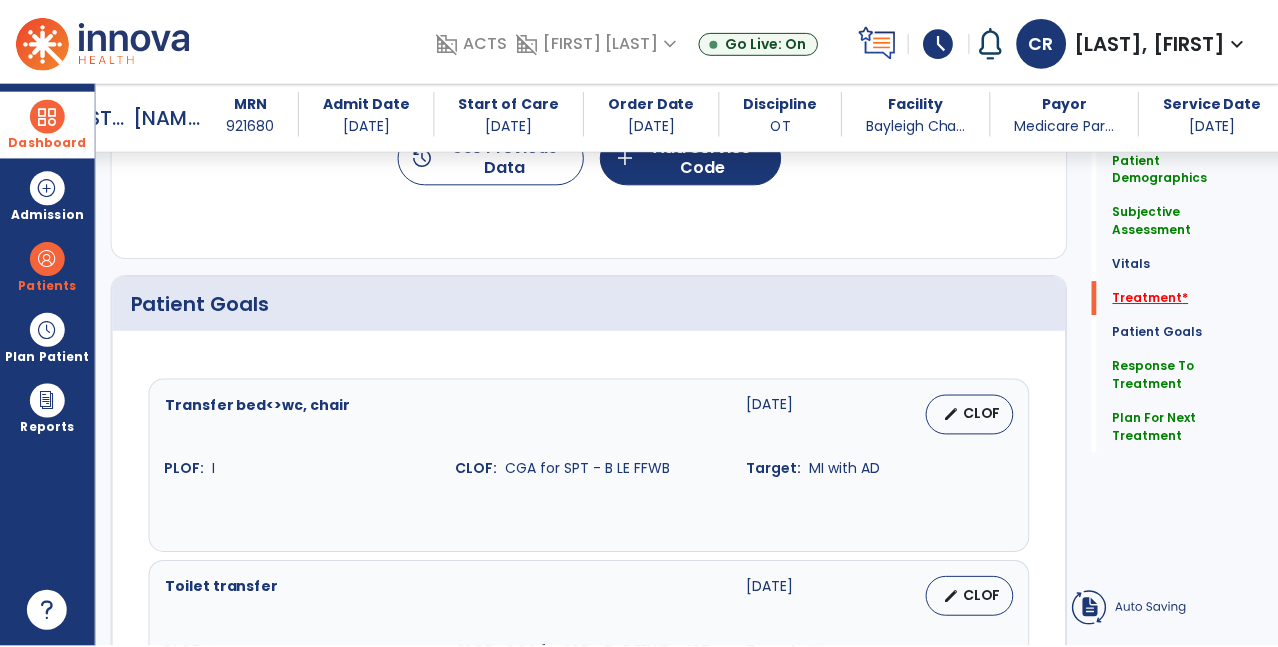 scroll, scrollTop: 1207, scrollLeft: 0, axis: vertical 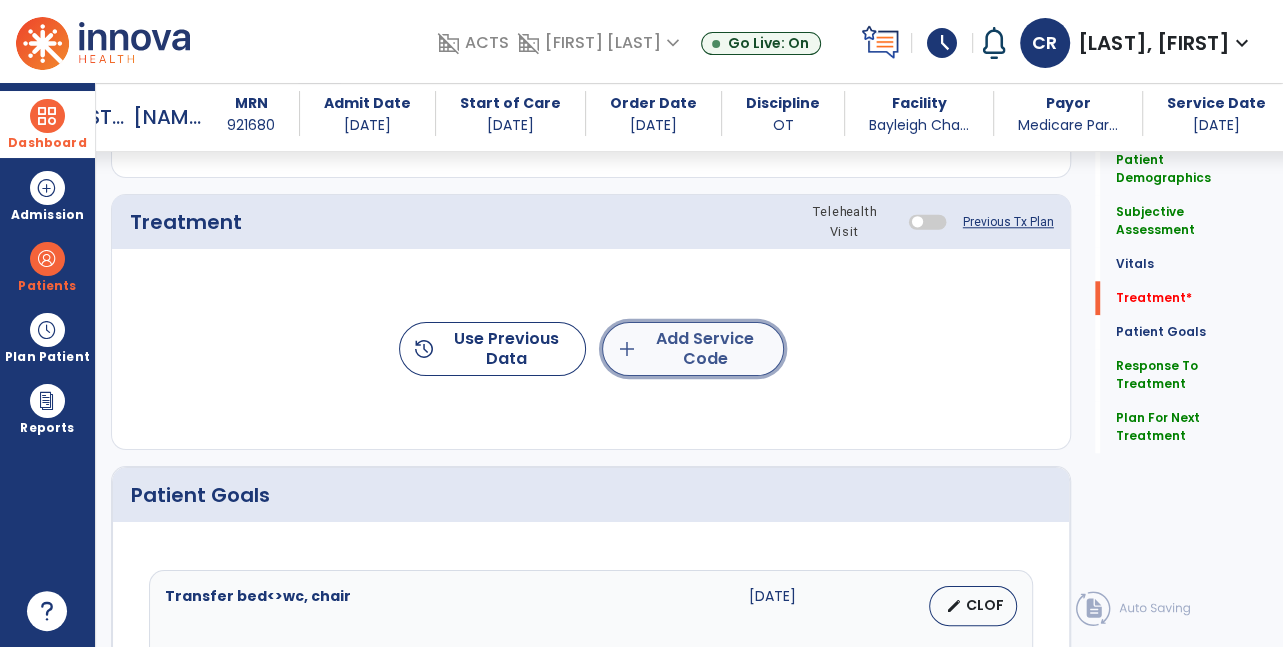click on "add  Add Service Code" 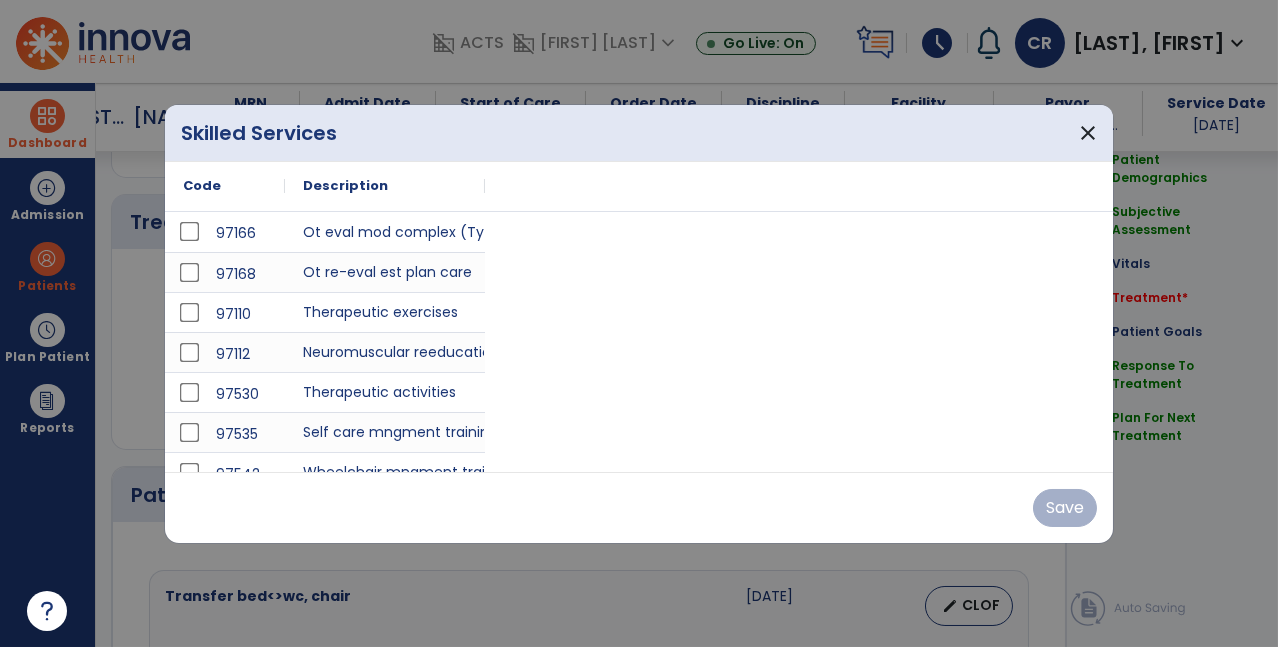 scroll, scrollTop: 1207, scrollLeft: 0, axis: vertical 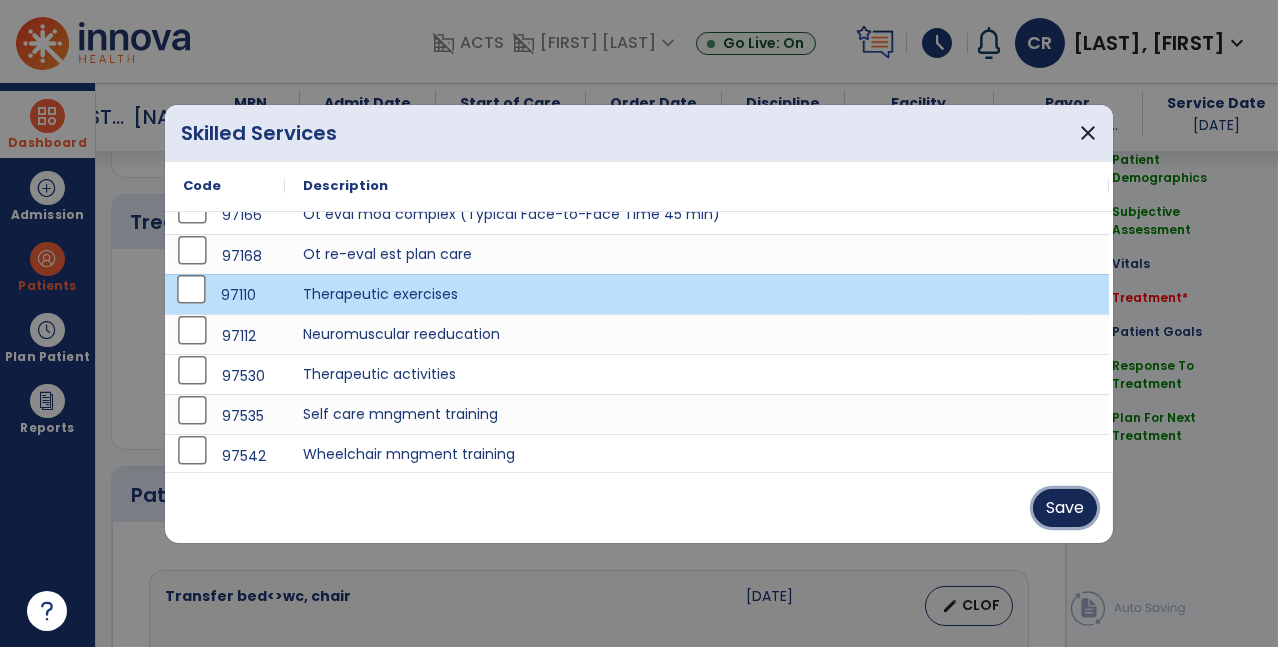 click on "Save" at bounding box center [1065, 508] 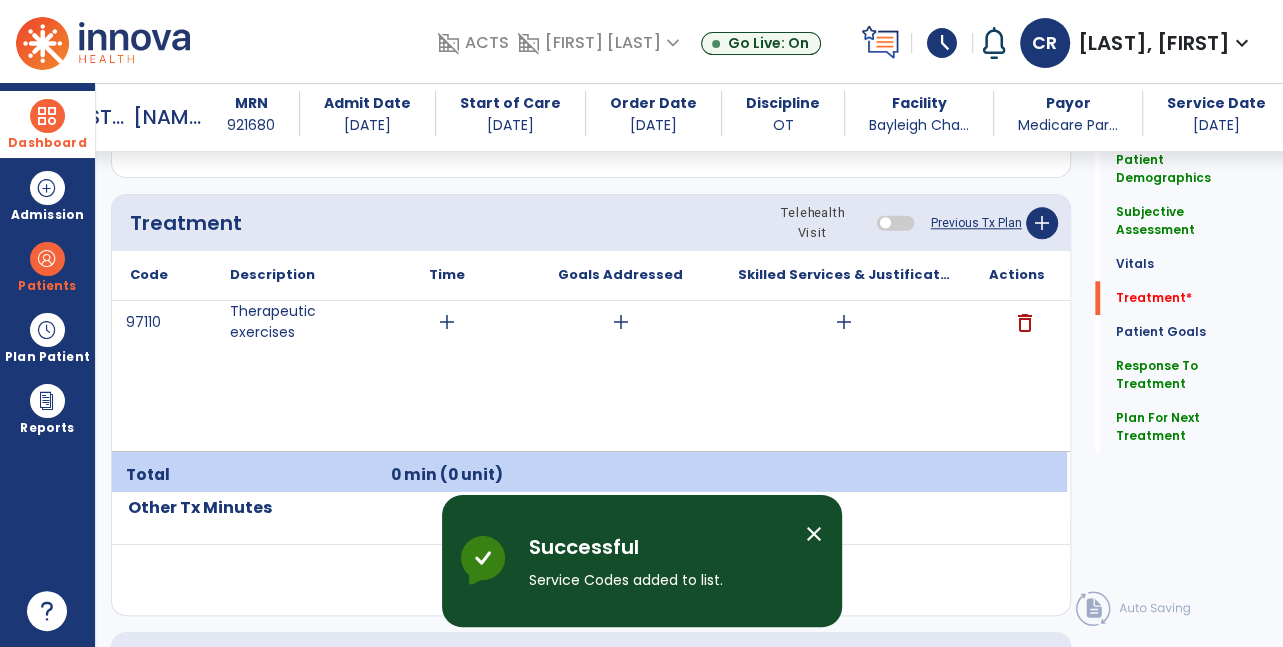 click on "add" at bounding box center [447, 322] 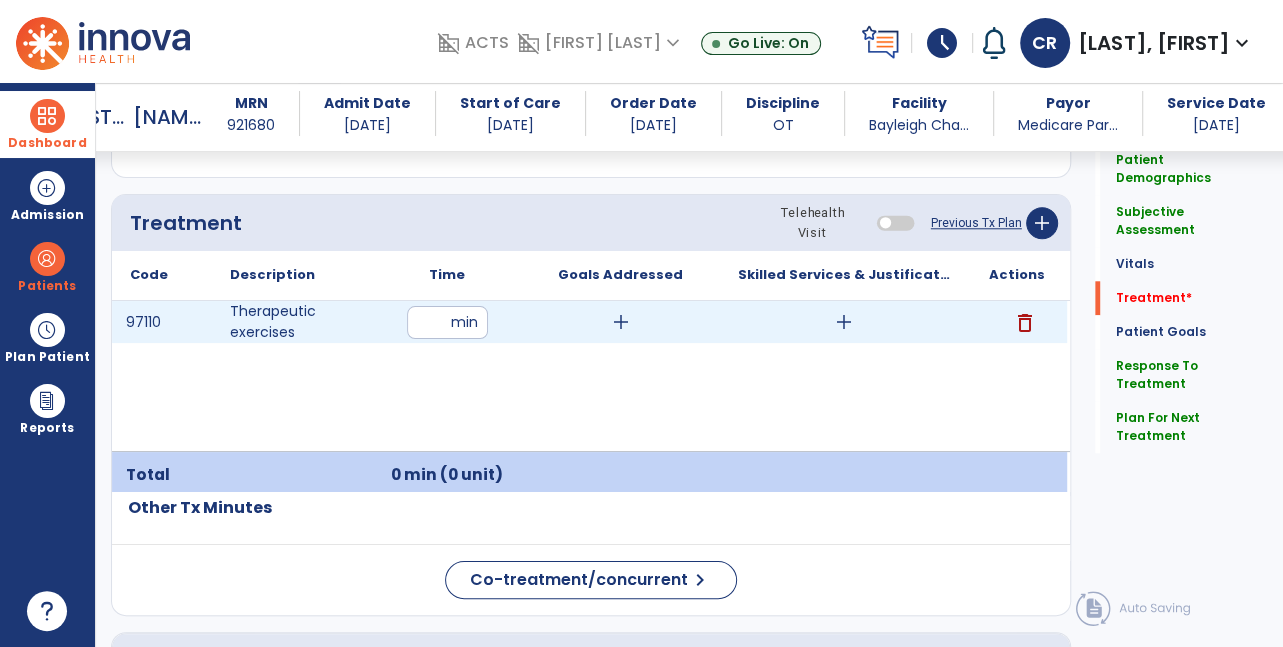 type on "**" 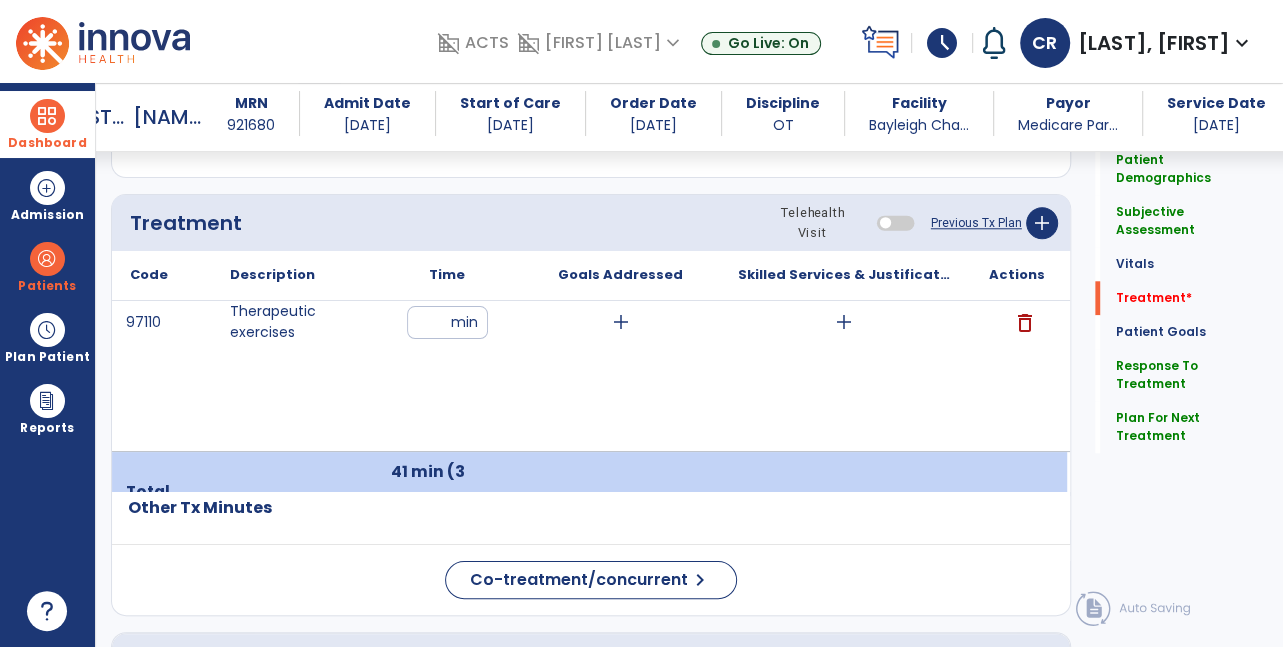 click on "add" at bounding box center [621, 322] 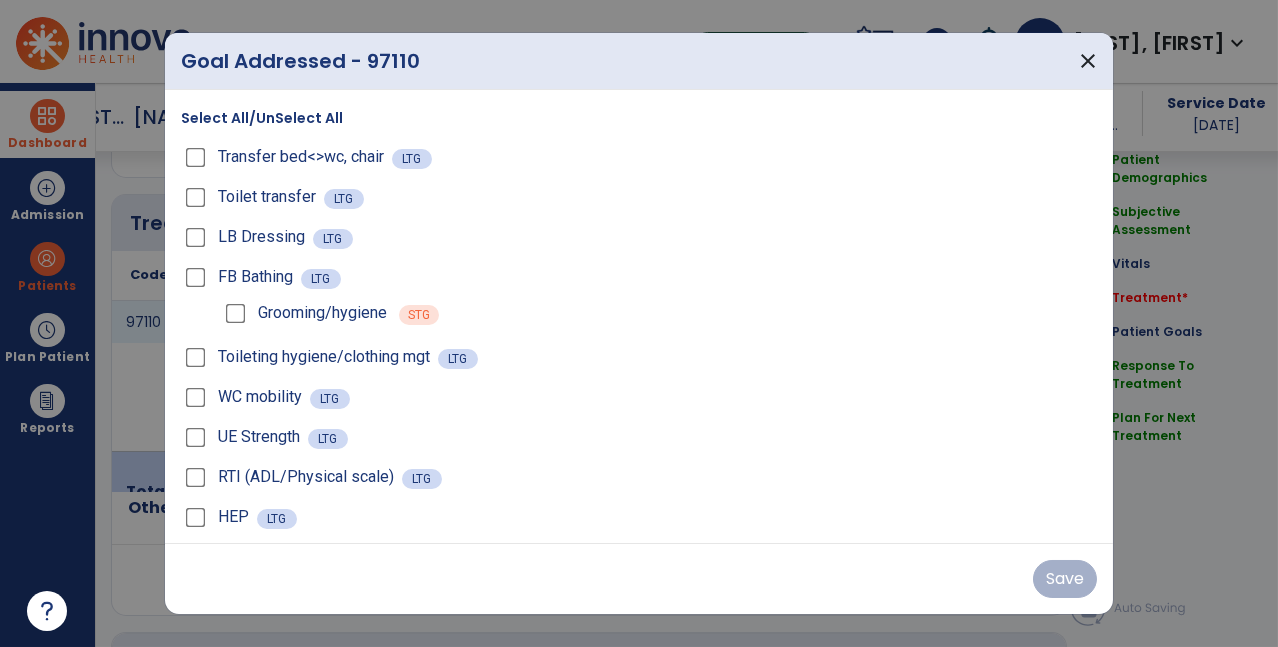 scroll, scrollTop: 1207, scrollLeft: 0, axis: vertical 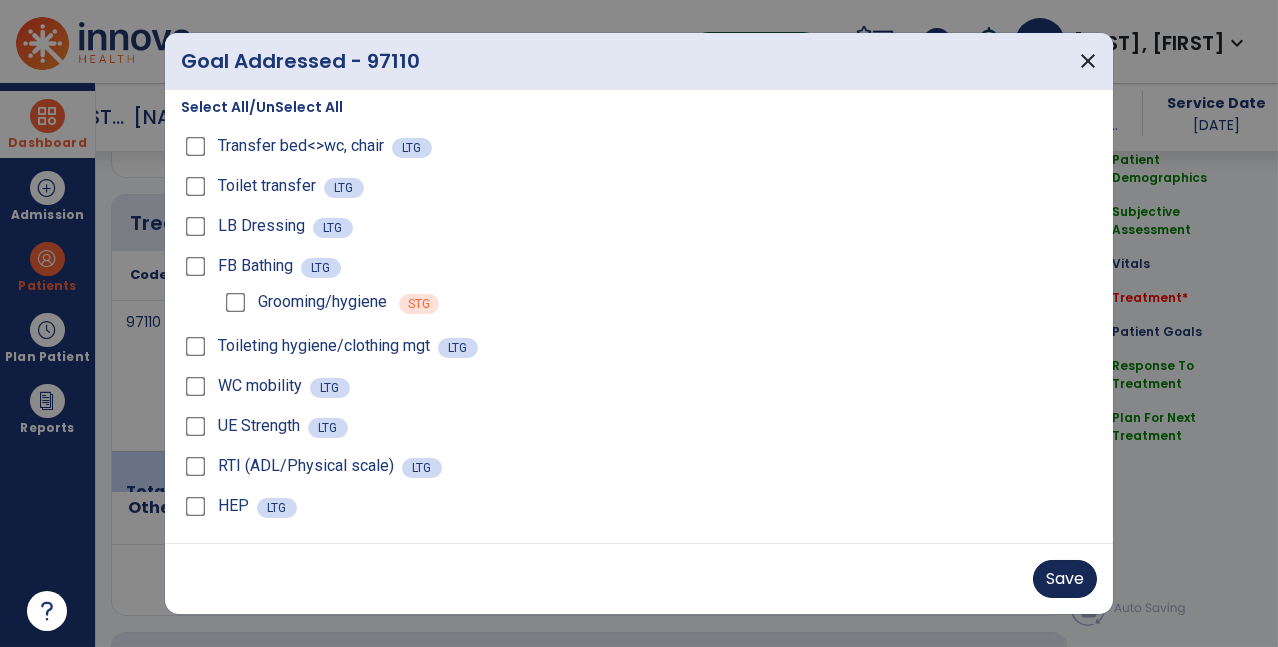 click on "Save" at bounding box center (1065, 579) 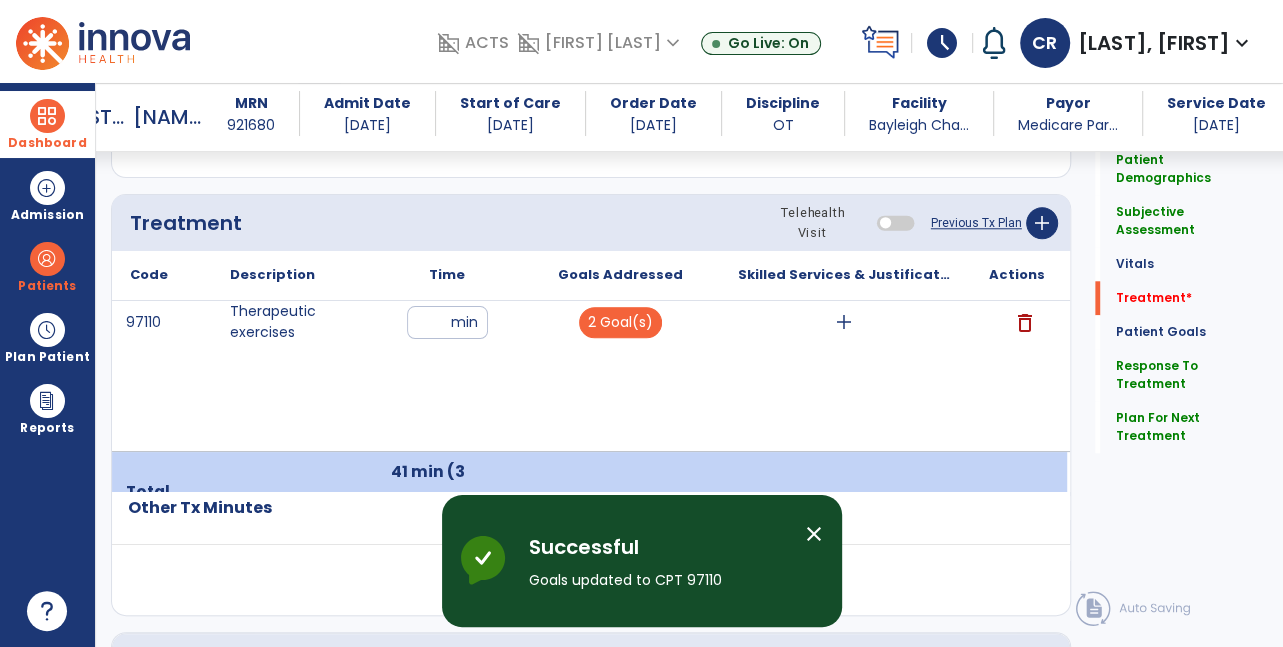 click on "add" at bounding box center [844, 322] 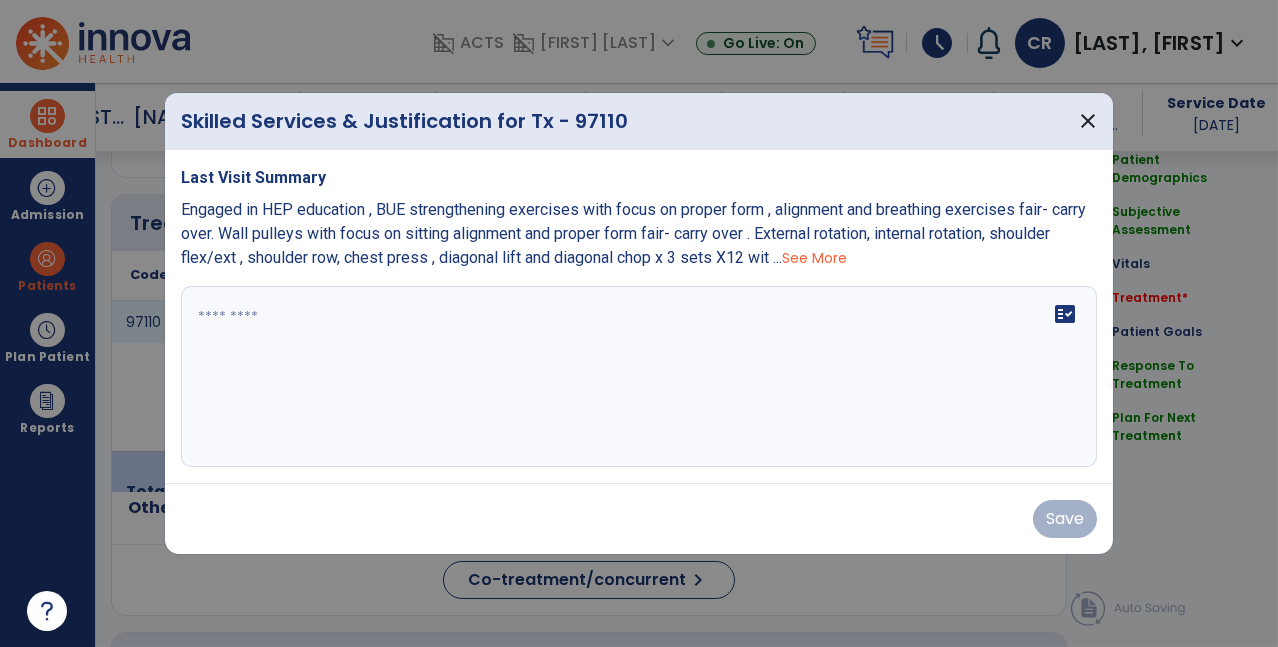 scroll, scrollTop: 1207, scrollLeft: 0, axis: vertical 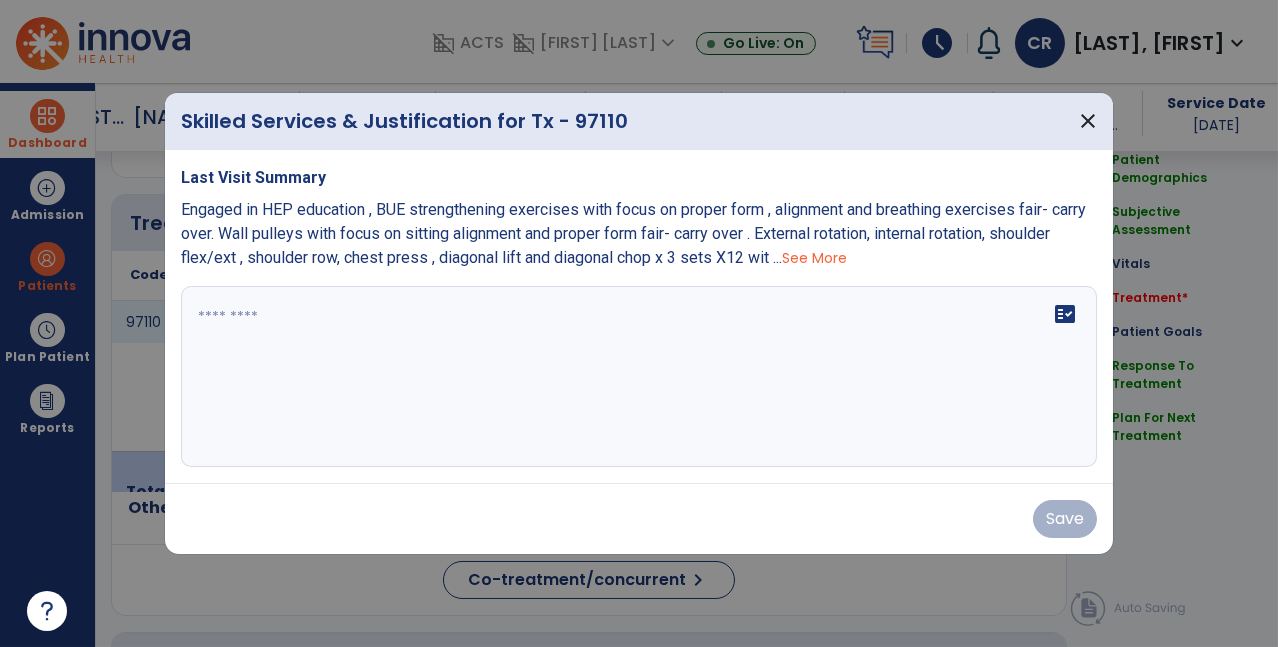 click on "fact_check" at bounding box center [639, 377] 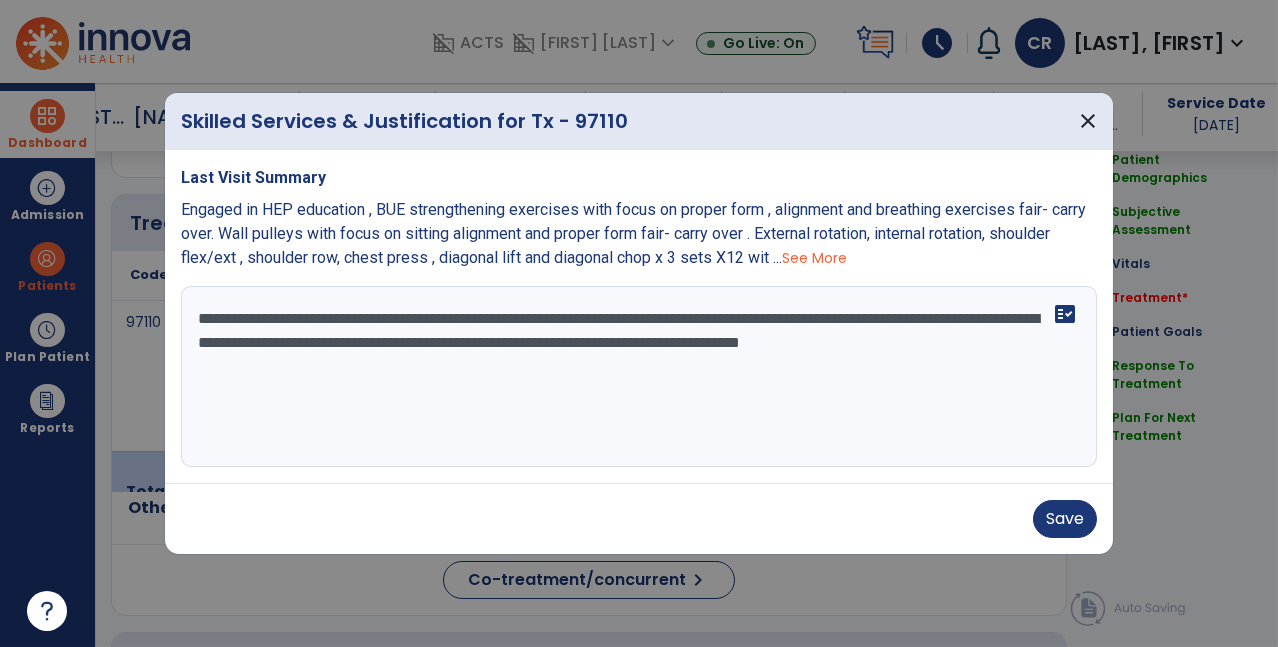 click on "**********" at bounding box center (635, 377) 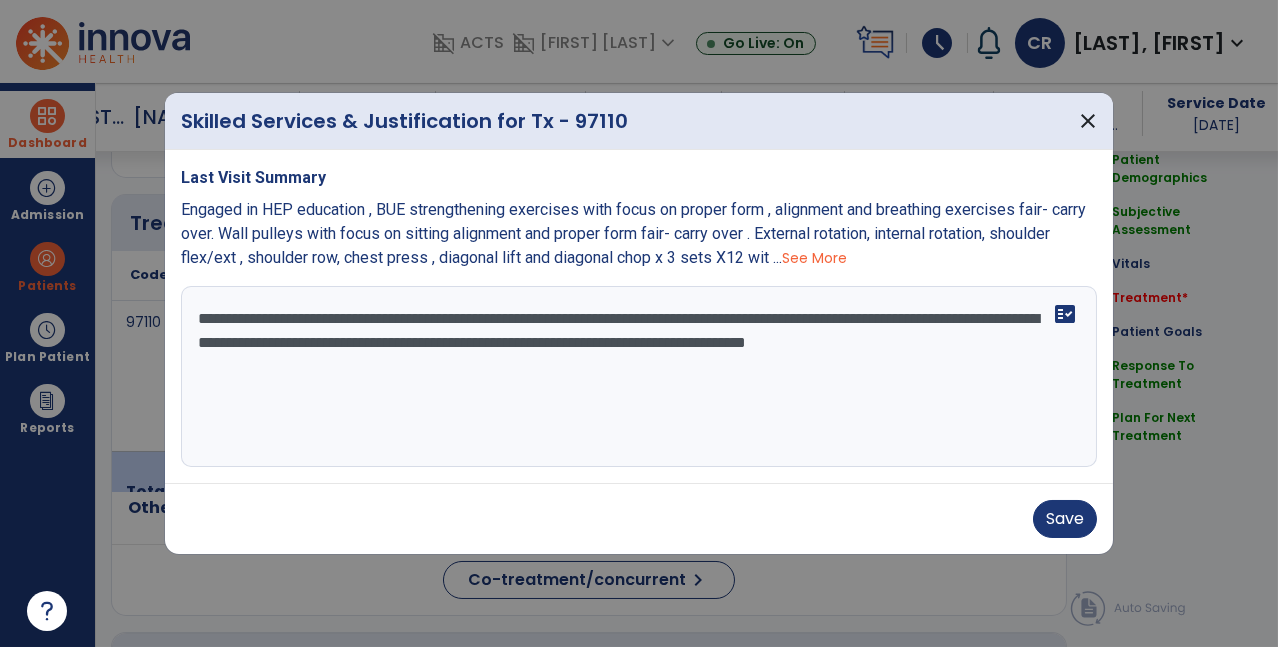 click on "**********" at bounding box center (635, 377) 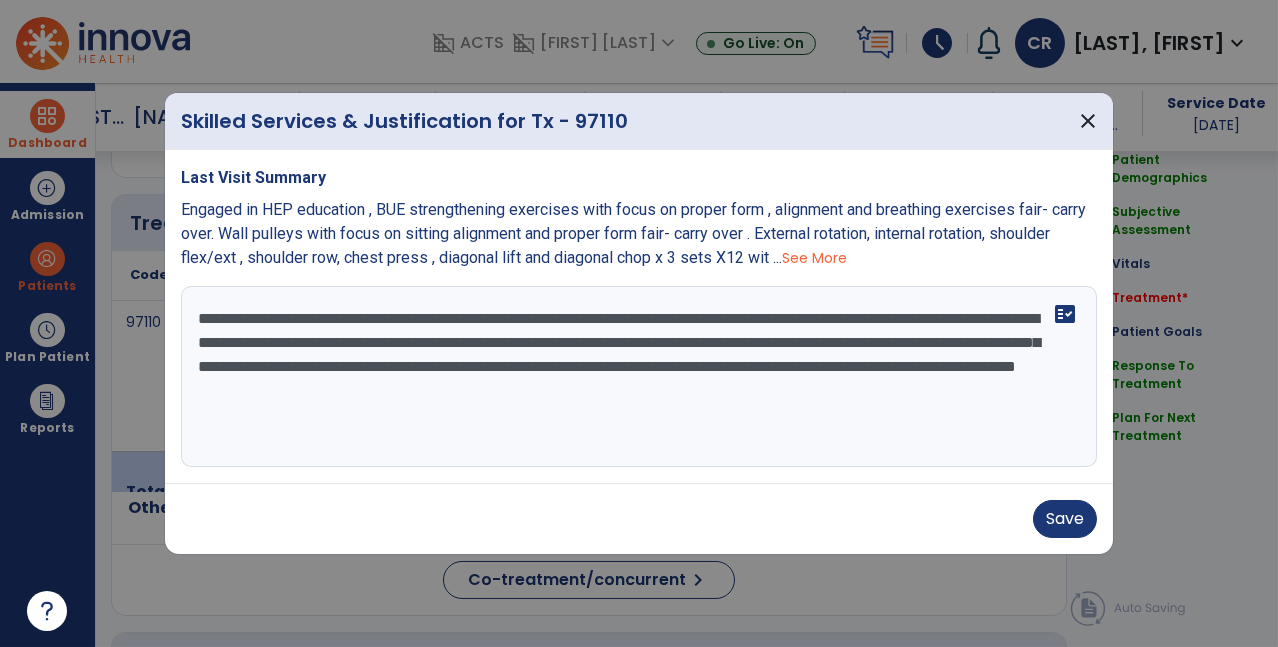scroll, scrollTop: 18, scrollLeft: 0, axis: vertical 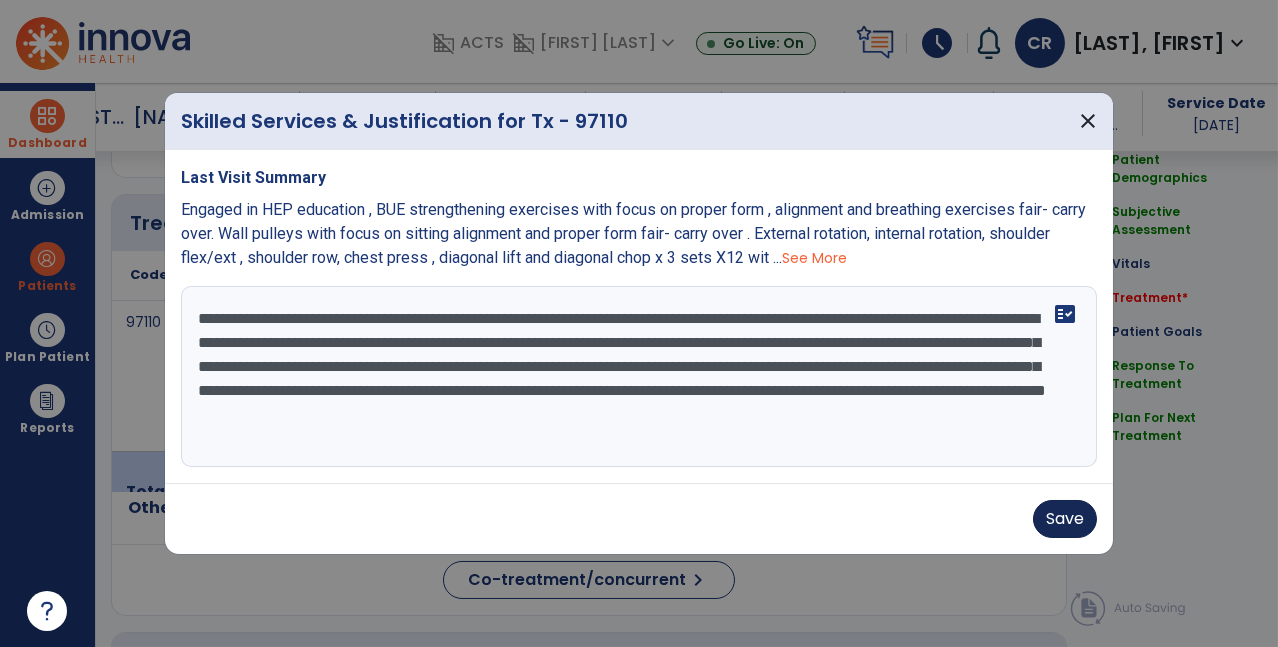 type on "**********" 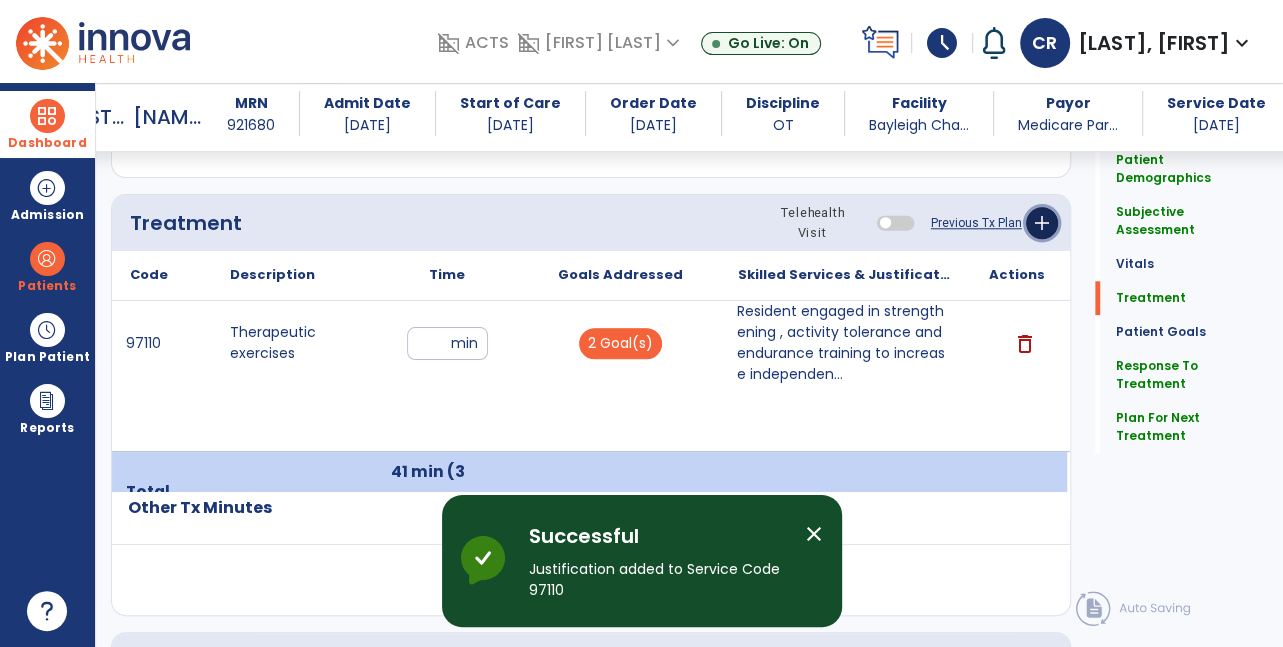 click on "add" 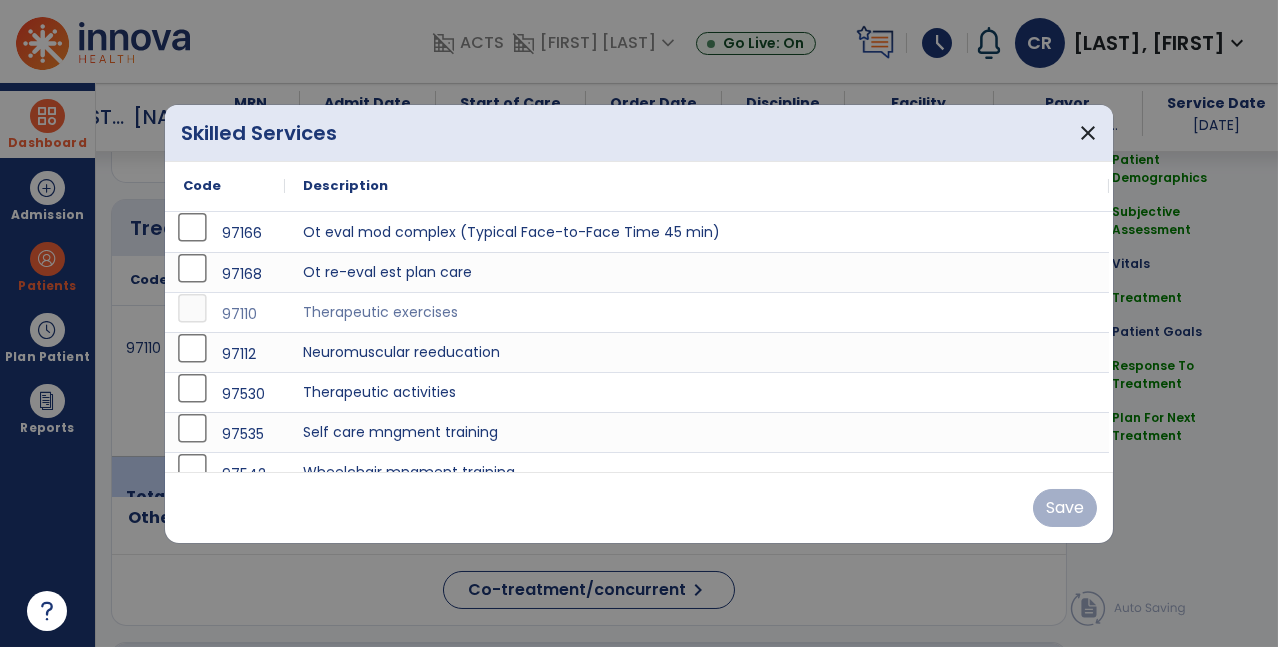 scroll, scrollTop: 1207, scrollLeft: 0, axis: vertical 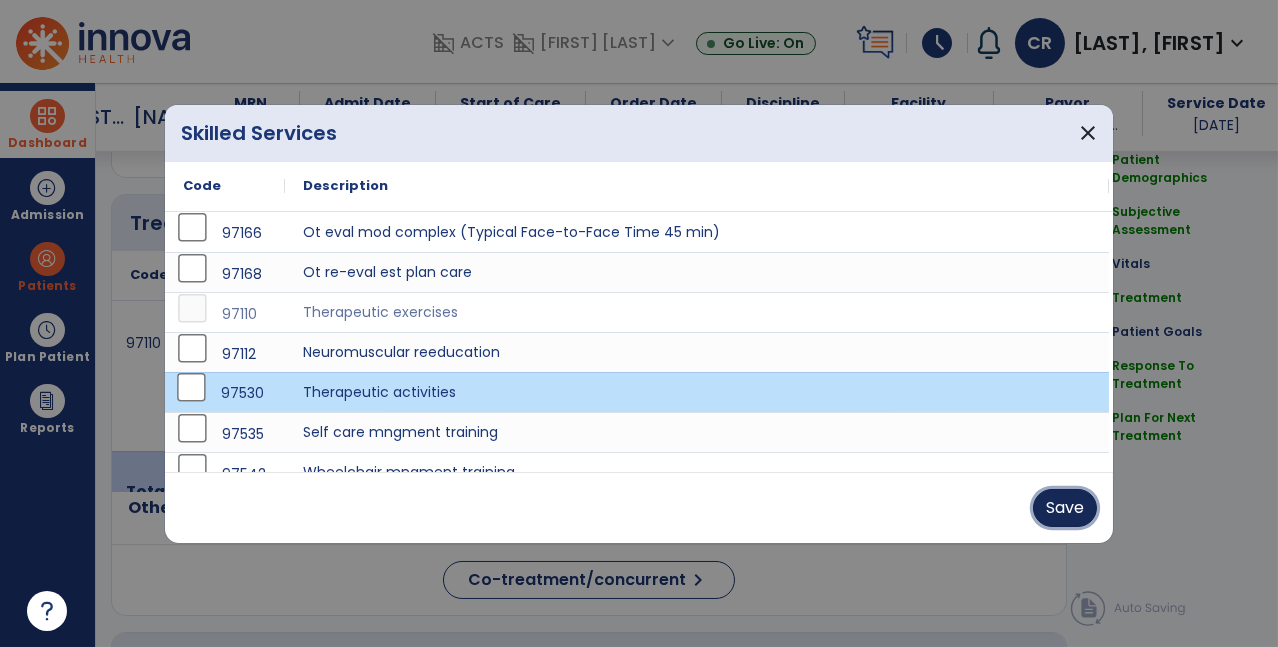 click on "Save" at bounding box center (1065, 508) 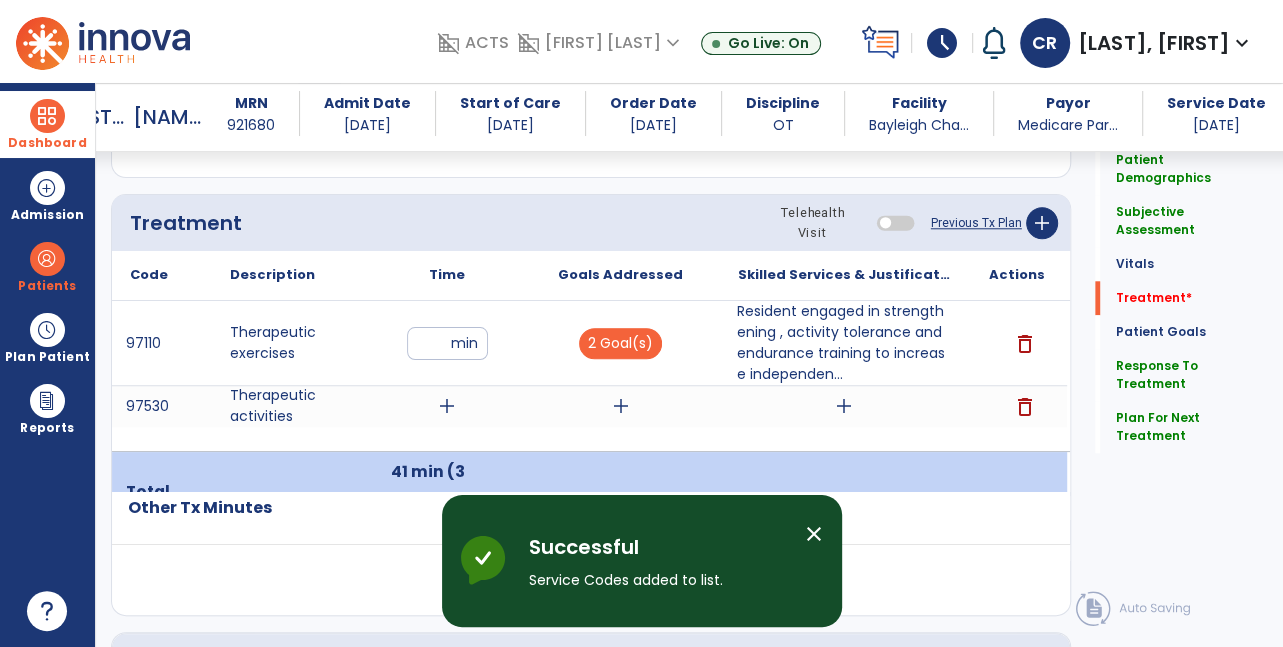 click on "add" at bounding box center [447, 406] 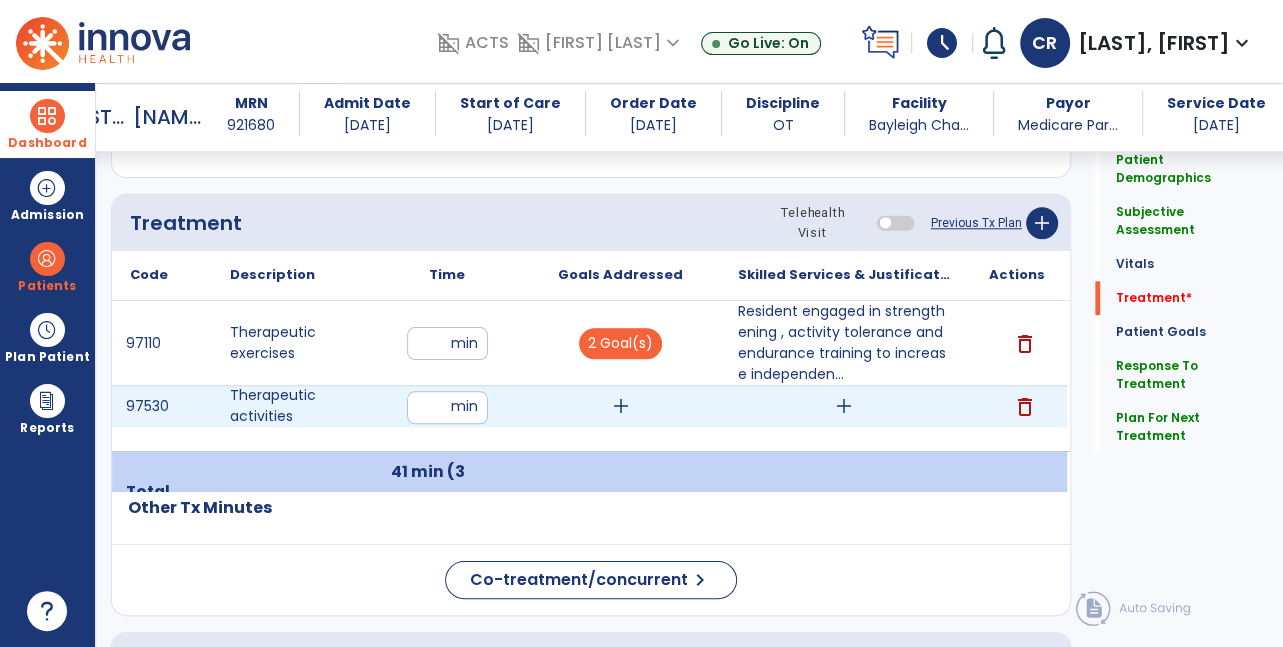 type on "**" 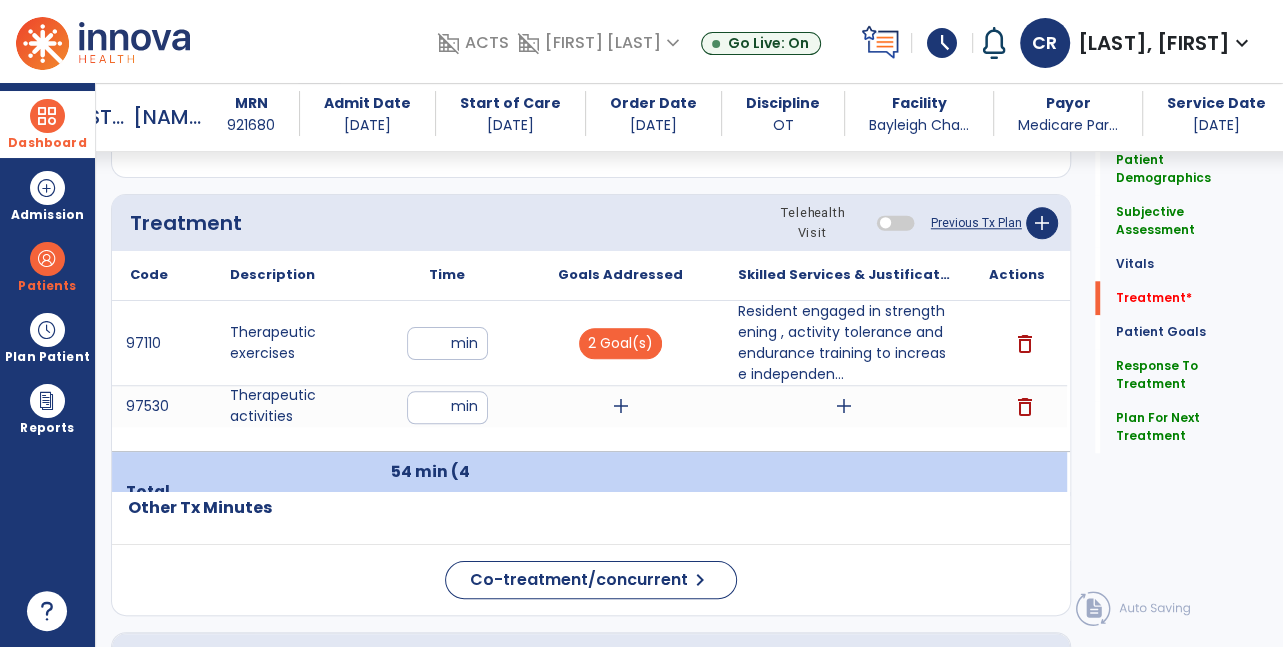 click on "add" at bounding box center [621, 406] 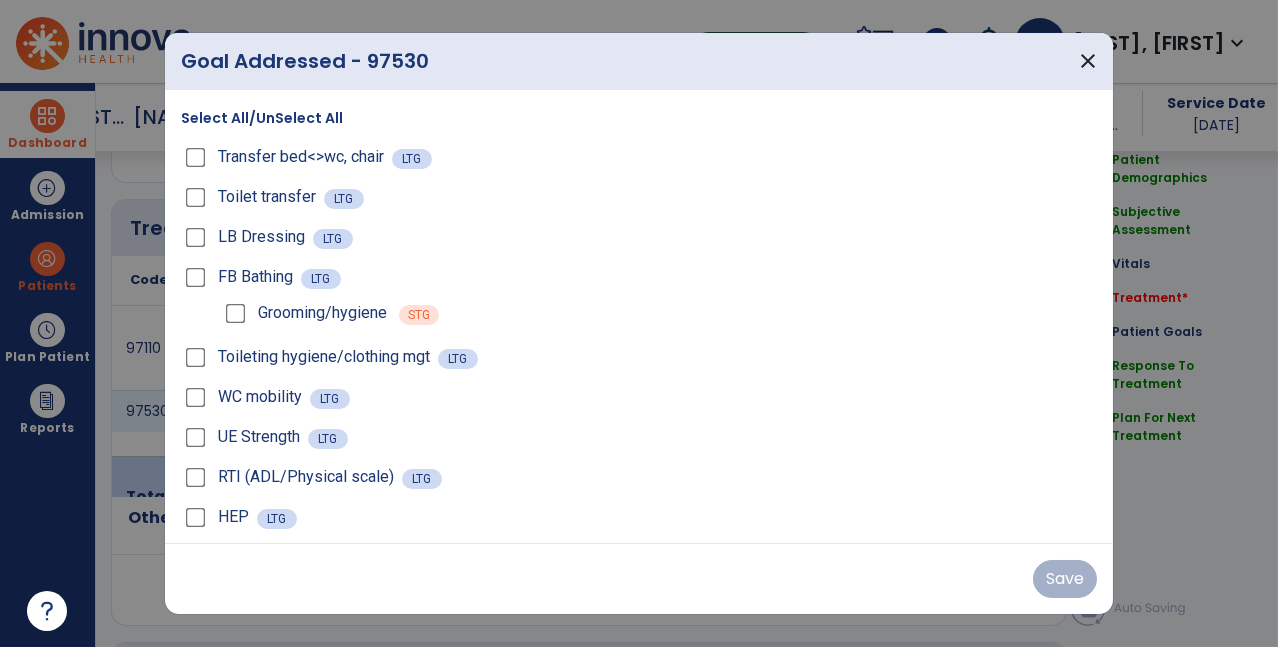 scroll, scrollTop: 1207, scrollLeft: 0, axis: vertical 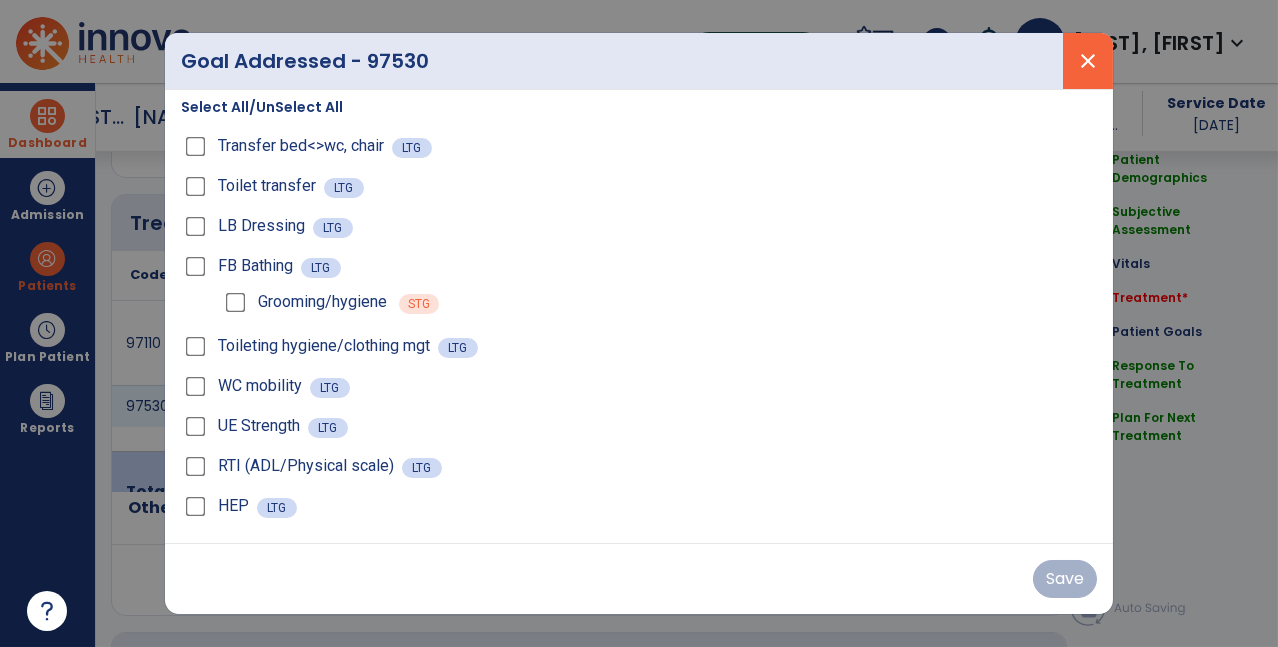 click on "close" at bounding box center (1088, 61) 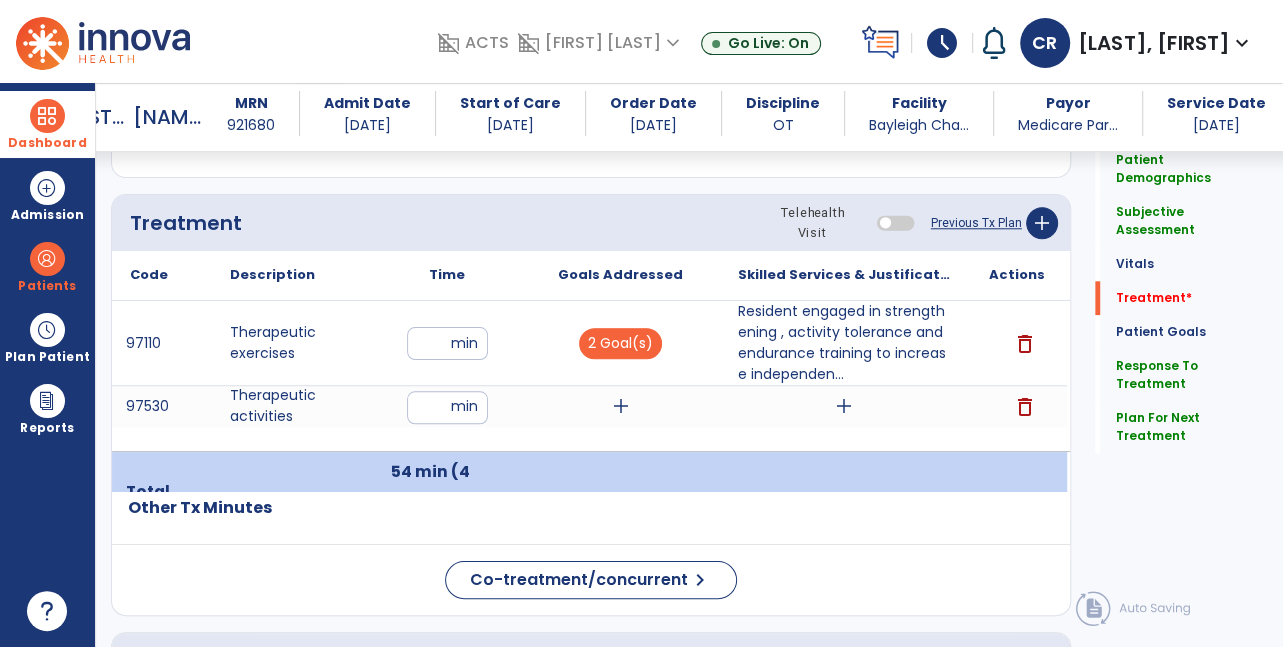 click on "add" at bounding box center [844, 406] 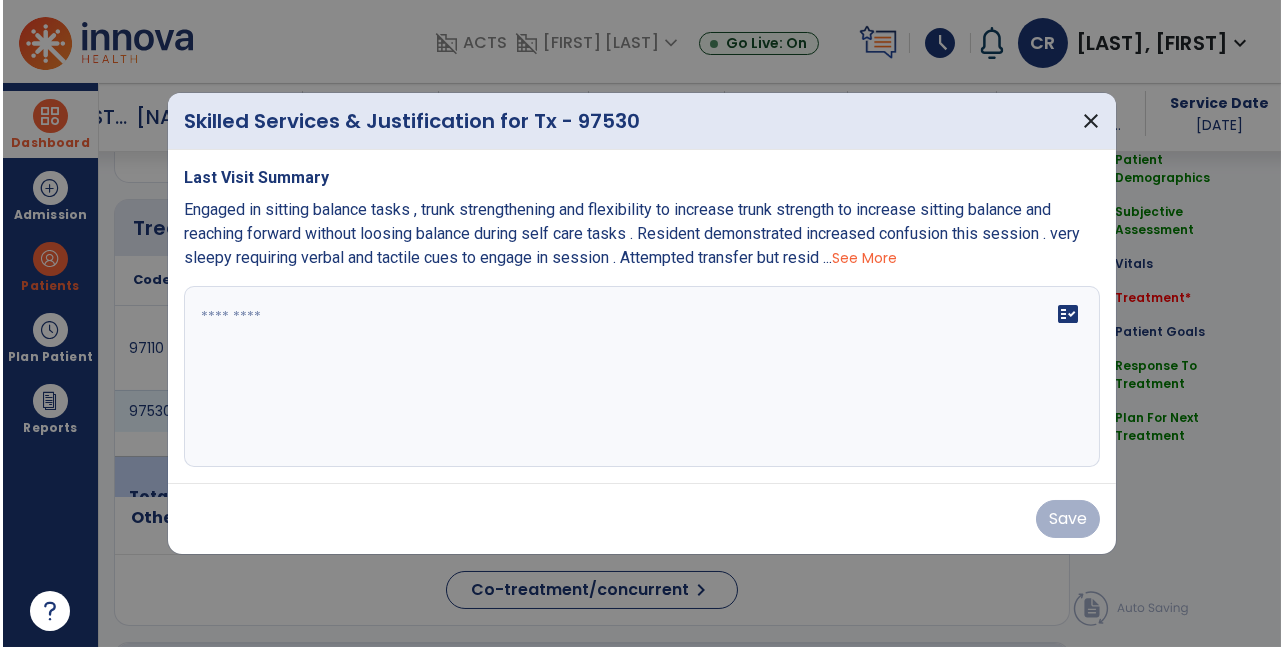 scroll, scrollTop: 1207, scrollLeft: 0, axis: vertical 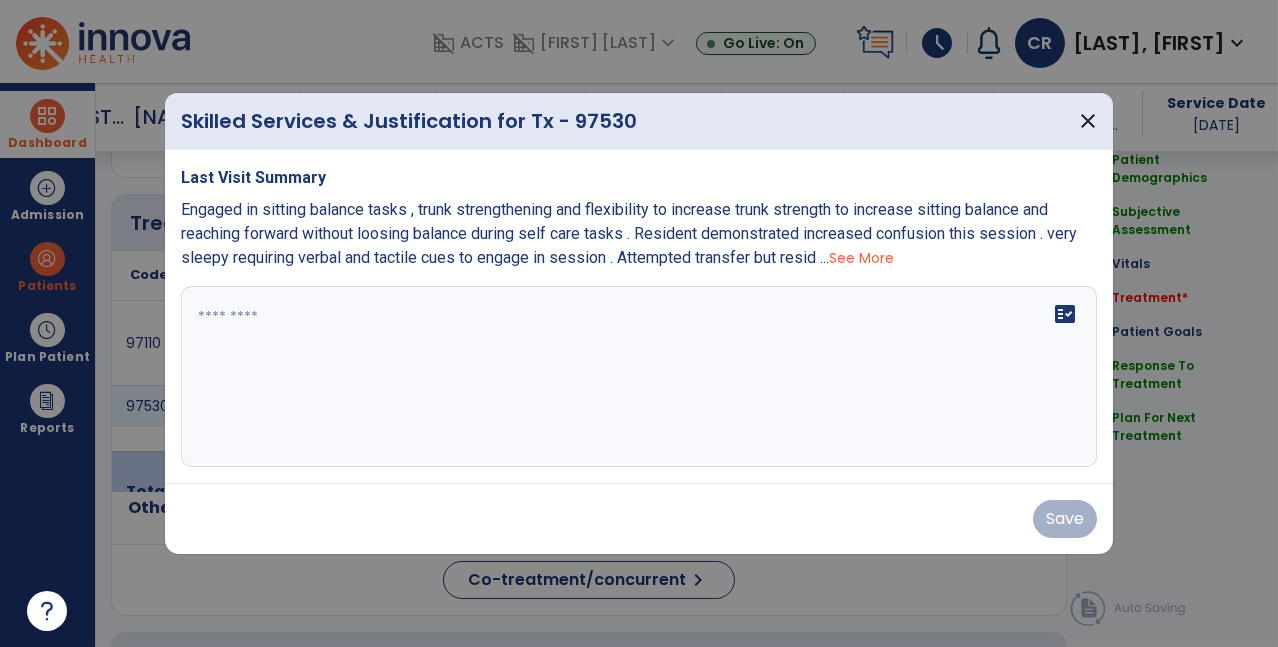 click on "fact_check" at bounding box center [639, 377] 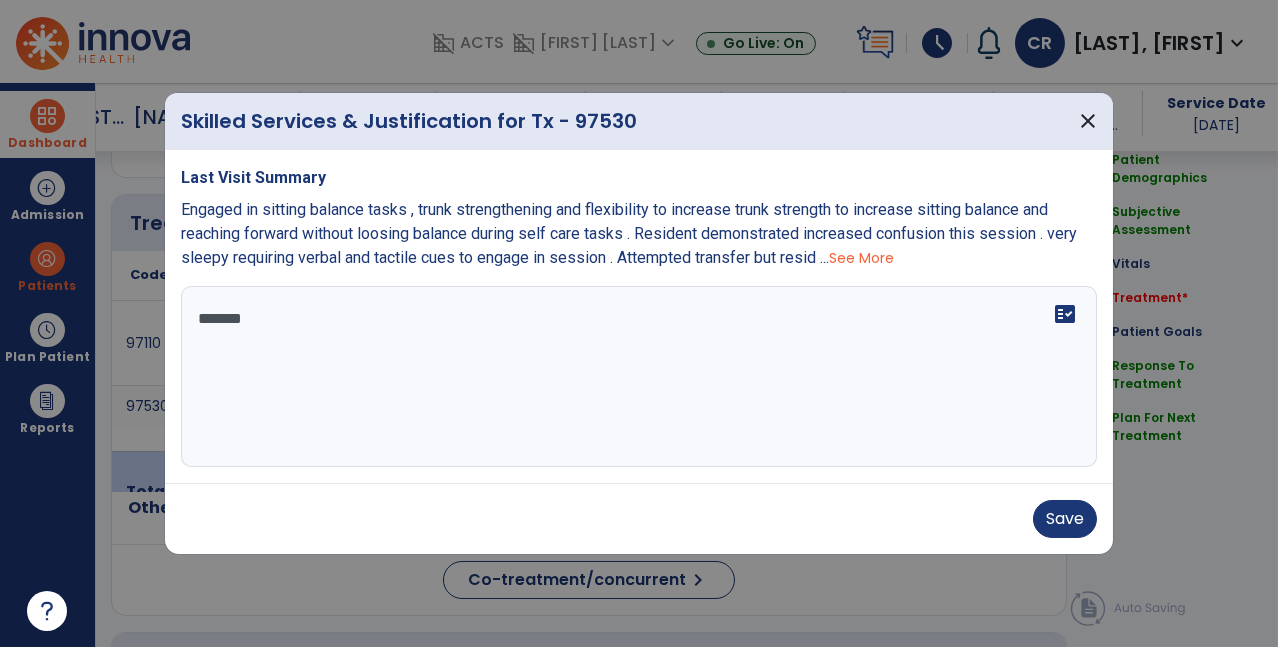 type on "********" 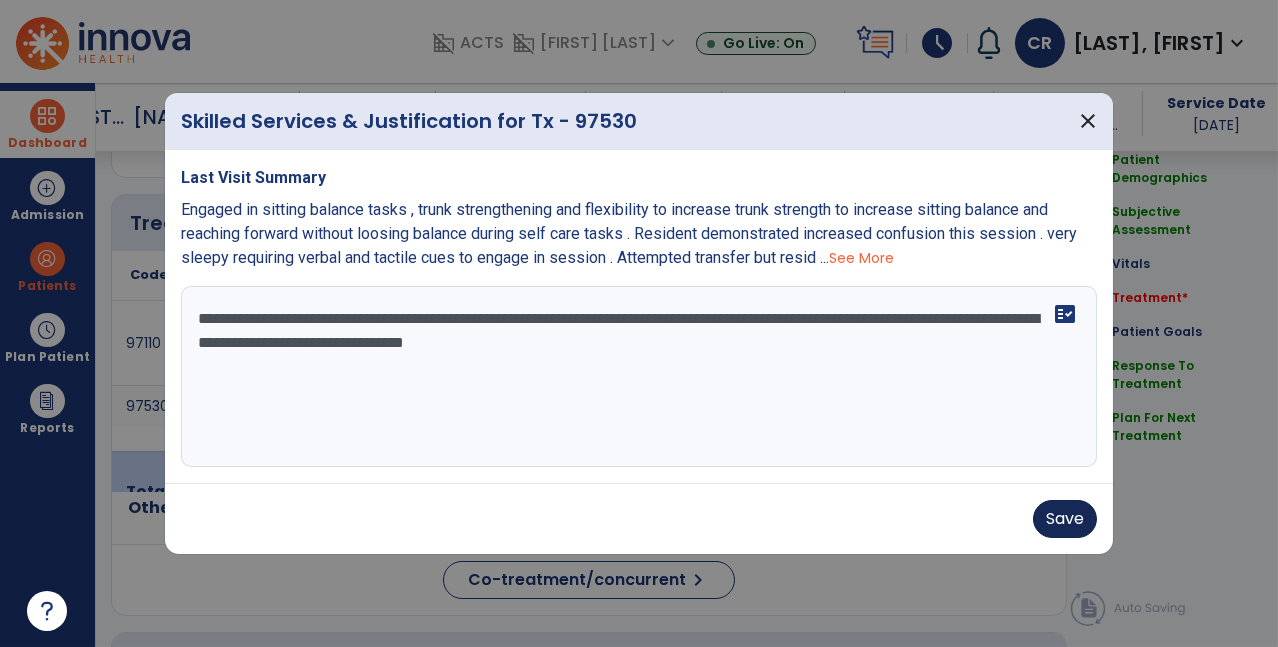 type on "**********" 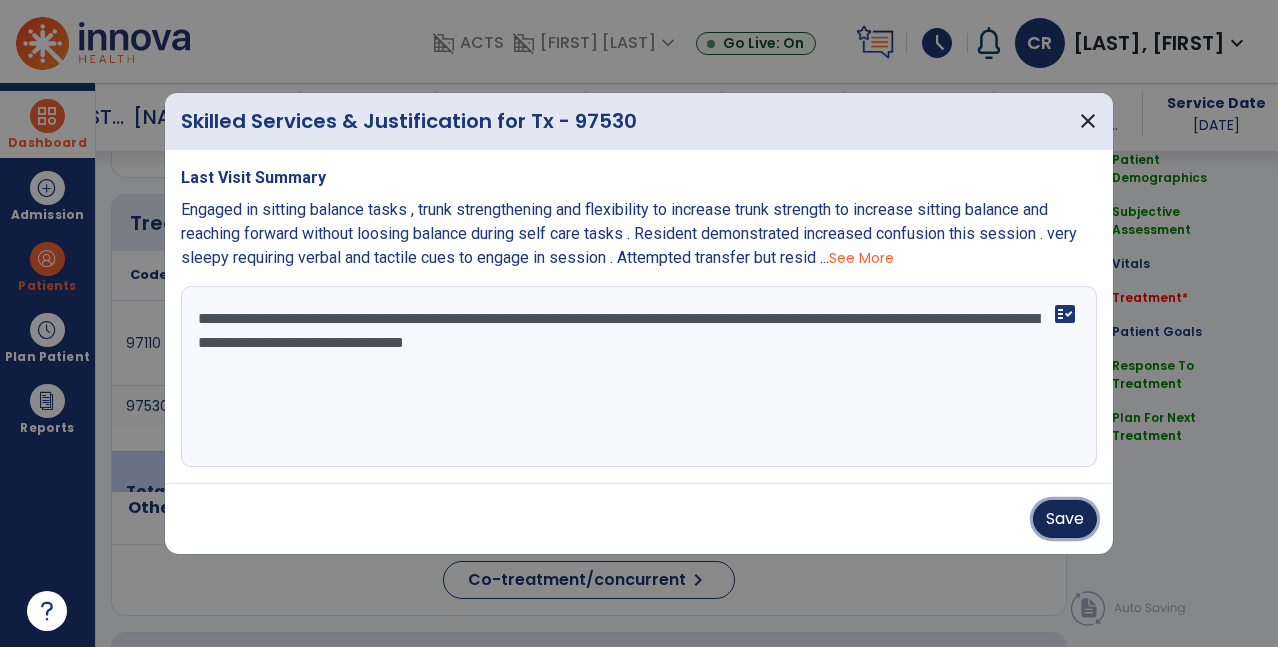 click on "Save" at bounding box center [1065, 519] 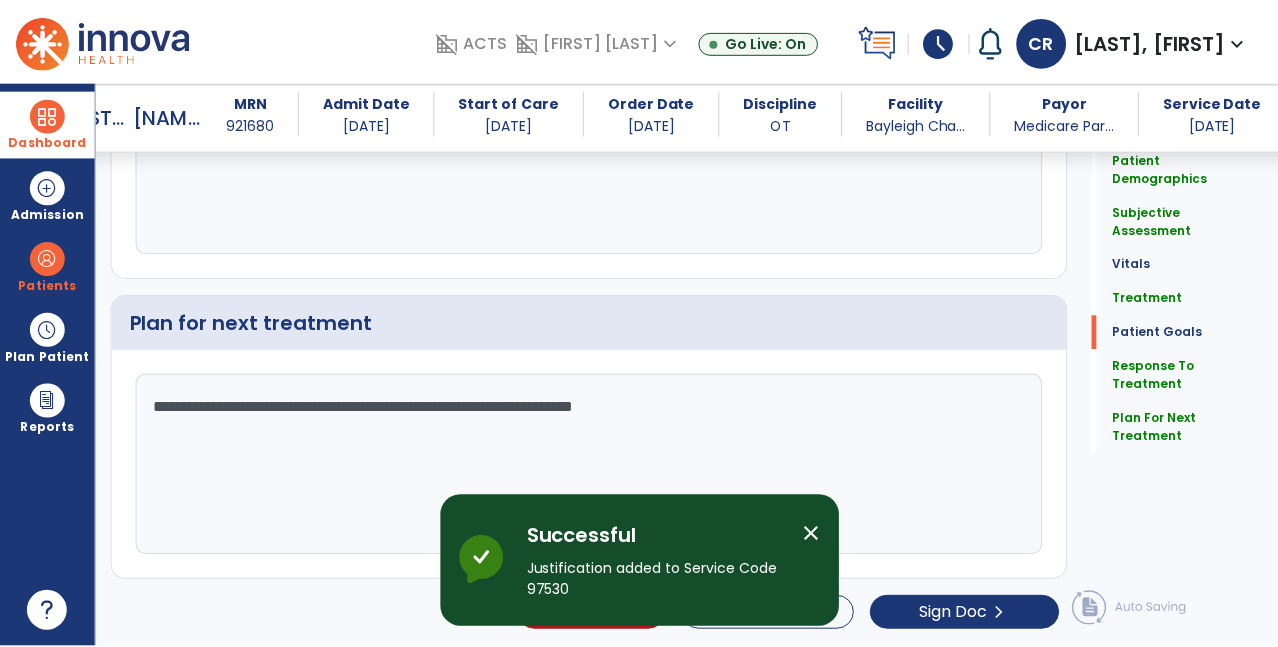 scroll, scrollTop: 4000, scrollLeft: 0, axis: vertical 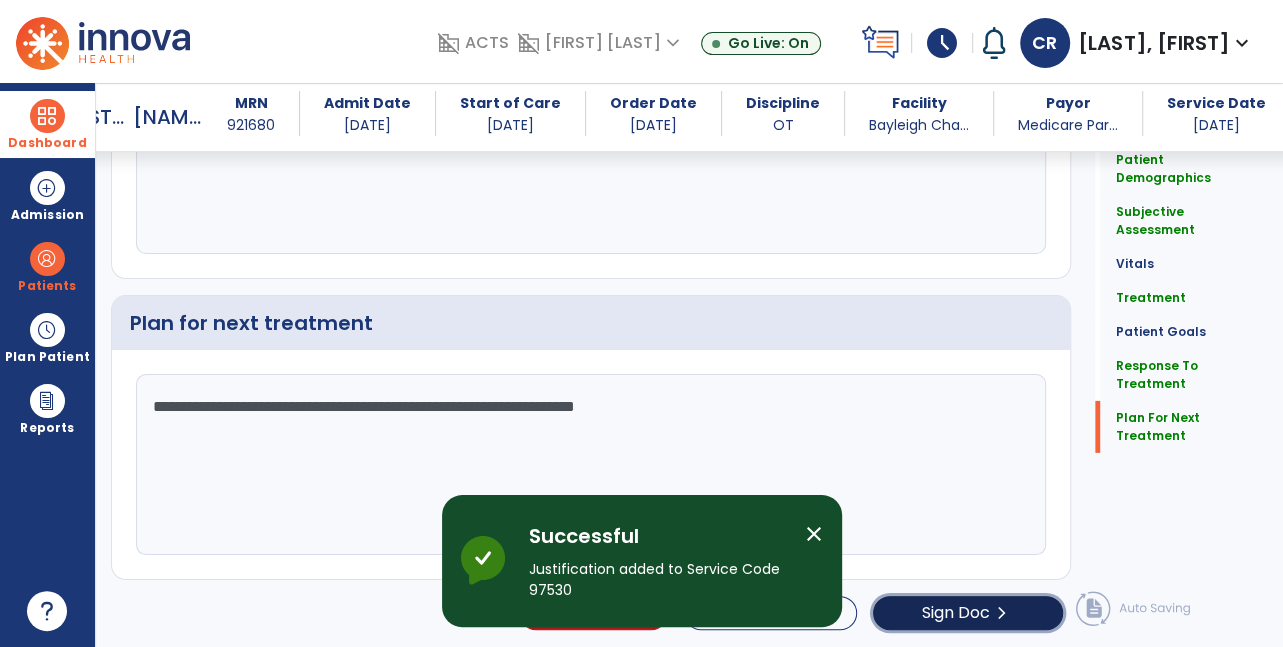 click on "Sign Doc" 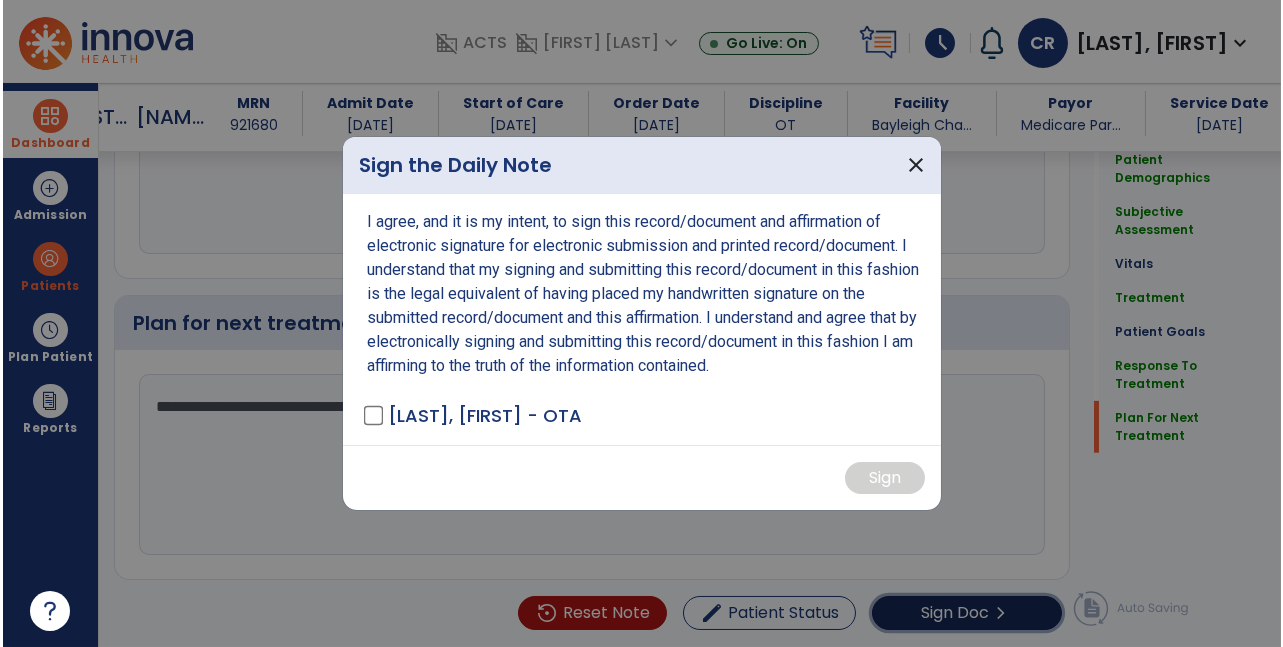 scroll, scrollTop: 4000, scrollLeft: 0, axis: vertical 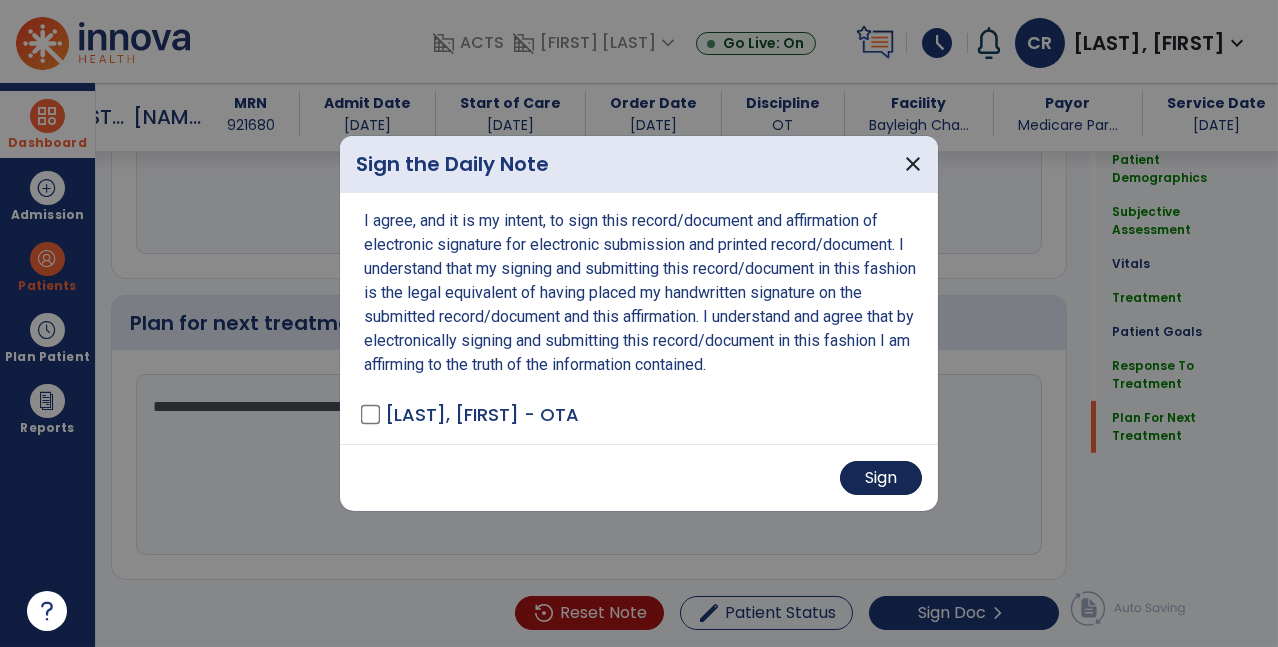 click on "Sign" at bounding box center (881, 478) 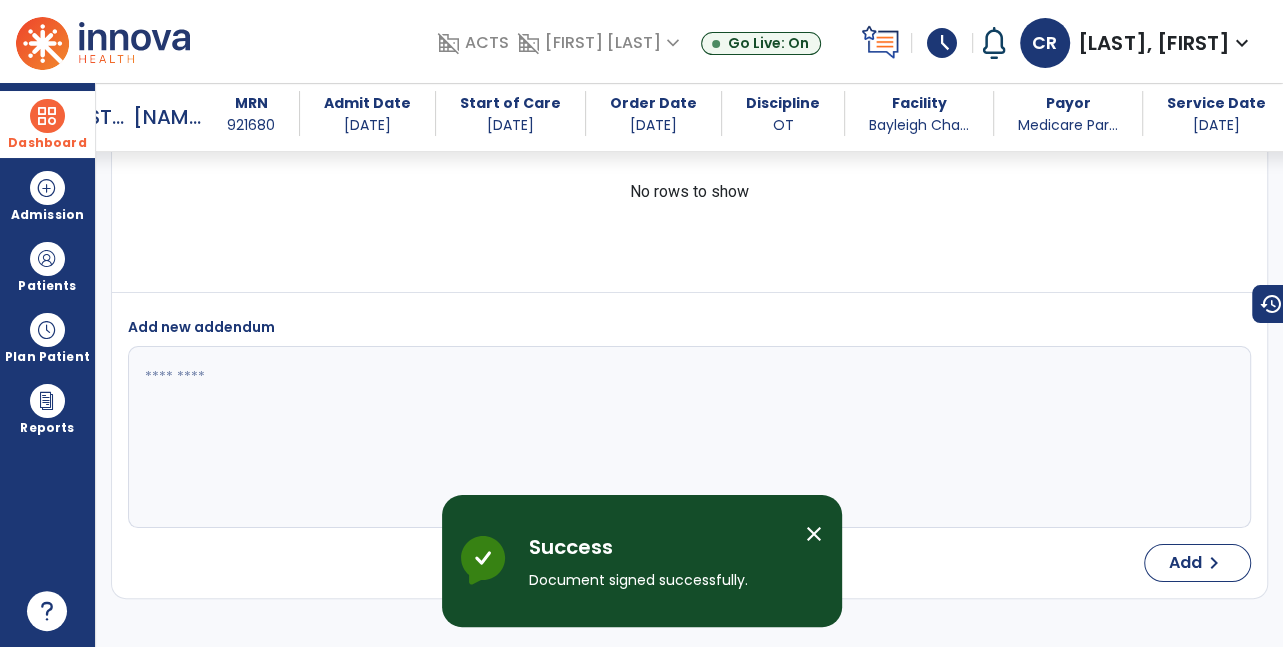 scroll, scrollTop: 6214, scrollLeft: 0, axis: vertical 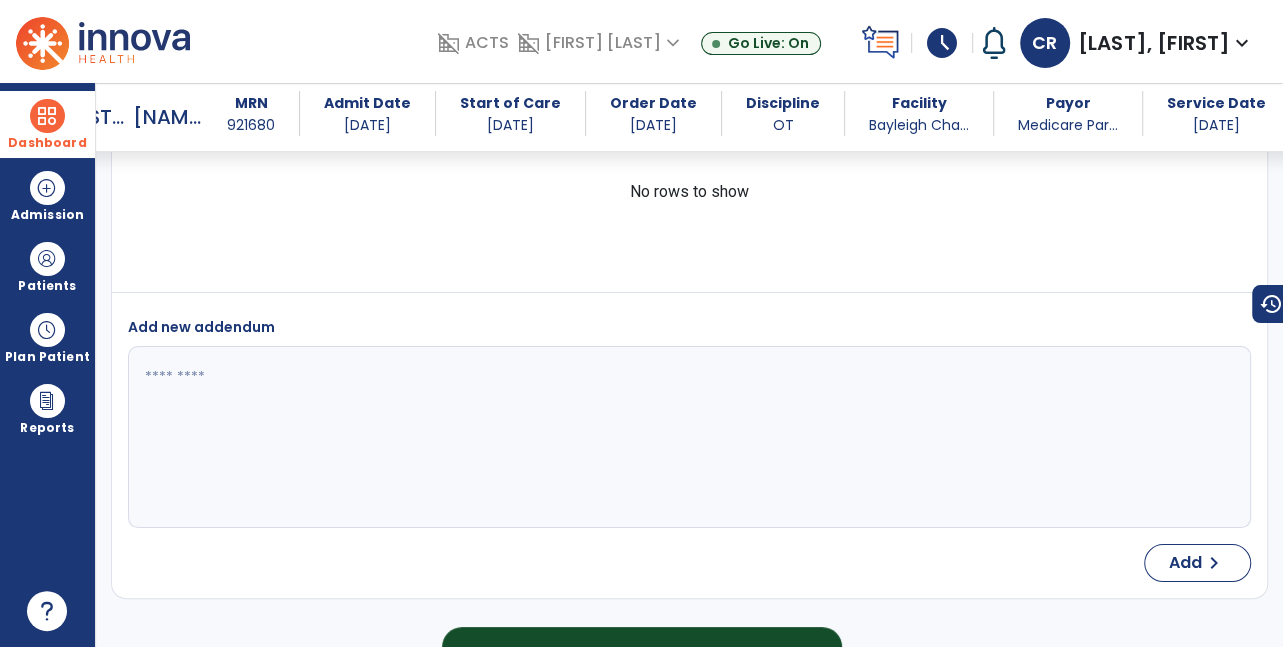 click at bounding box center (47, 116) 